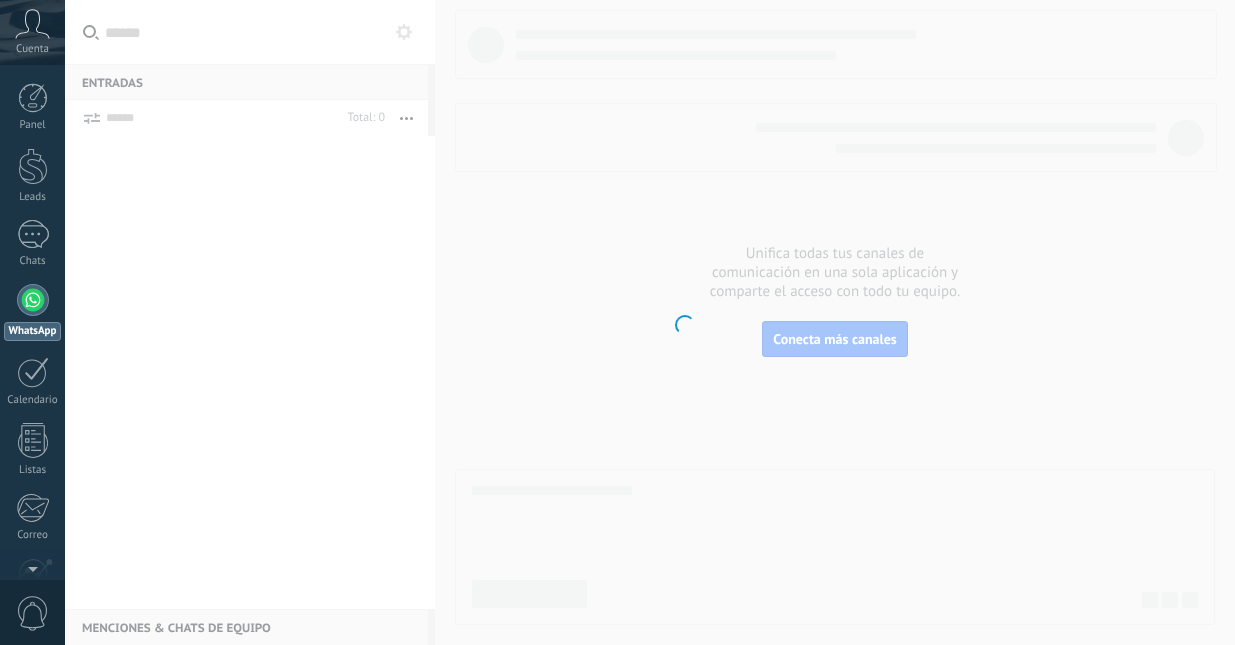 scroll, scrollTop: 0, scrollLeft: 0, axis: both 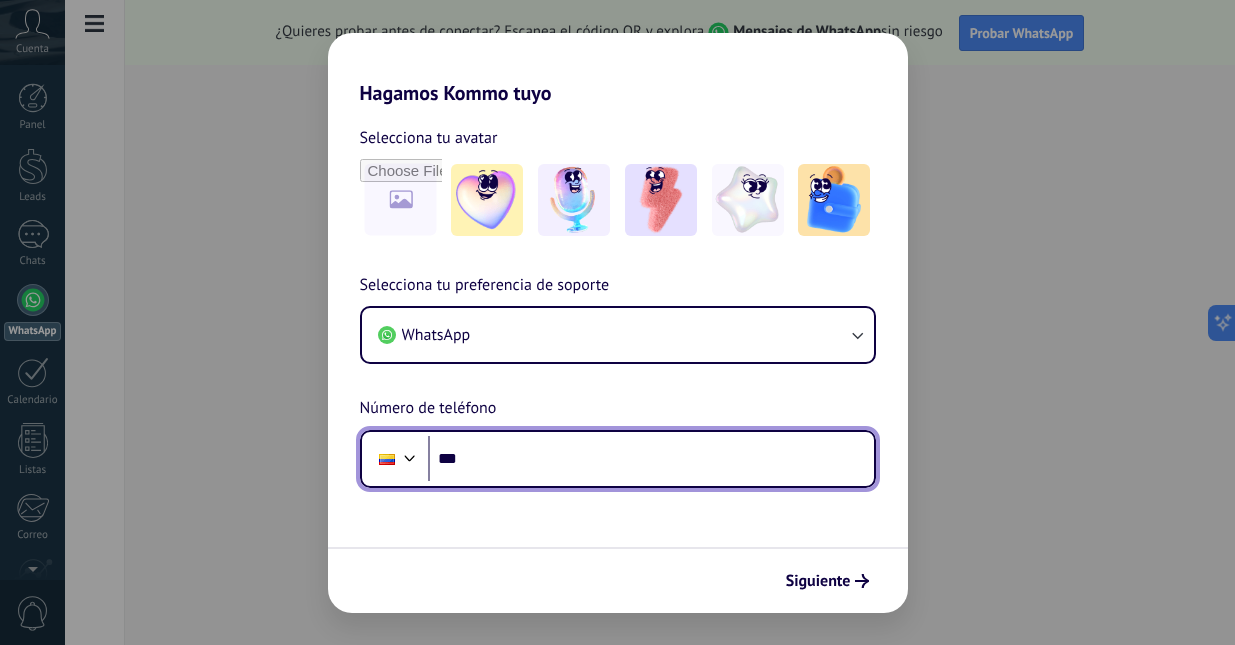 click at bounding box center [410, 456] 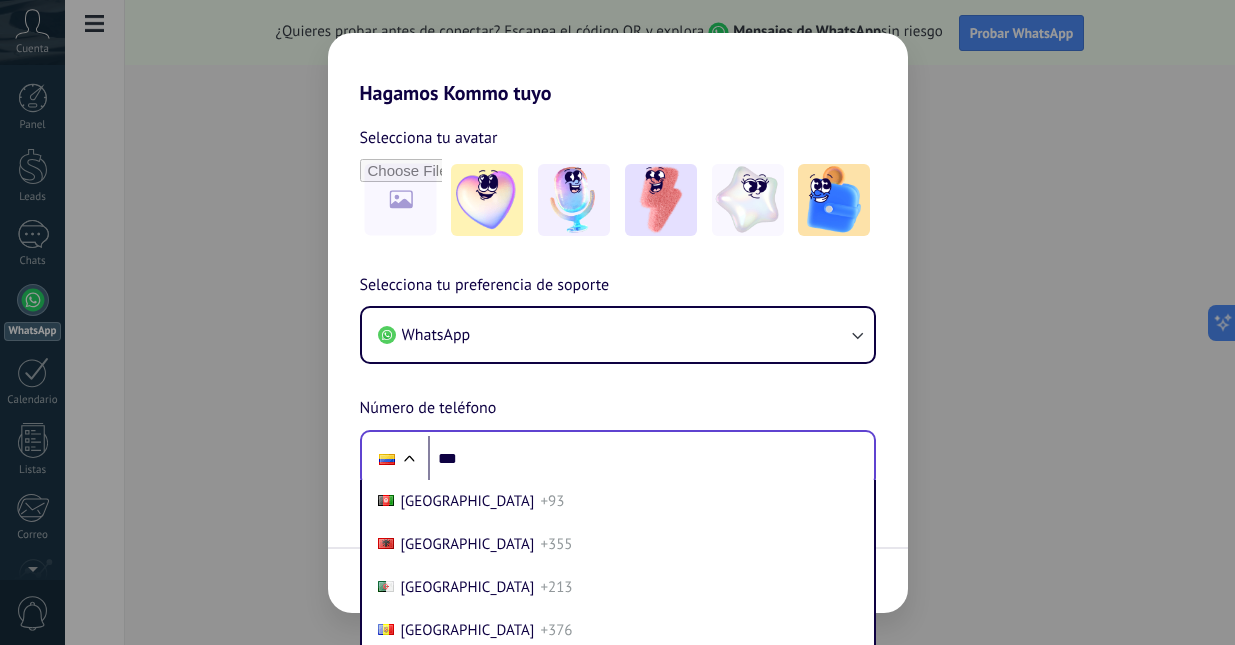 scroll, scrollTop: 73, scrollLeft: 0, axis: vertical 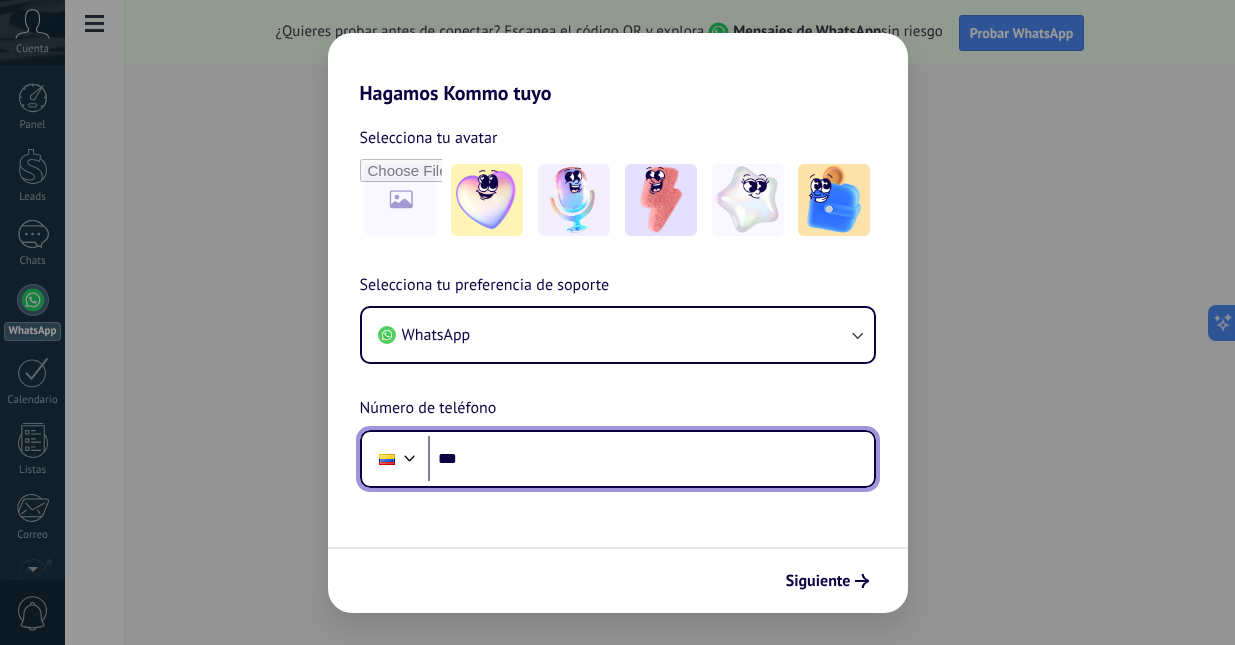 click on "Selecciona tu preferencia de soporte WhatsApp Número de teléfono Phone ***" at bounding box center (618, 380) 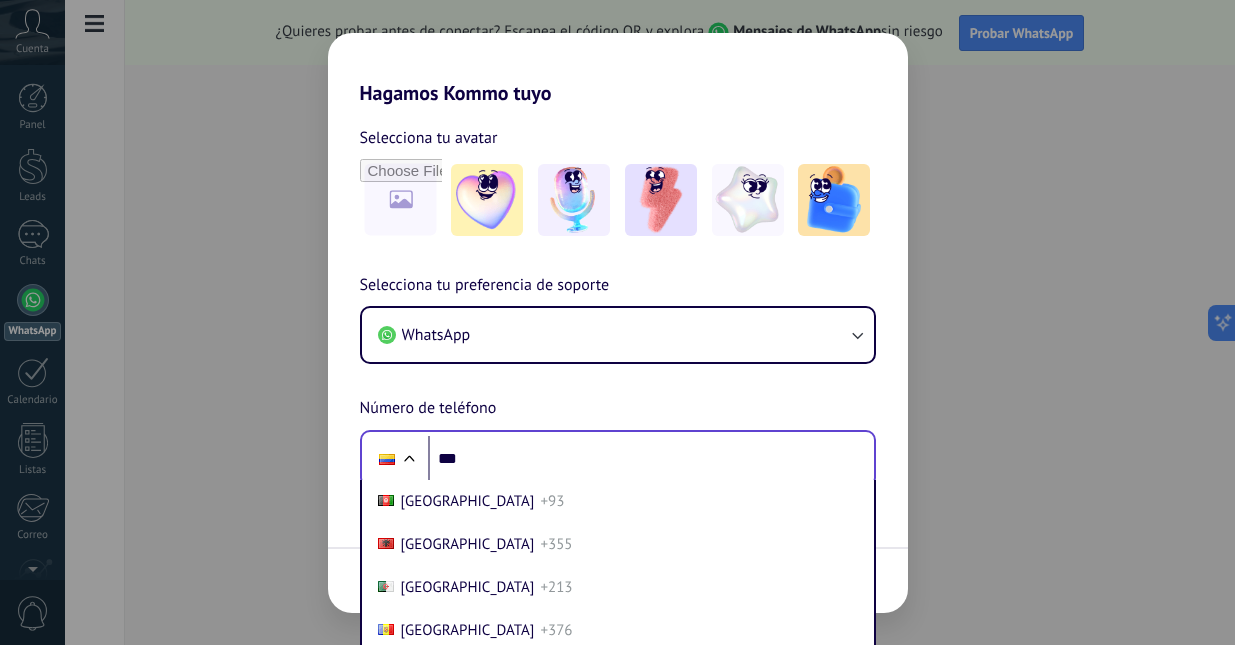 scroll, scrollTop: 73, scrollLeft: 0, axis: vertical 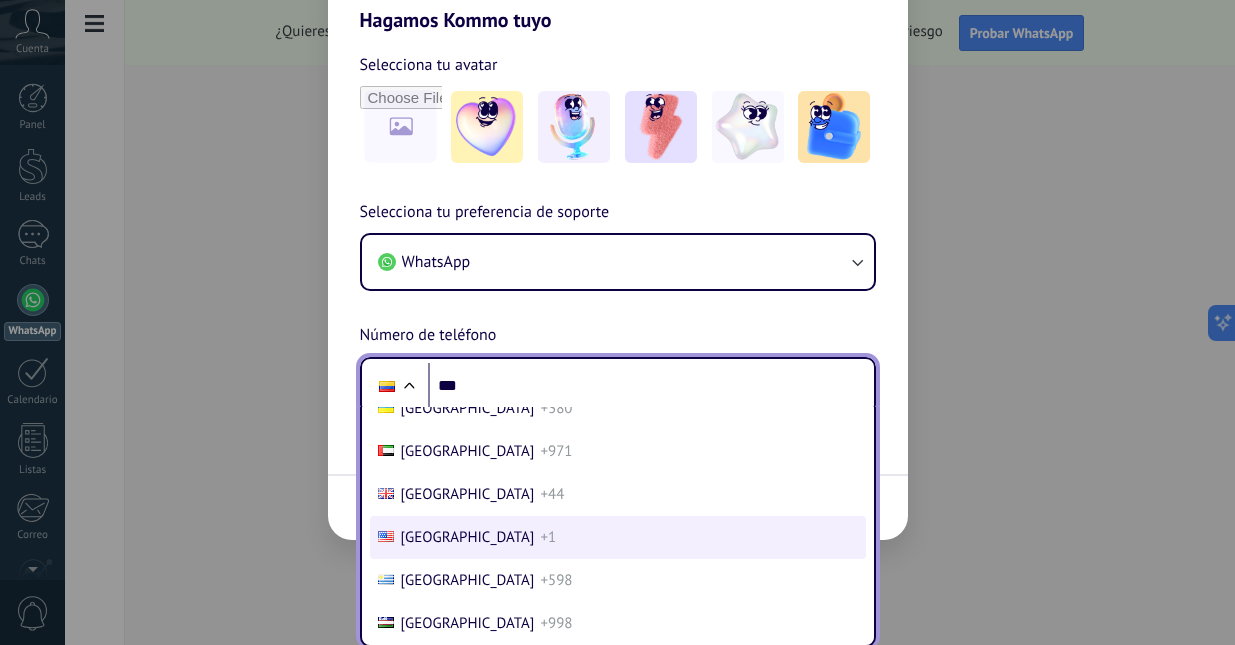 click on "[GEOGRAPHIC_DATA]" at bounding box center (468, 537) 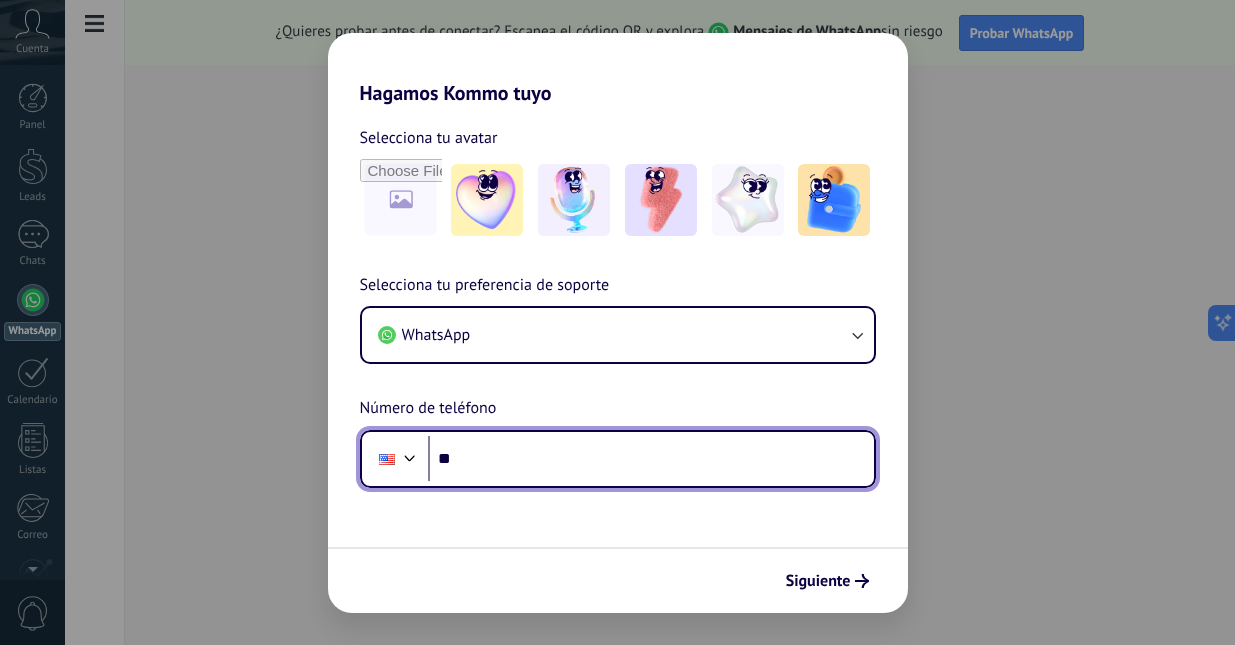 scroll, scrollTop: 0, scrollLeft: 0, axis: both 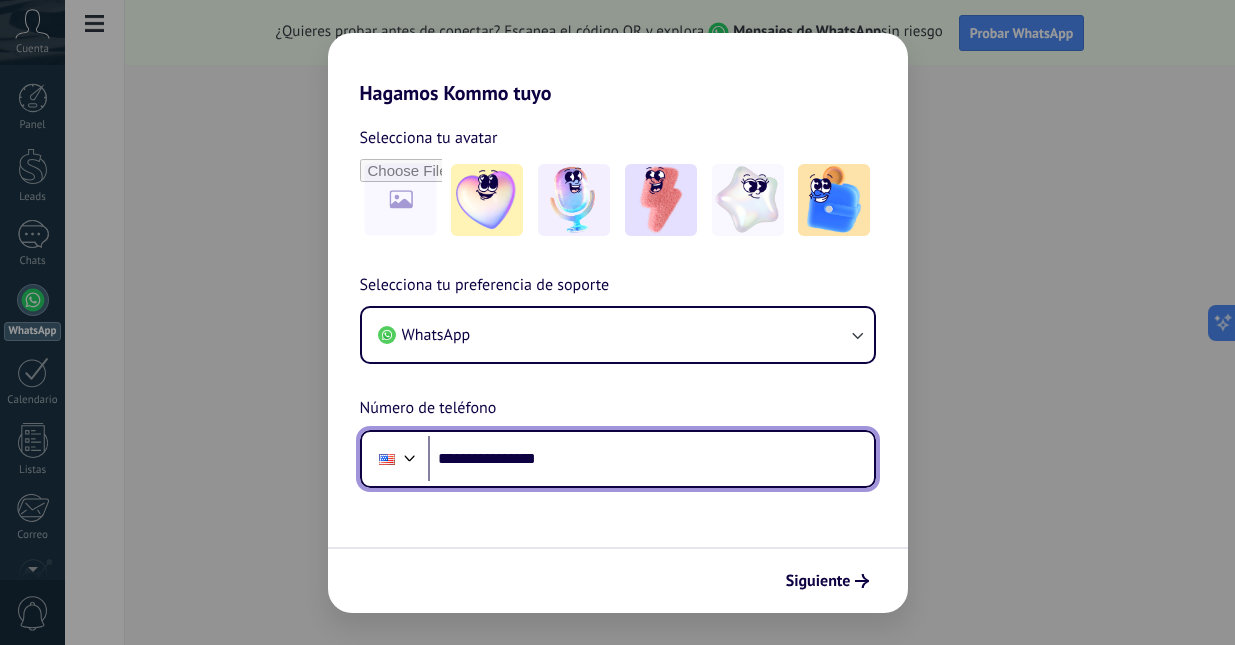 type on "**********" 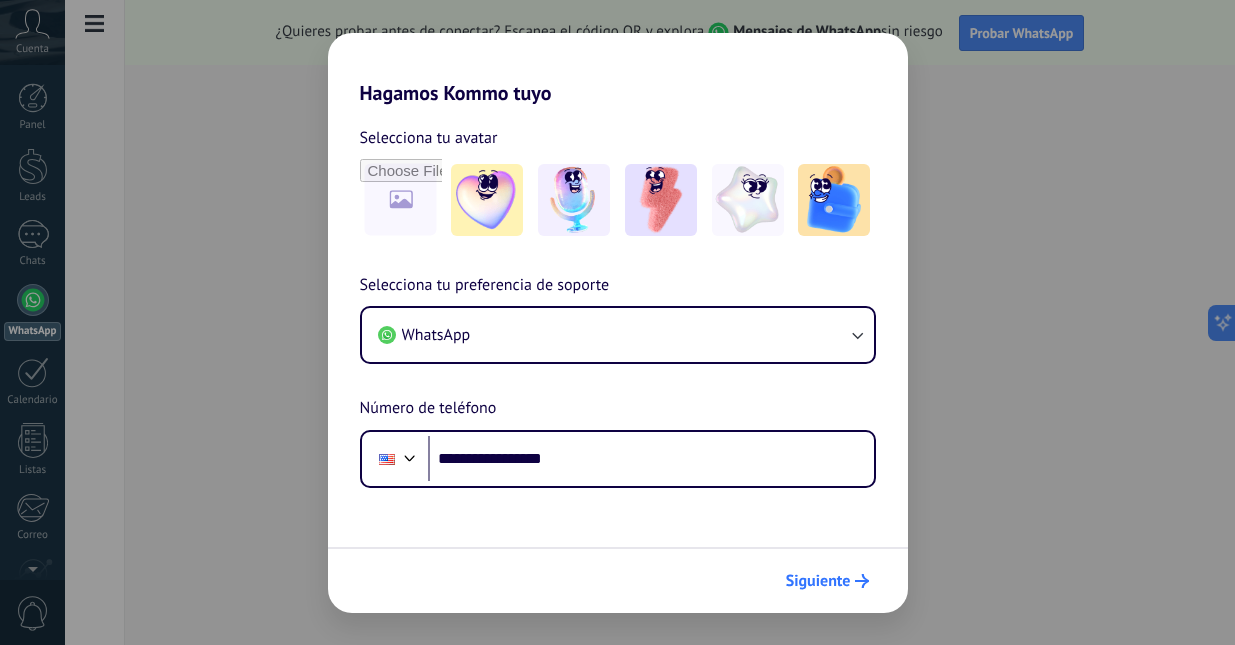 click on "Siguiente" at bounding box center (818, 581) 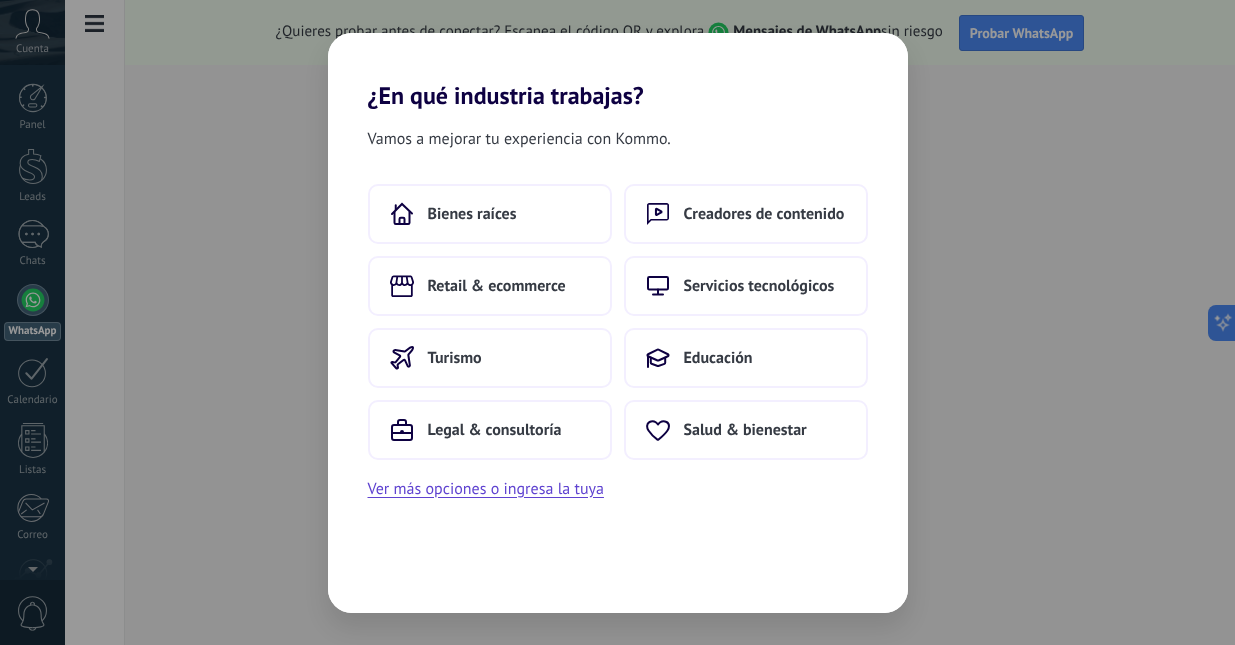 scroll, scrollTop: 0, scrollLeft: 0, axis: both 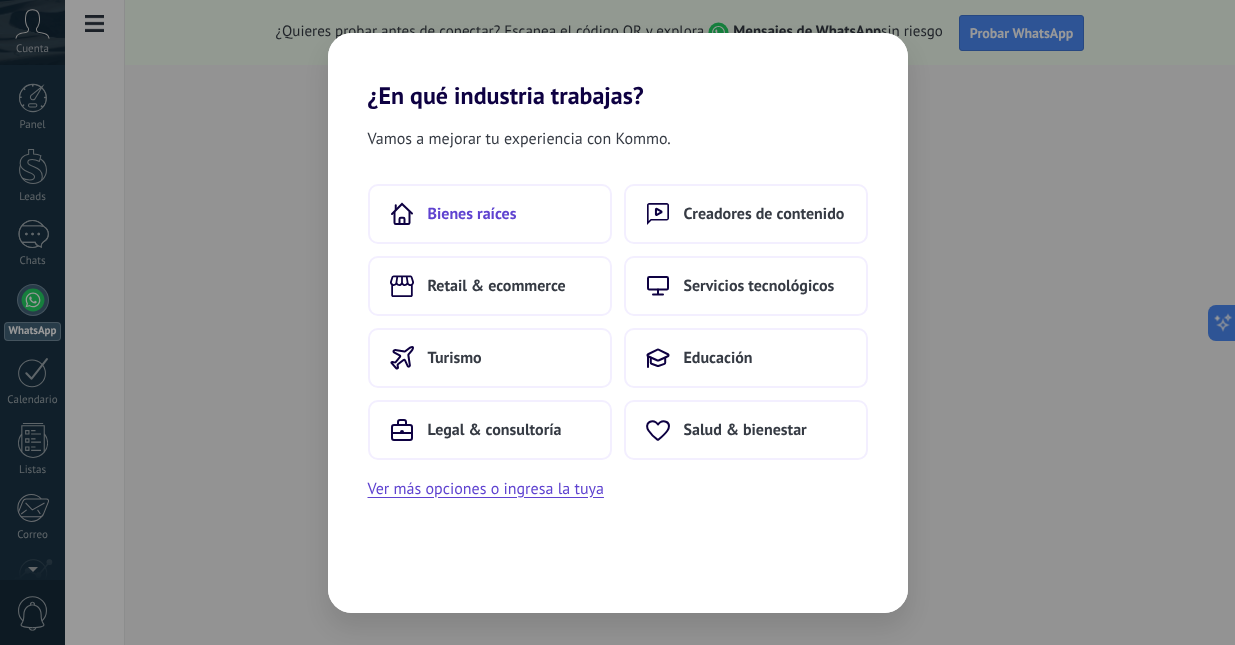 click on "Bienes raíces" at bounding box center (472, 214) 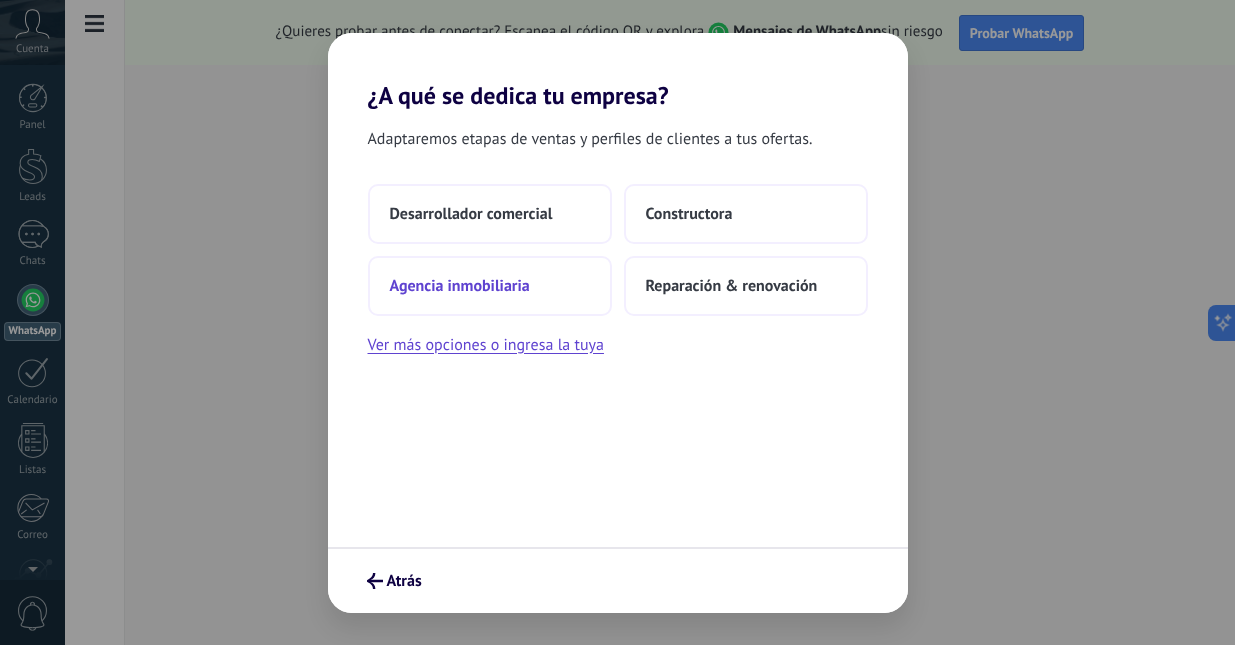 click on "Agencia inmobiliaria" at bounding box center [460, 286] 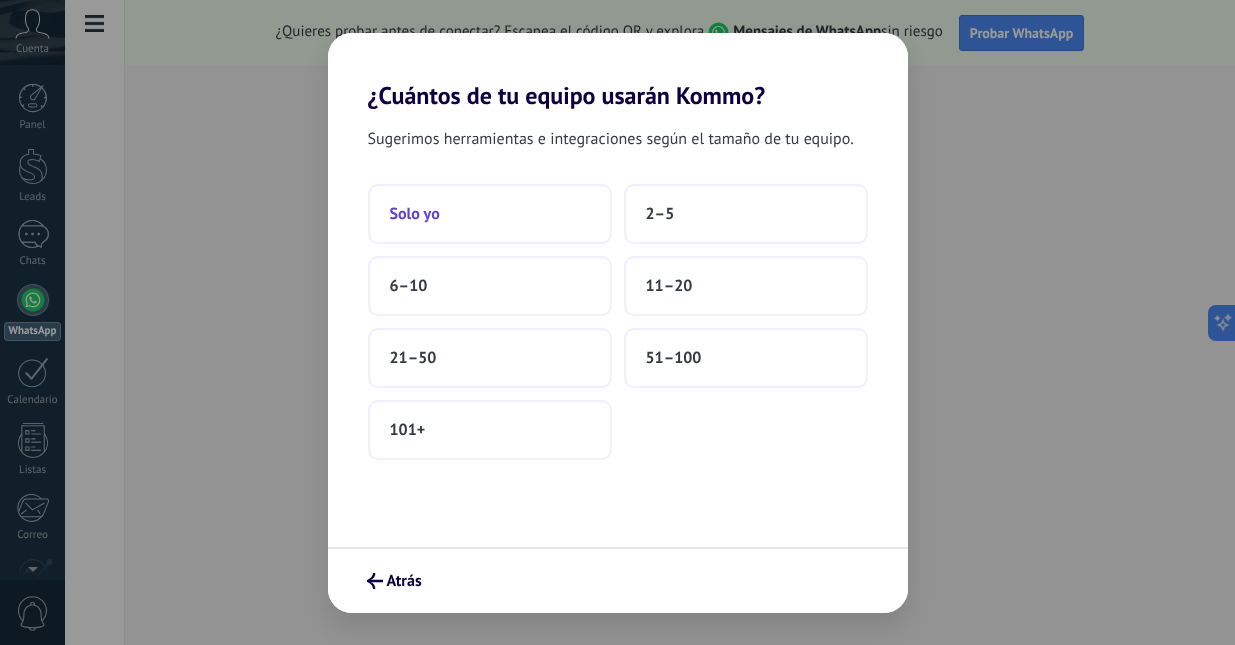 click on "Solo yo" at bounding box center (490, 214) 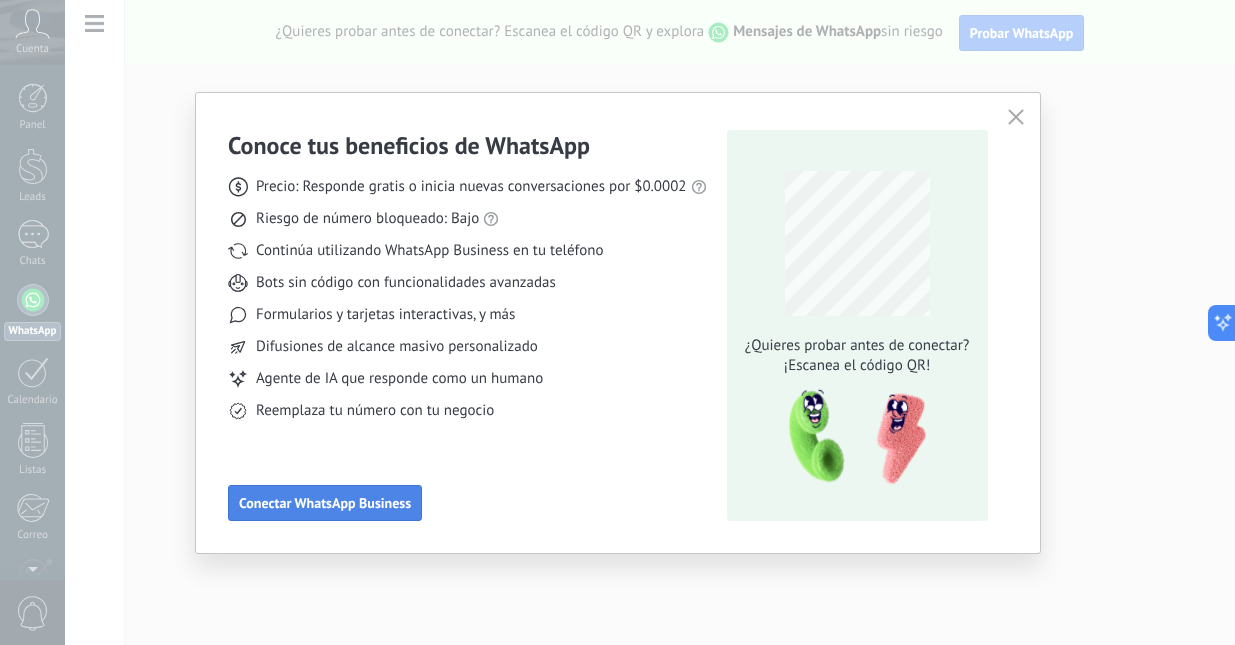 click on "Conectar WhatsApp Business" at bounding box center (325, 503) 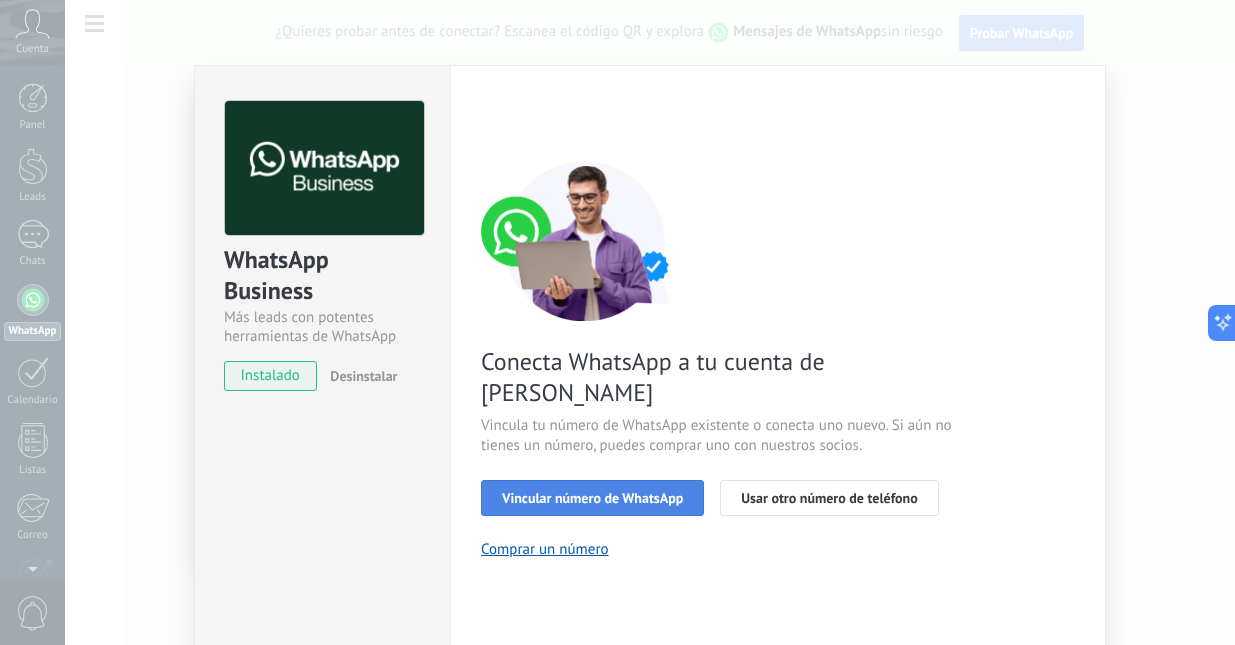 click on "Vincular número de WhatsApp" at bounding box center [592, 498] 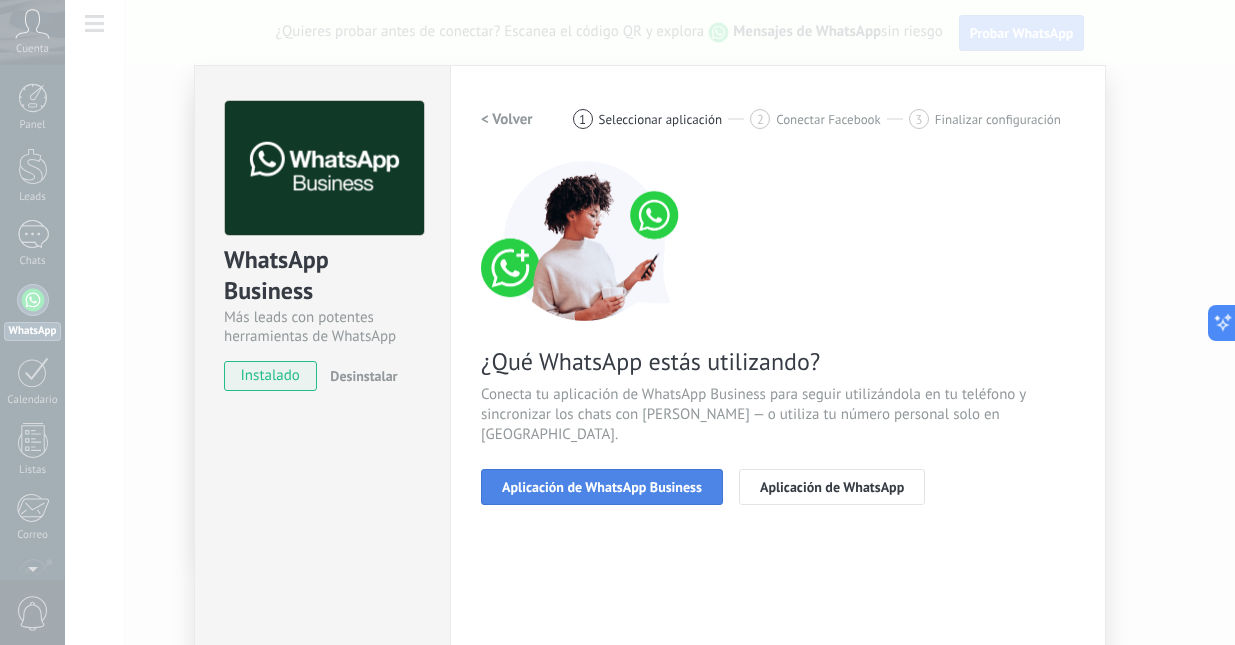 click on "Aplicación de WhatsApp Business" at bounding box center (602, 487) 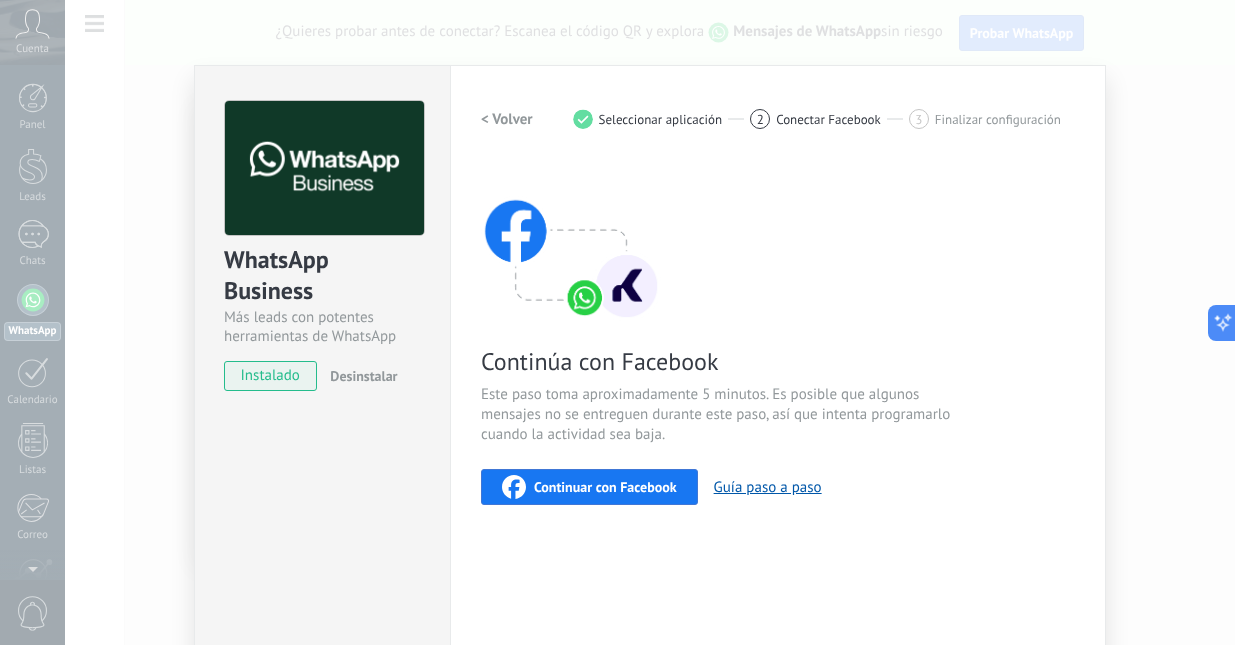 click on "Continuar con Facebook" at bounding box center (605, 487) 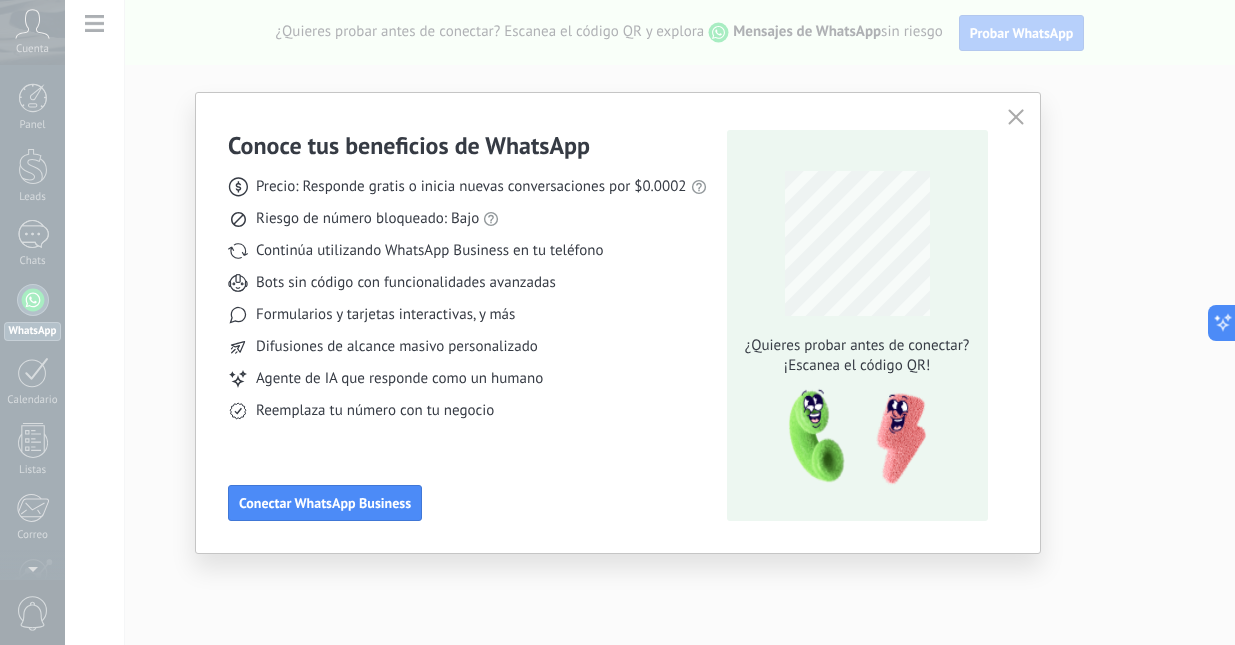 click 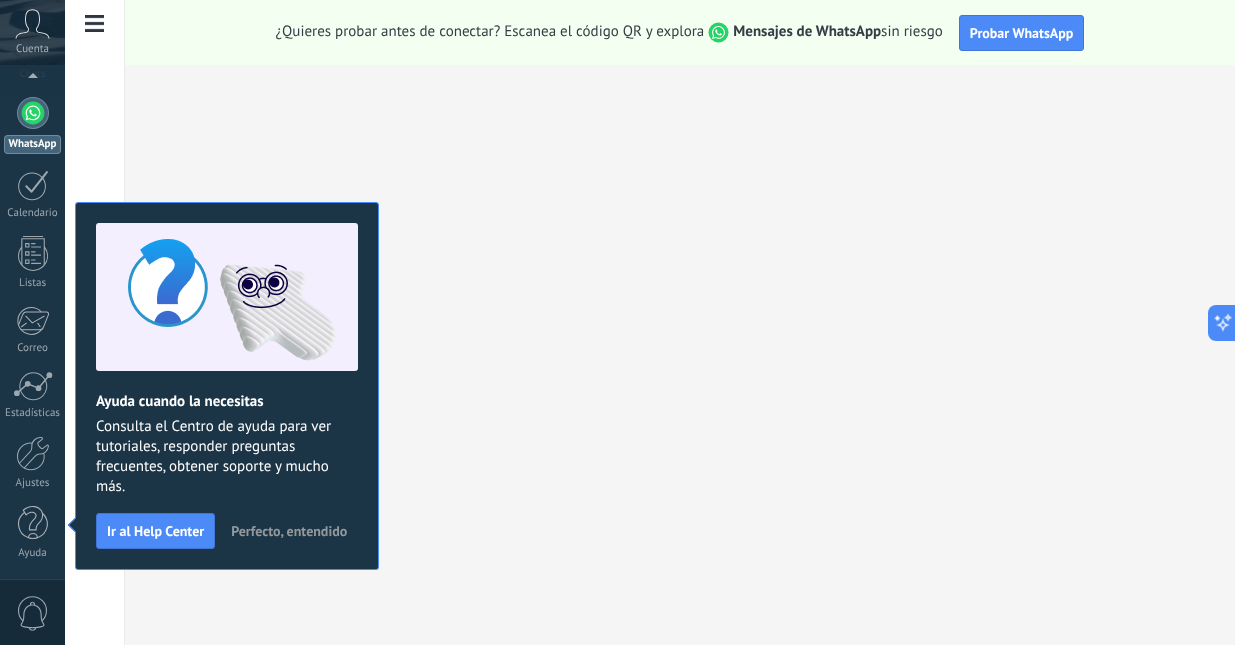 scroll, scrollTop: 0, scrollLeft: 0, axis: both 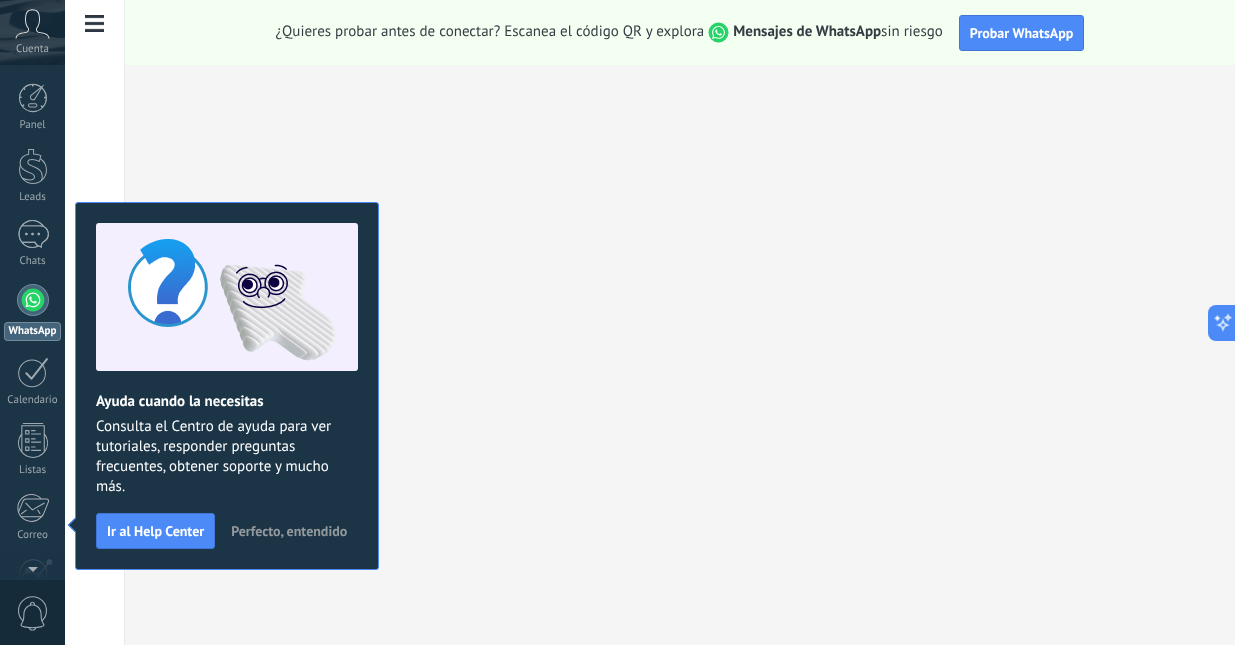 click on "Perfecto, entendido" at bounding box center (289, 531) 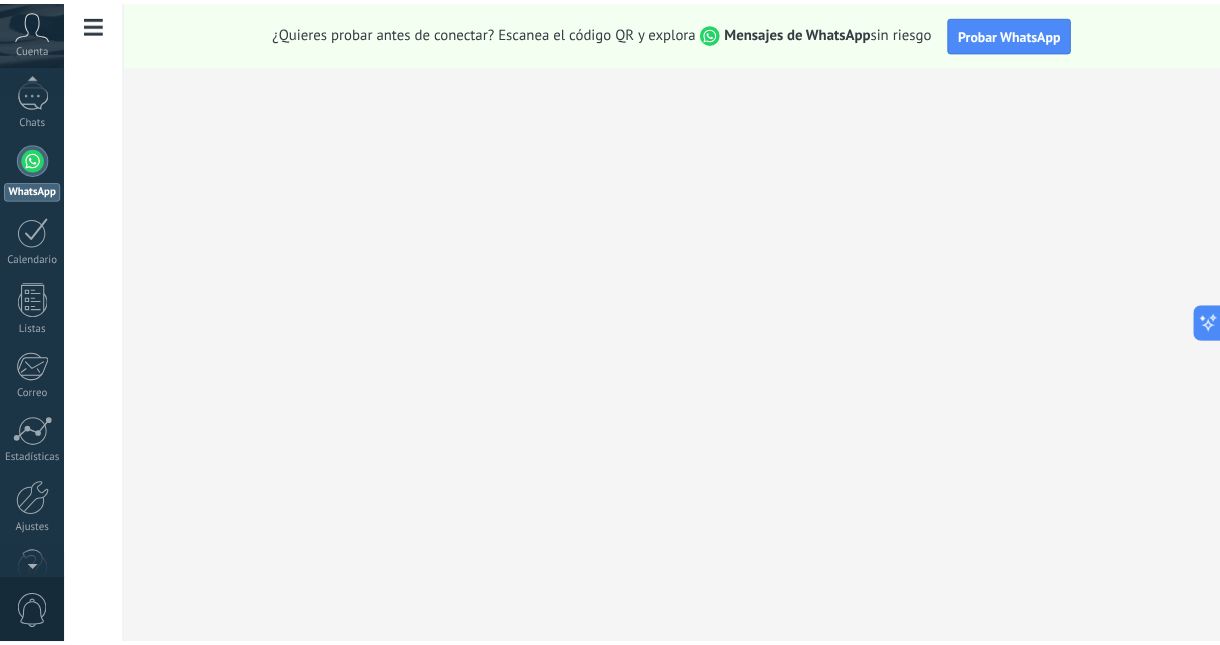 scroll, scrollTop: 187, scrollLeft: 0, axis: vertical 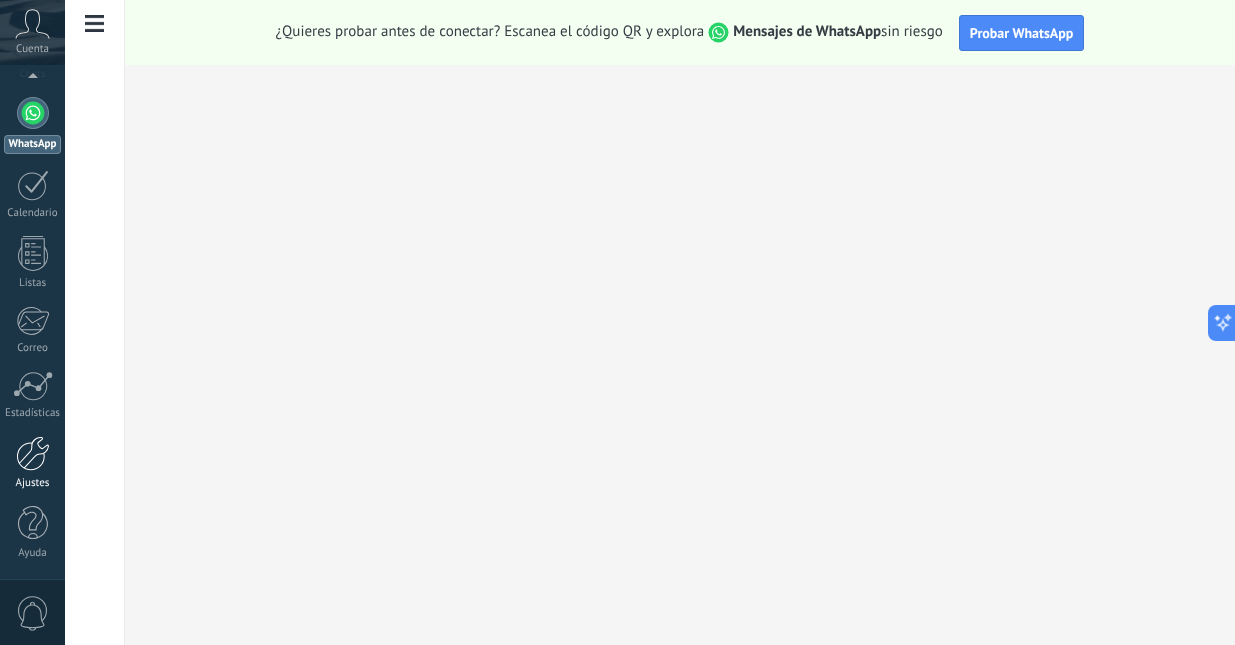 click at bounding box center (33, 453) 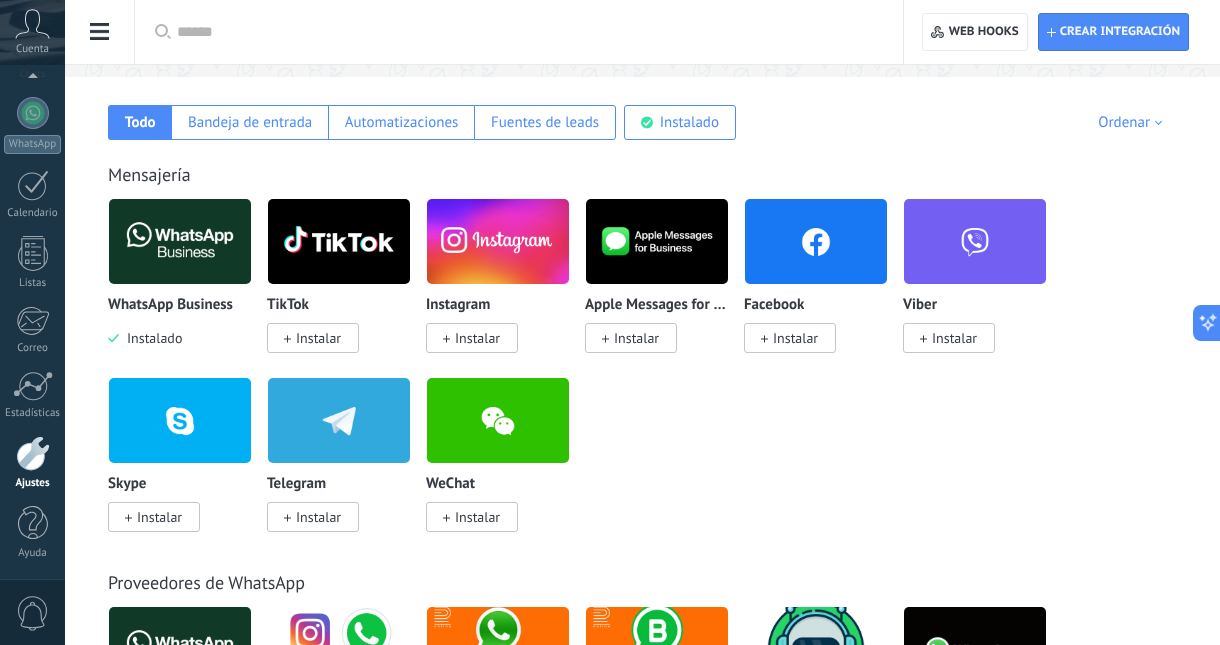 scroll, scrollTop: 356, scrollLeft: 0, axis: vertical 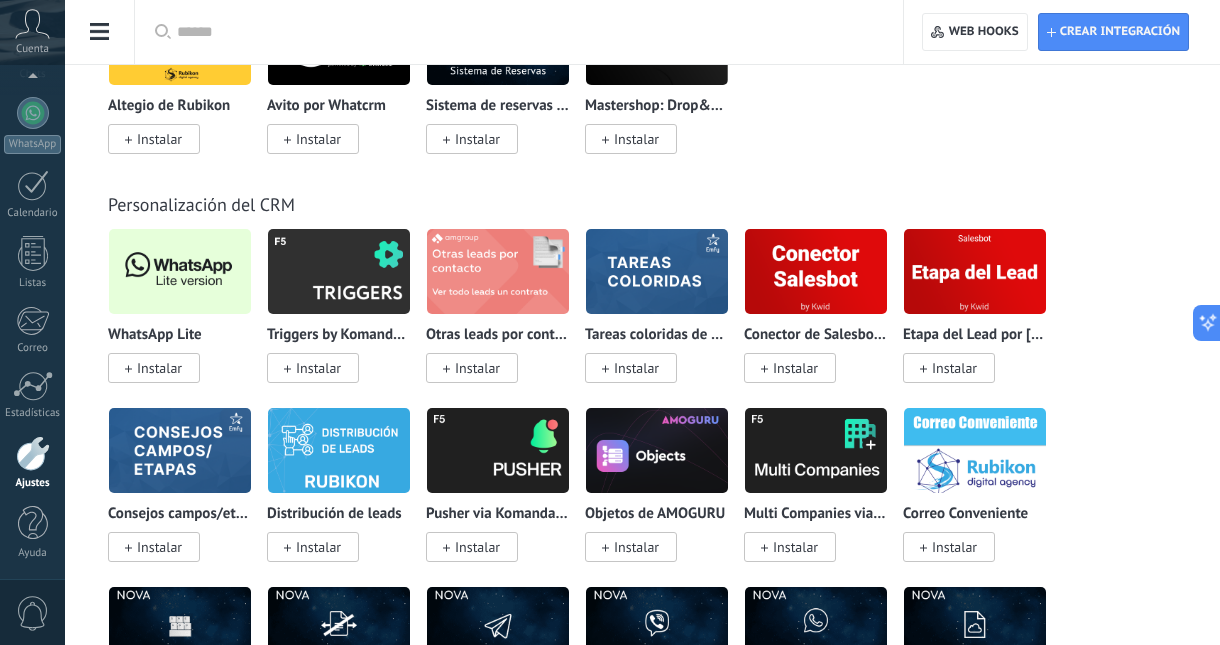 click at bounding box center (180, 271) 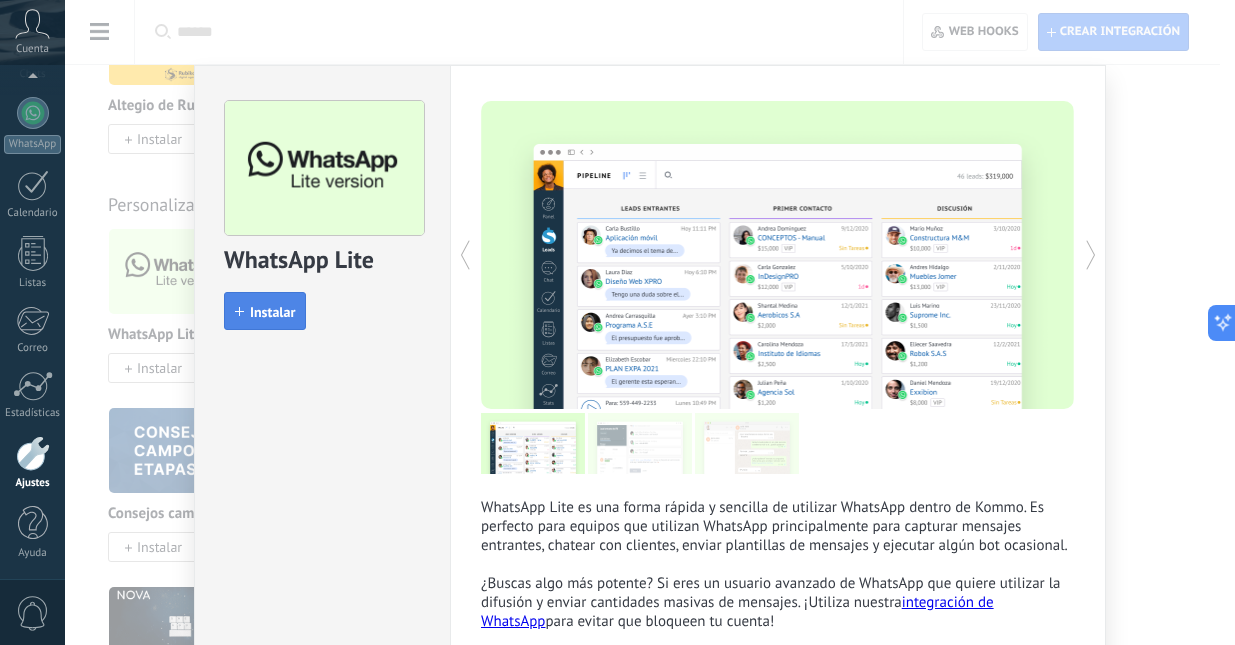 click on "Instalar" at bounding box center (272, 312) 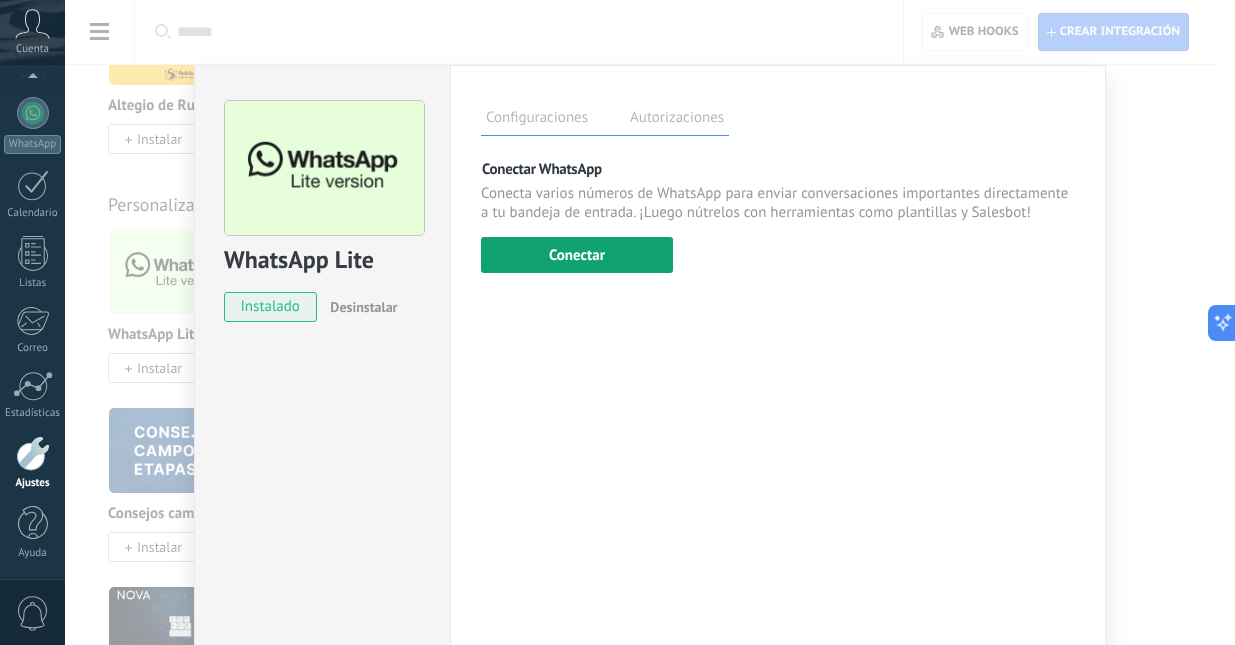 click on "Conectar" at bounding box center (577, 255) 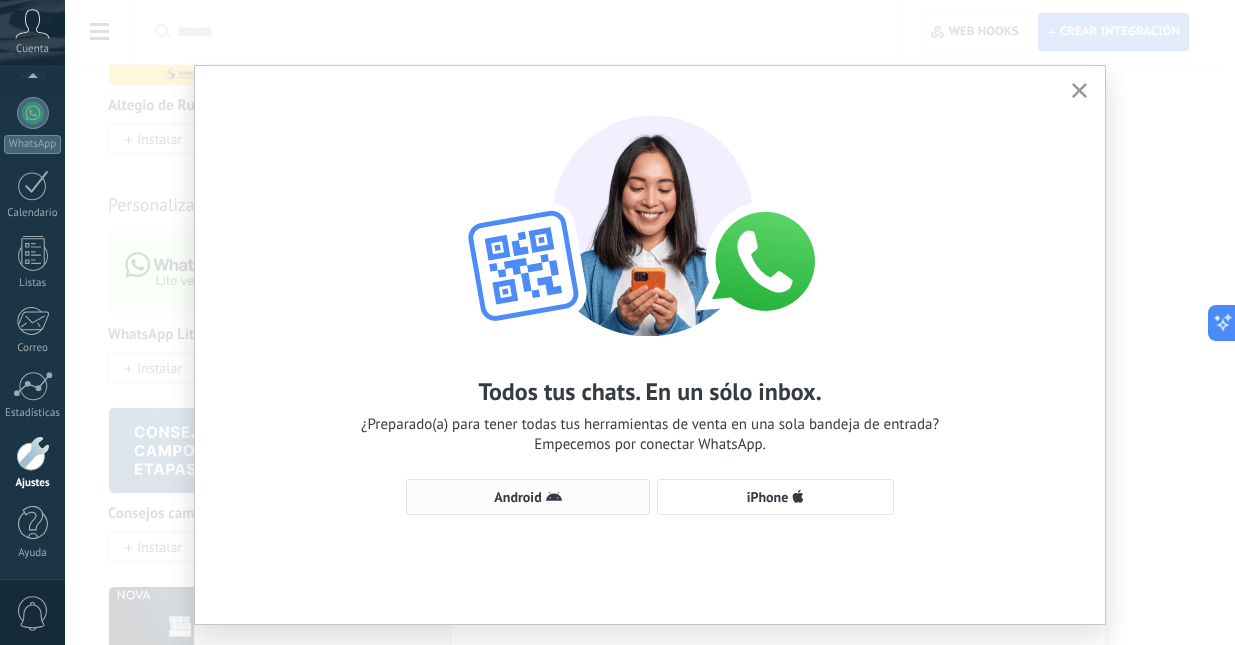 click on "Android" at bounding box center [517, 497] 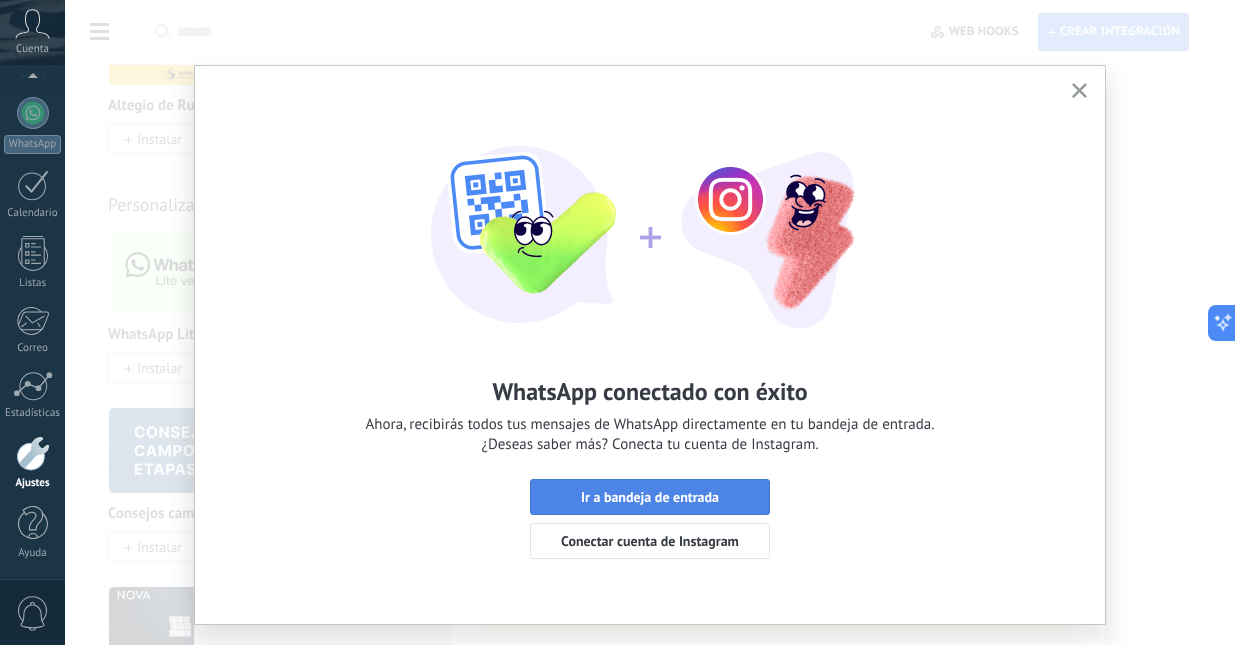 click on "Ir a bandeja de entrada" at bounding box center [650, 497] 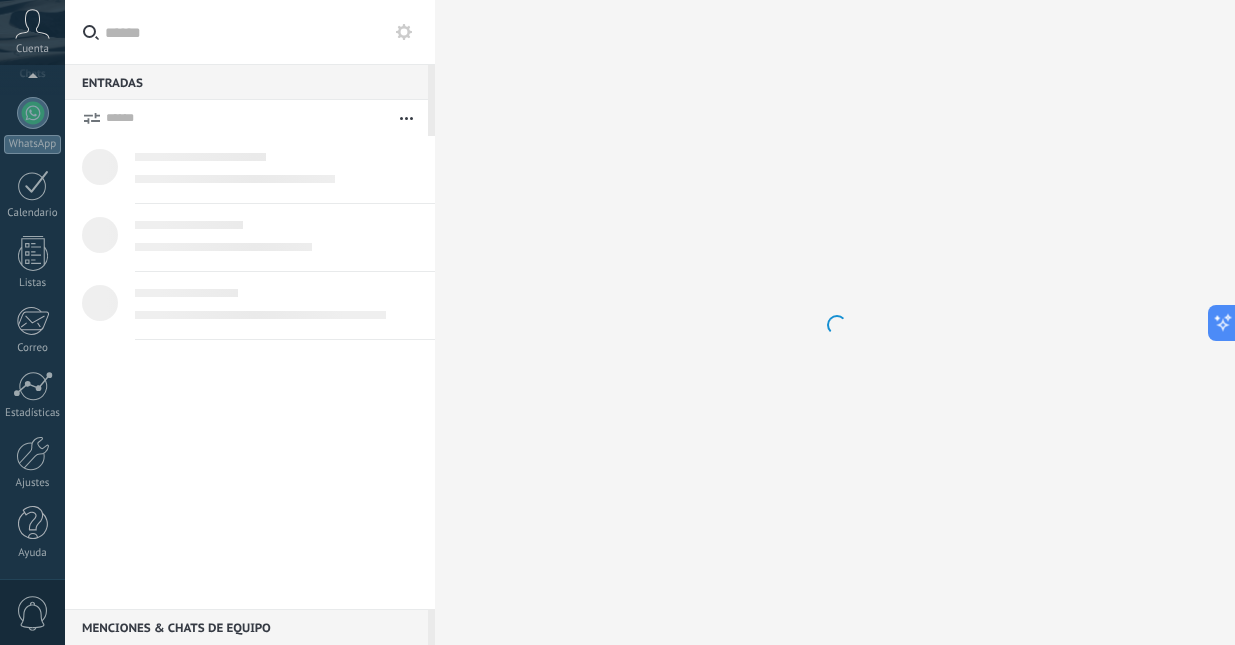 scroll, scrollTop: 0, scrollLeft: 0, axis: both 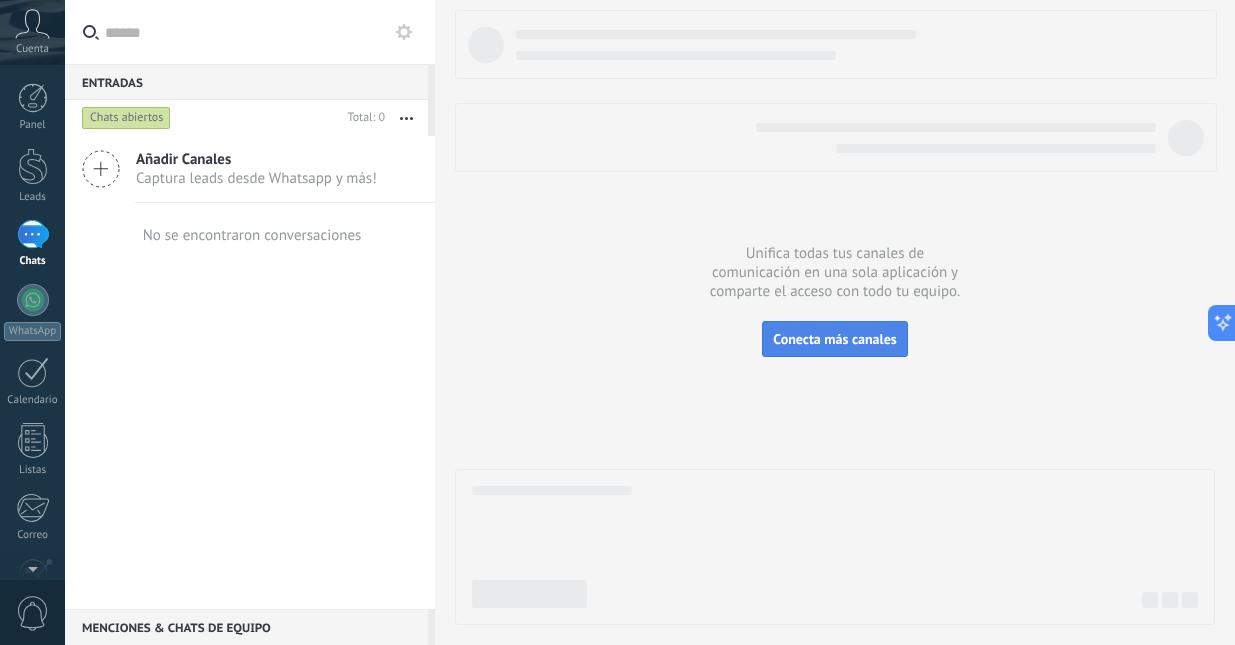 click on "Conecta más canales" at bounding box center (834, 339) 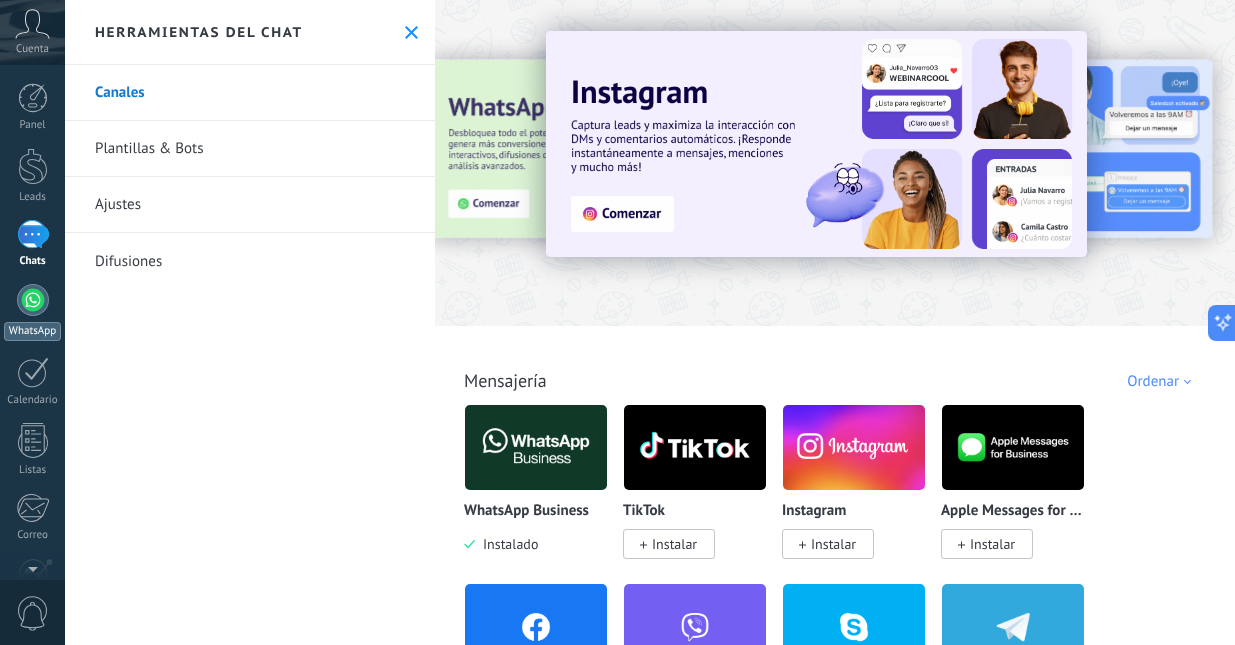 click at bounding box center (33, 300) 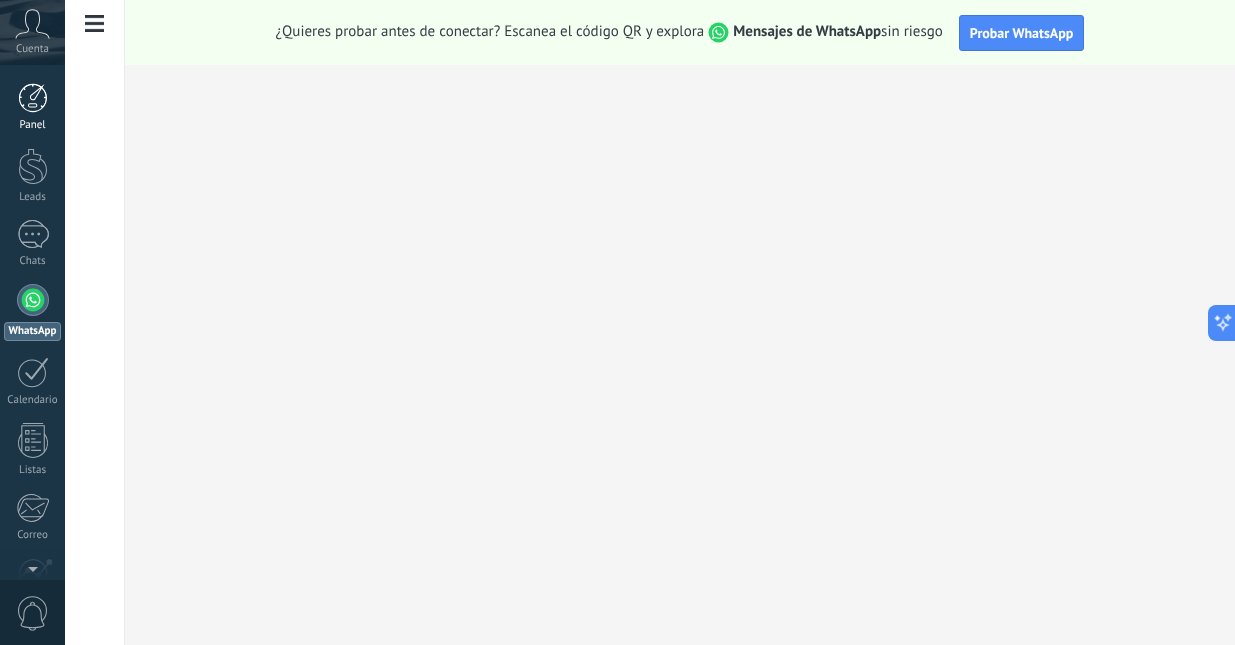 click at bounding box center (33, 98) 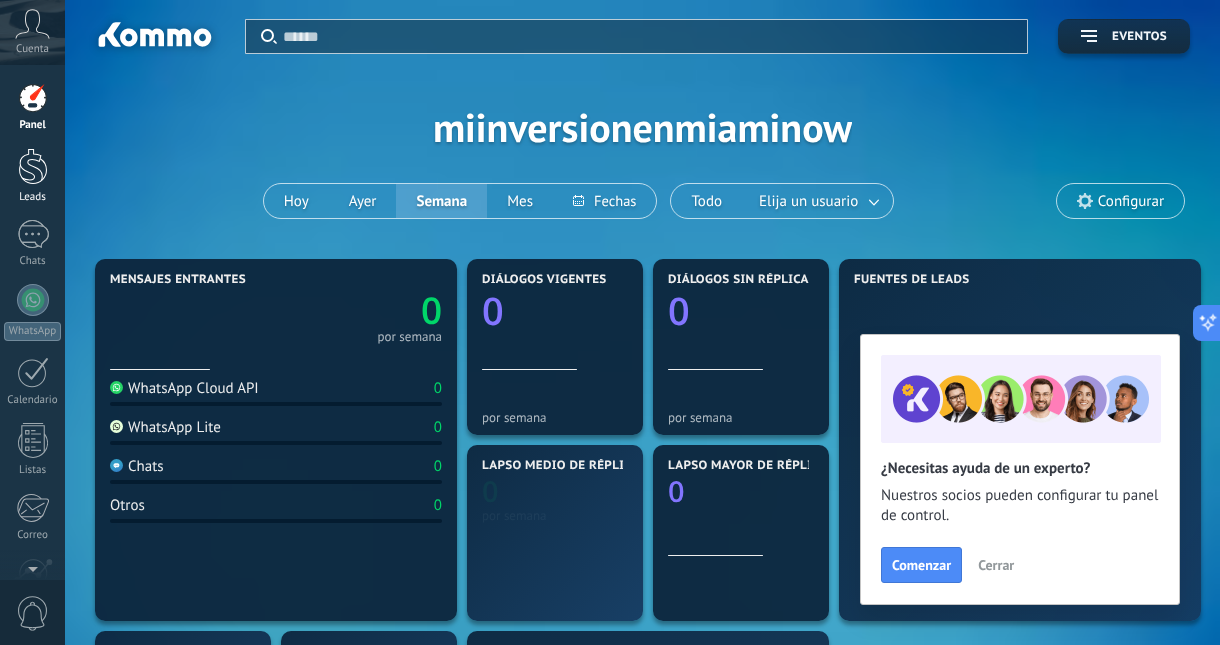 click at bounding box center (33, 166) 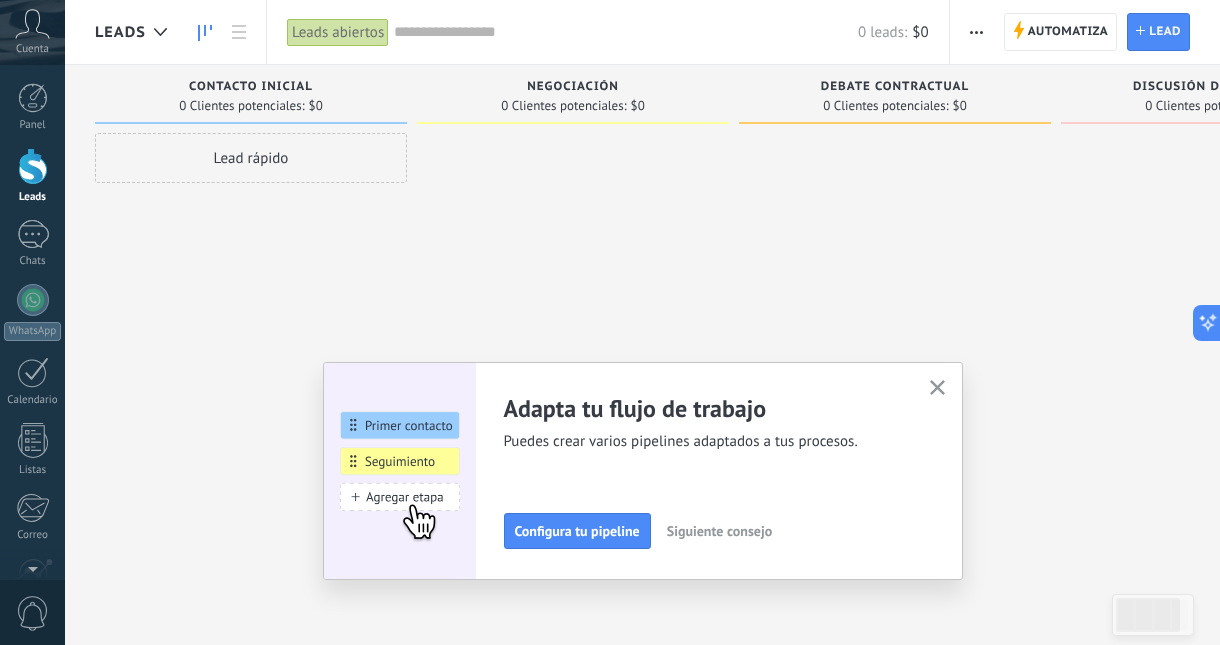 click 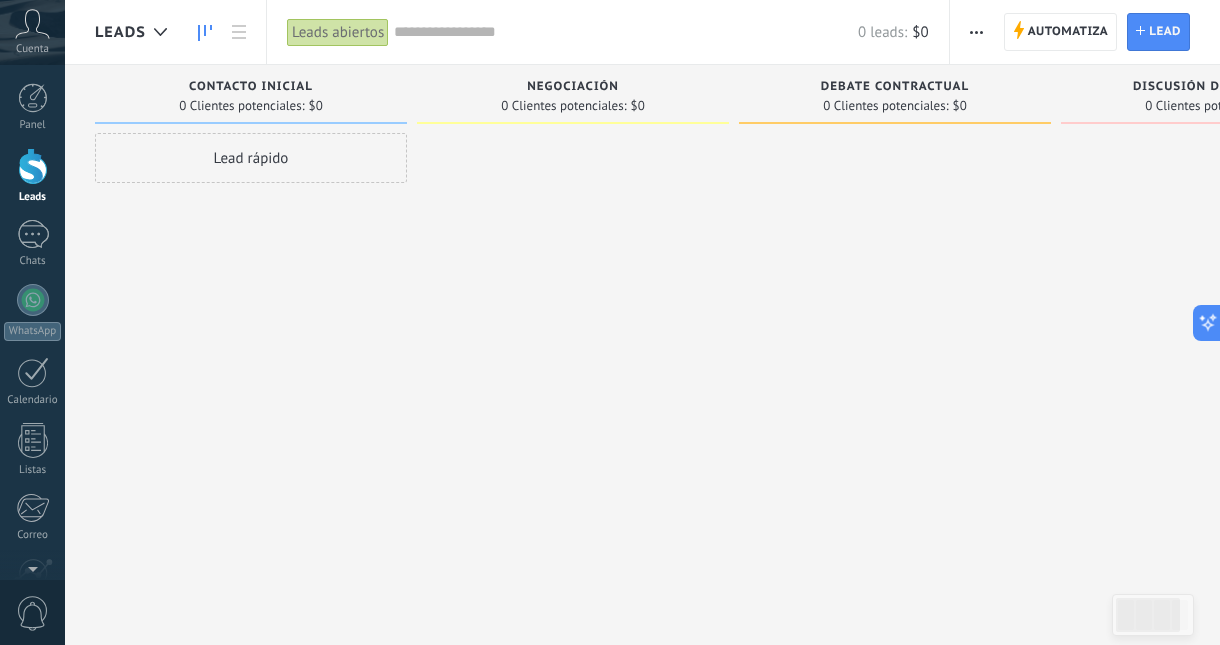 click on "Cuenta" at bounding box center (32, 49) 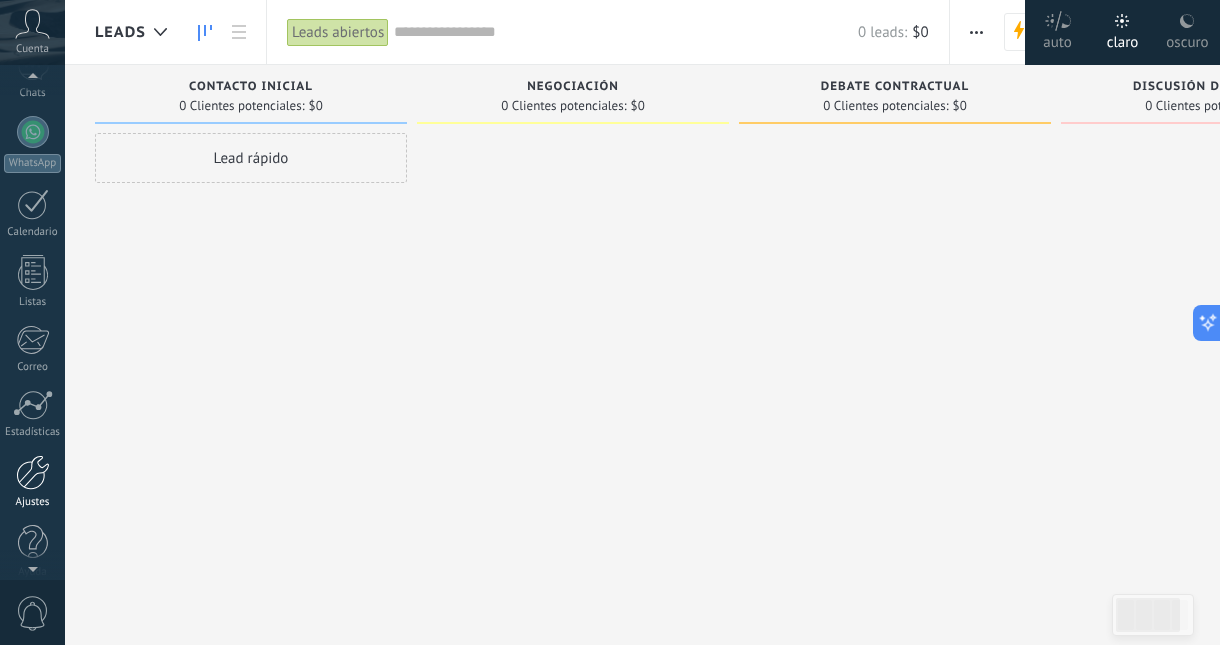 scroll, scrollTop: 183, scrollLeft: 0, axis: vertical 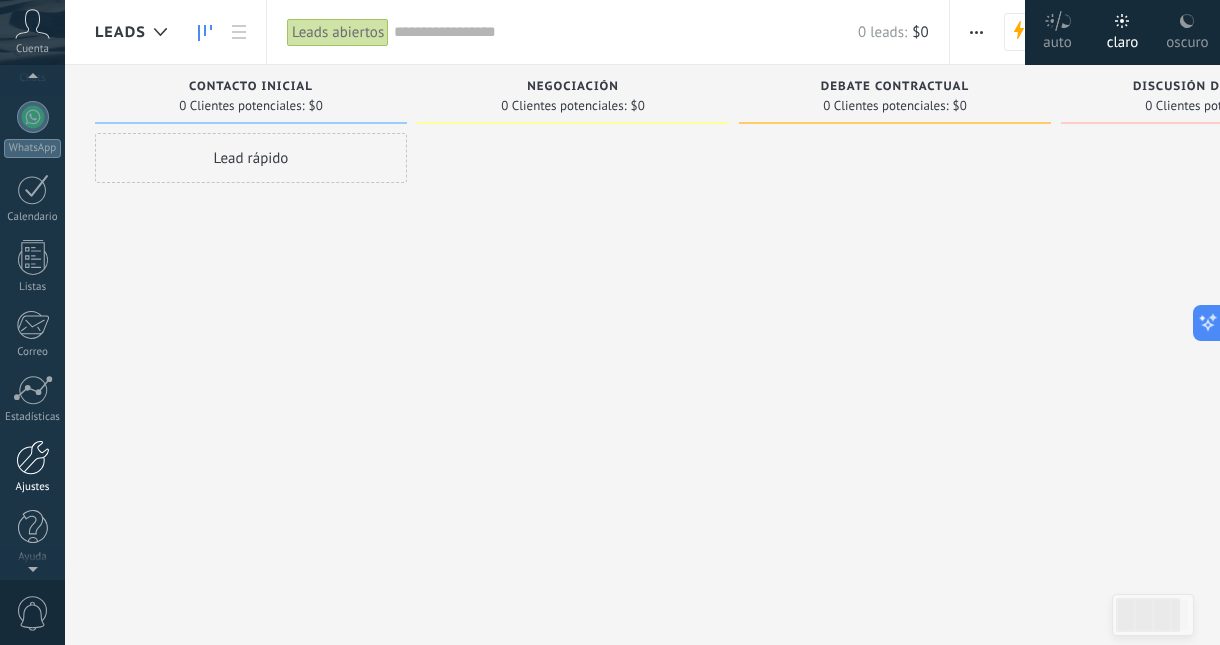 click at bounding box center [33, 457] 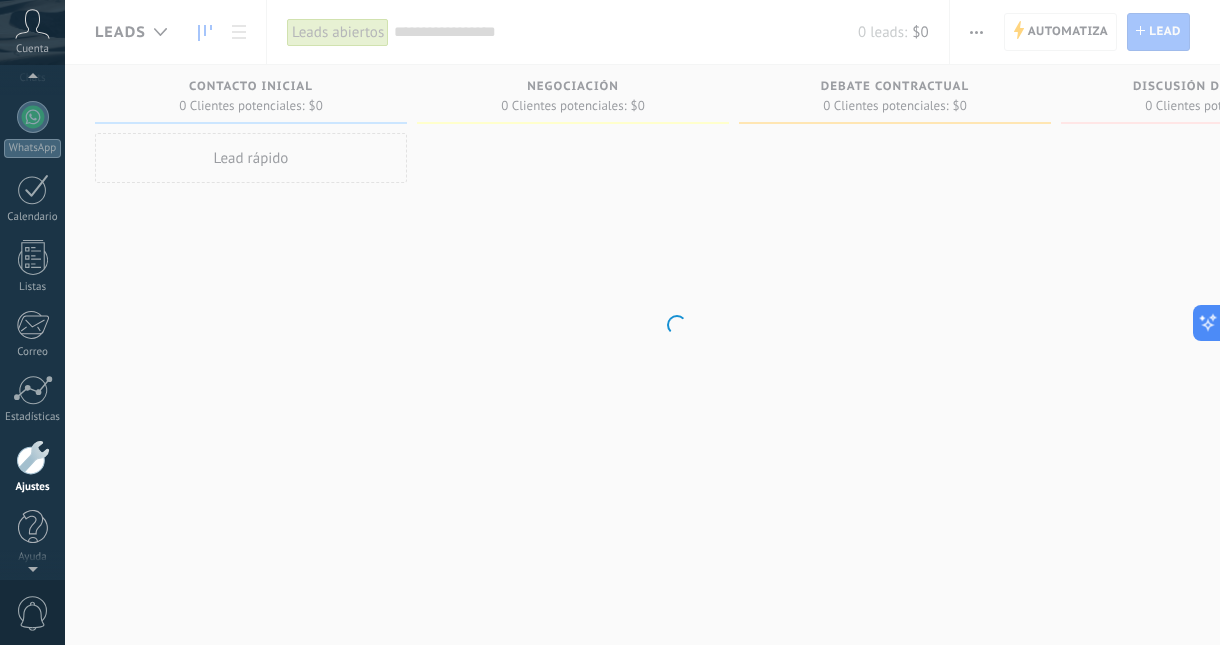 scroll, scrollTop: 187, scrollLeft: 0, axis: vertical 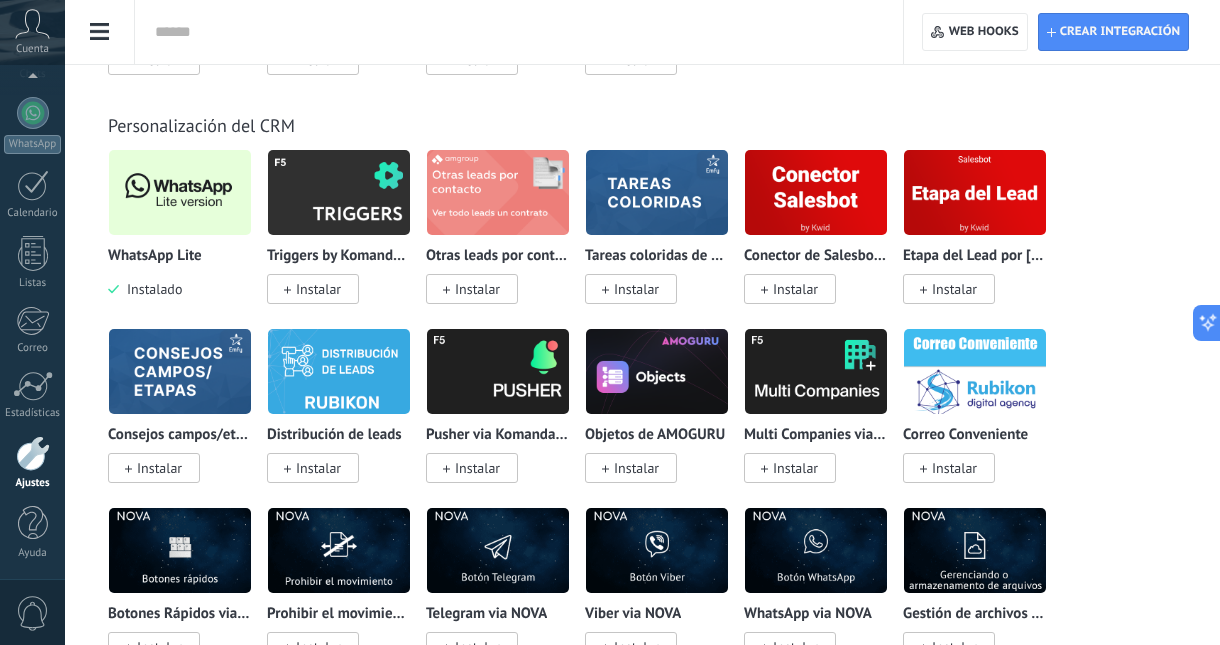click at bounding box center (180, 192) 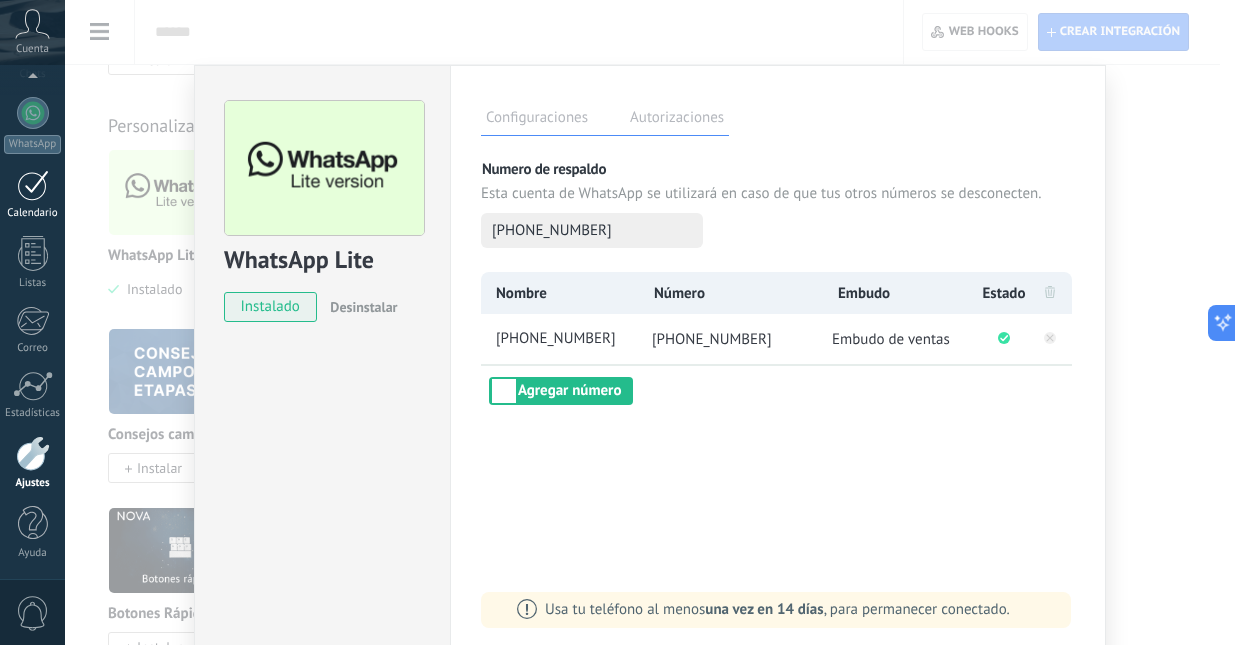 click at bounding box center [33, 185] 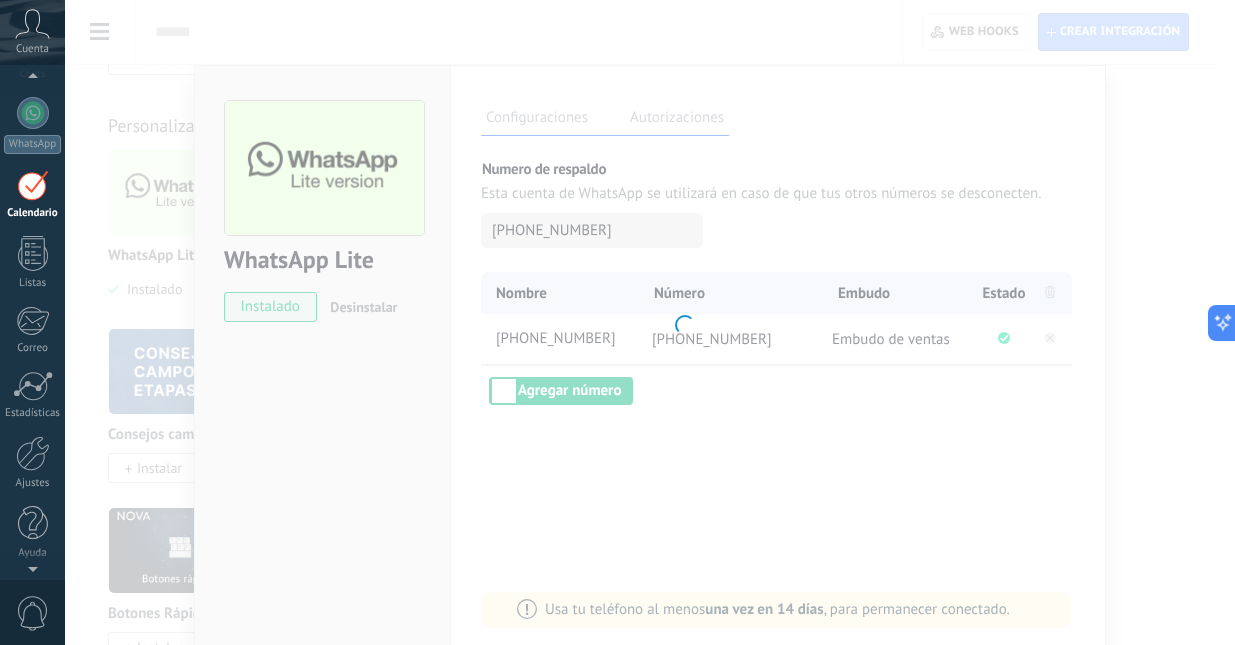 scroll, scrollTop: 58, scrollLeft: 0, axis: vertical 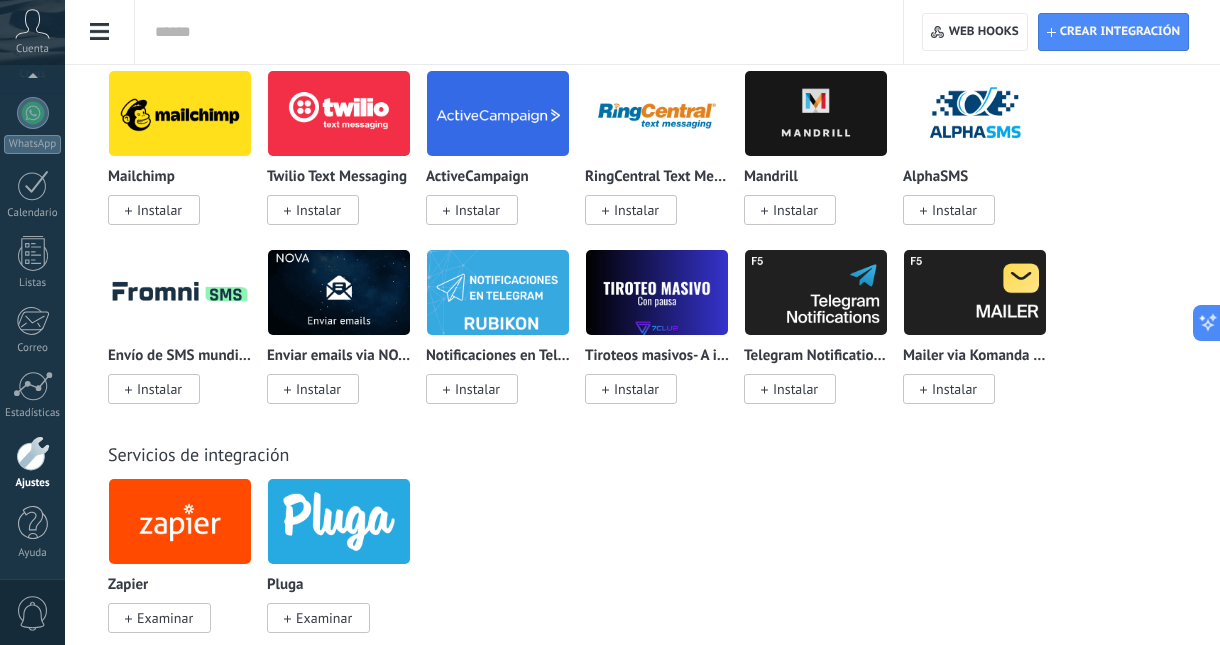 click at bounding box center [180, 292] 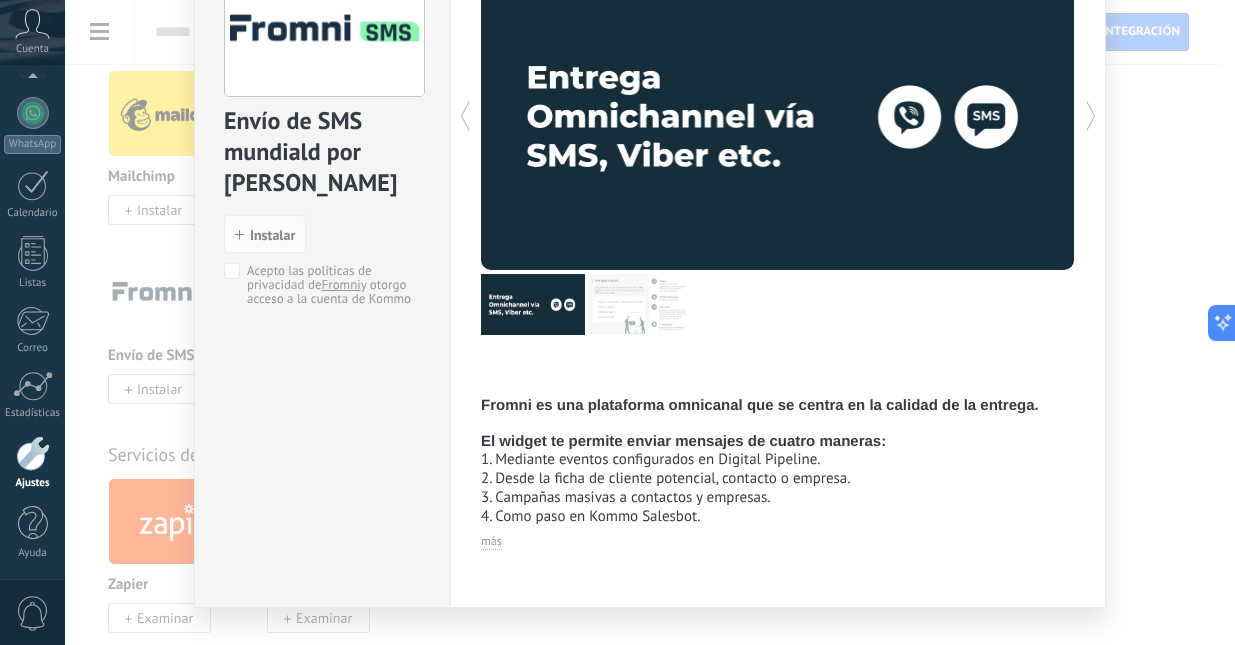 scroll, scrollTop: 177, scrollLeft: 0, axis: vertical 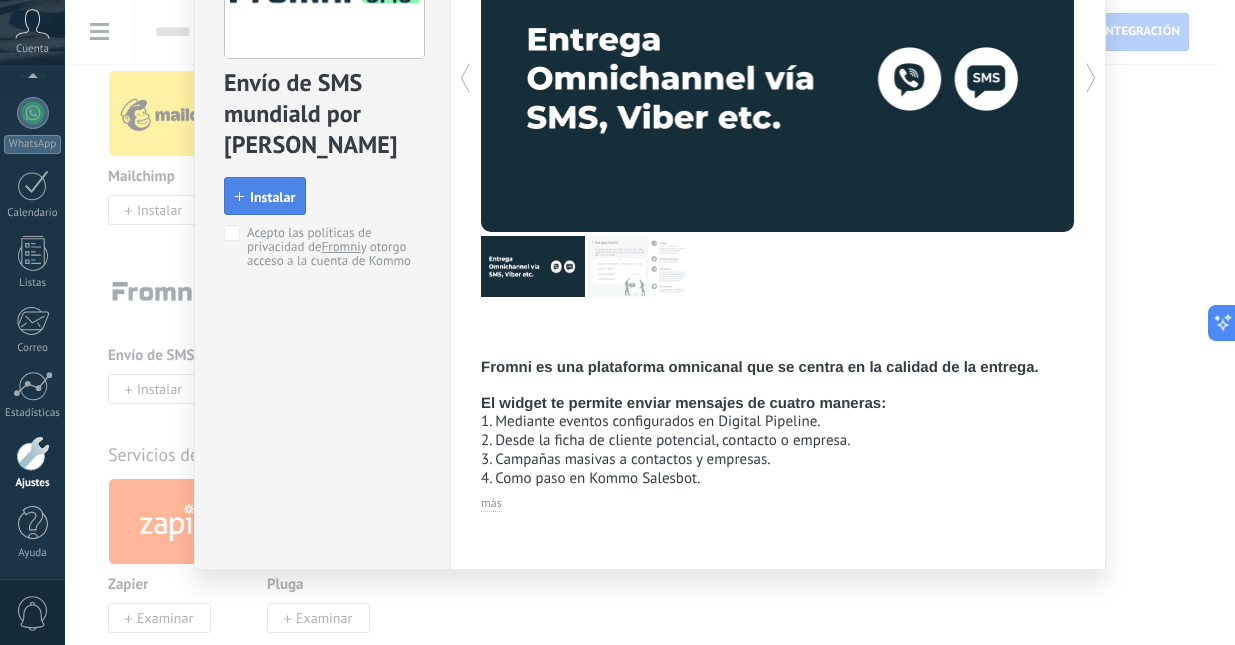 click on "Instalar" at bounding box center (272, 197) 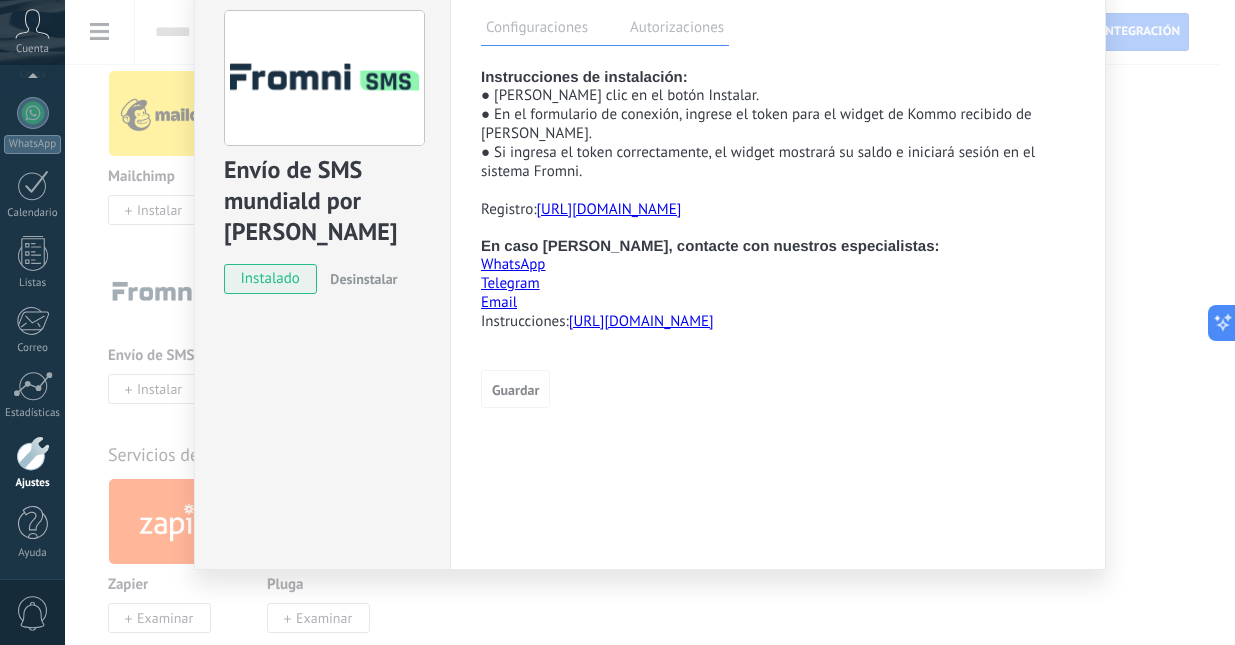 scroll, scrollTop: 177, scrollLeft: 0, axis: vertical 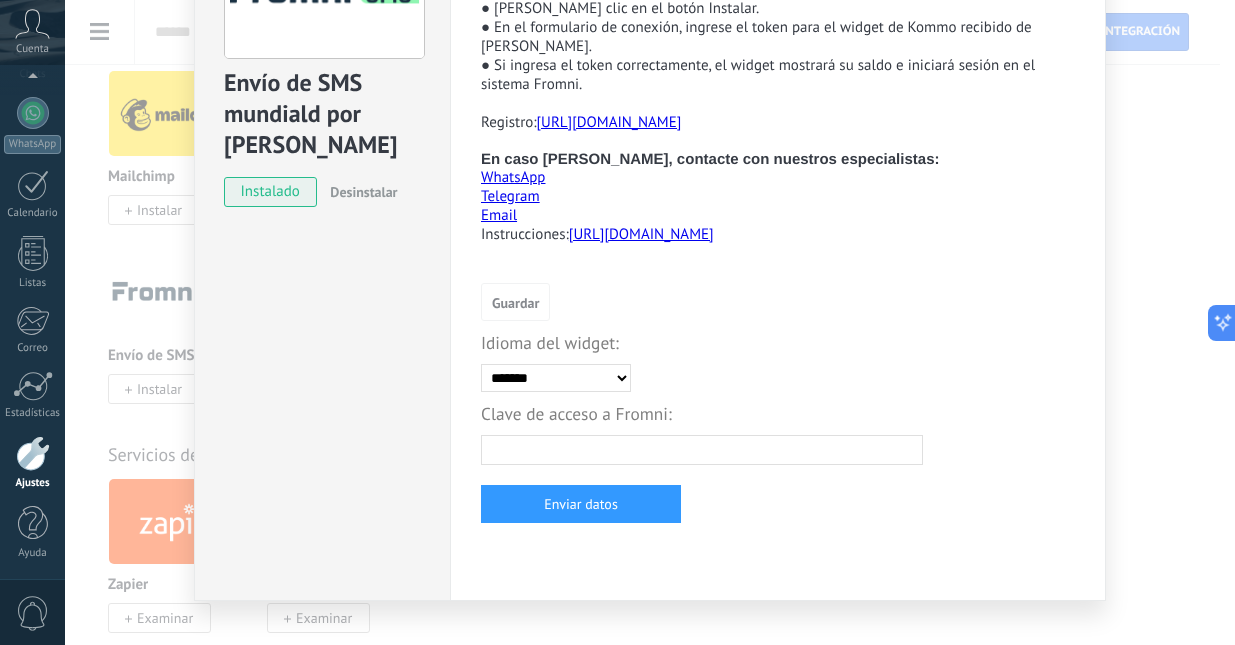 click on "Envío de SMS mundiald por Fromni instalado Desinstalar Configuraciones Autorizaciones [PERSON_NAME] registra a los usuarios que han concedido acceso a las integración a esta cuenta. Si deseas remover la posibilidad que un usuario pueda enviar solicitudes a la cuenta en nombre de esta integración, puedes revocar el acceso. Si el acceso a todos los usuarios es revocado, la integración dejará de funcionar. Esta aplicacion está instalada, pero nadie le [PERSON_NAME] acceso aun.
Instrucciones de instalación:
● [PERSON_NAME] clic en el botón Instalar.
● En el formulario de conexión, ingrese el token para el widget de Kommo recibido de [PERSON_NAME].
● Si ingresa el token correctamente, el widget mostrará su saldo e iniciará sesión en el sistema Fromni.
Registro:  [URL][DOMAIN_NAME]
En caso [PERSON_NAME], contacte con nuestros especialistas:
WhatsApp
Telegram
Email
Instrucciones:  [URL][DOMAIN_NAME]
más Guardar" at bounding box center [650, 322] 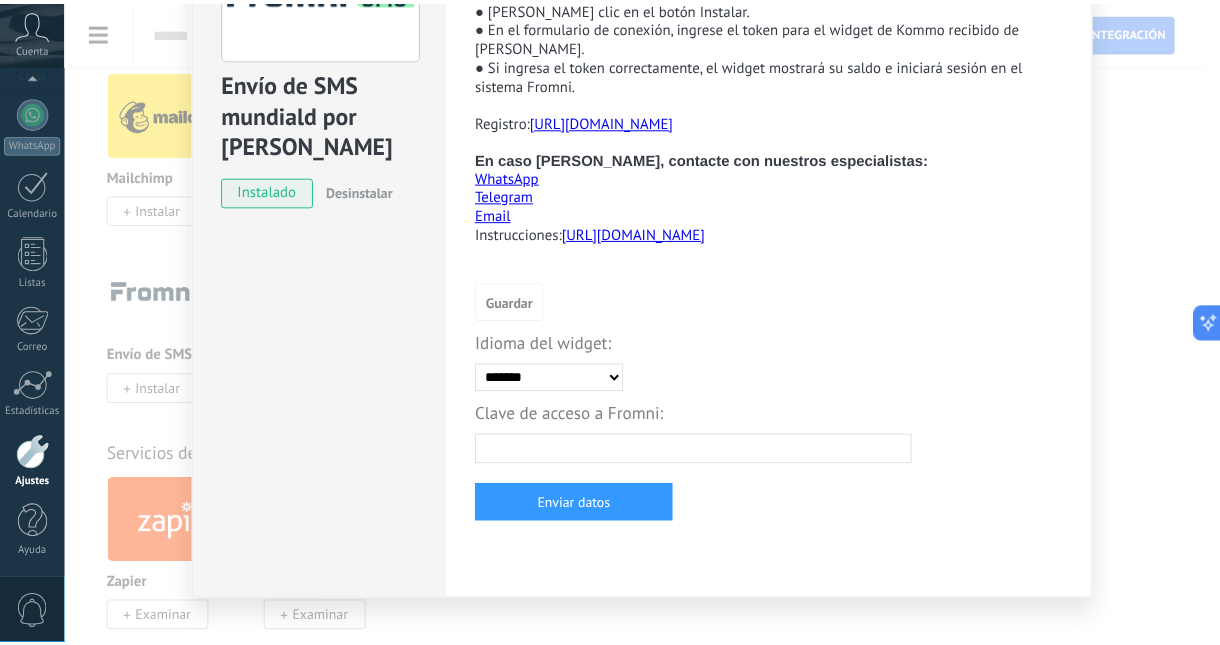 scroll, scrollTop: 0, scrollLeft: 0, axis: both 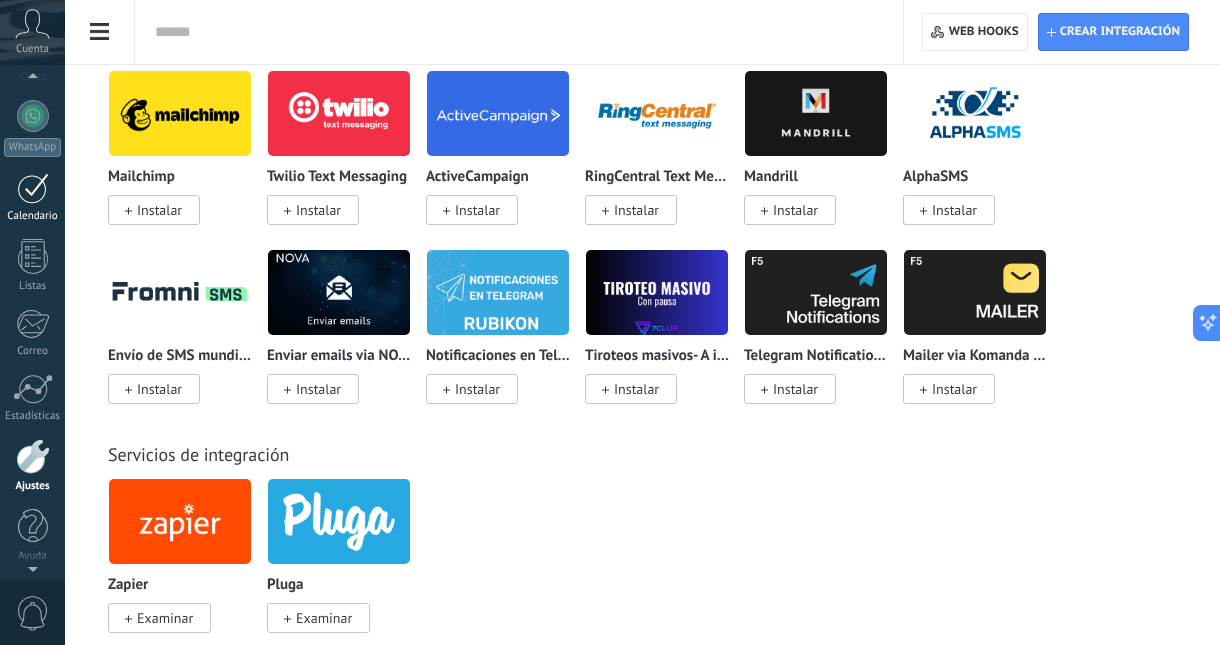 click at bounding box center [33, 188] 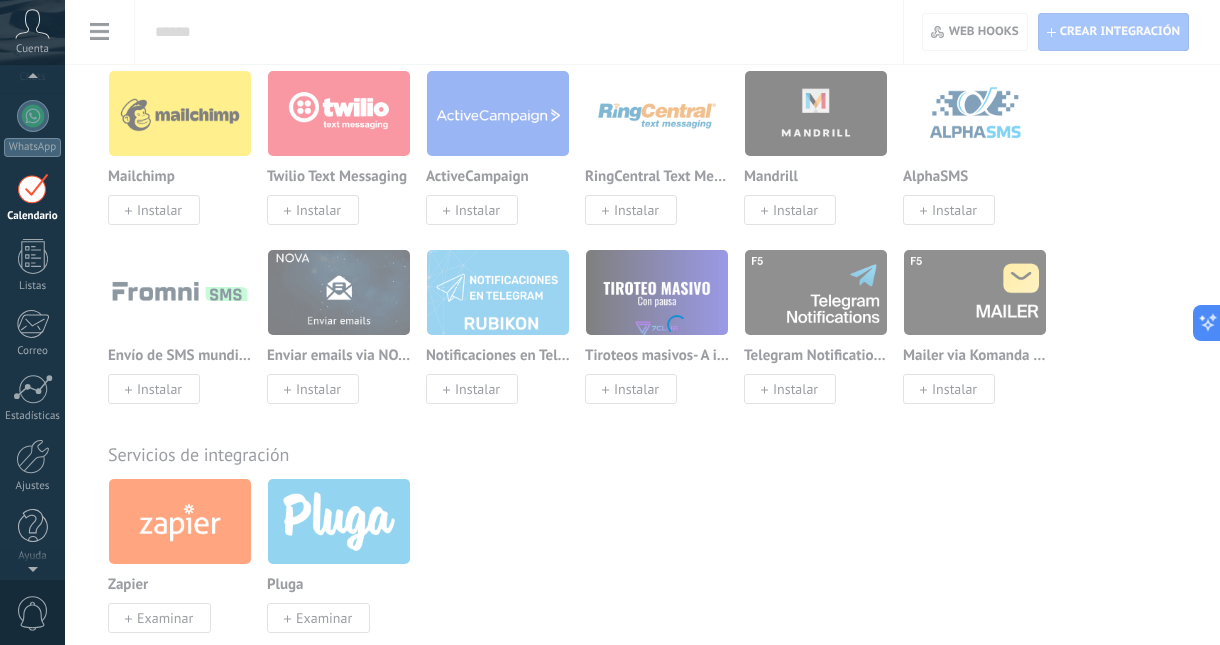 scroll, scrollTop: 58, scrollLeft: 0, axis: vertical 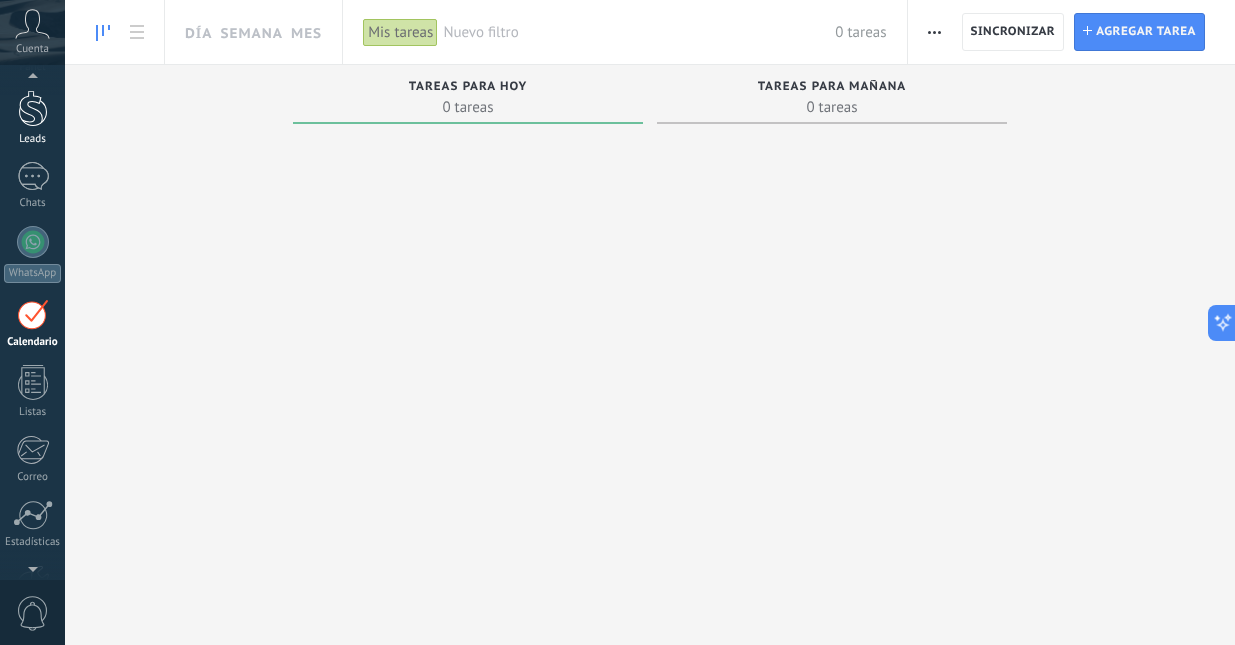 click at bounding box center [33, 108] 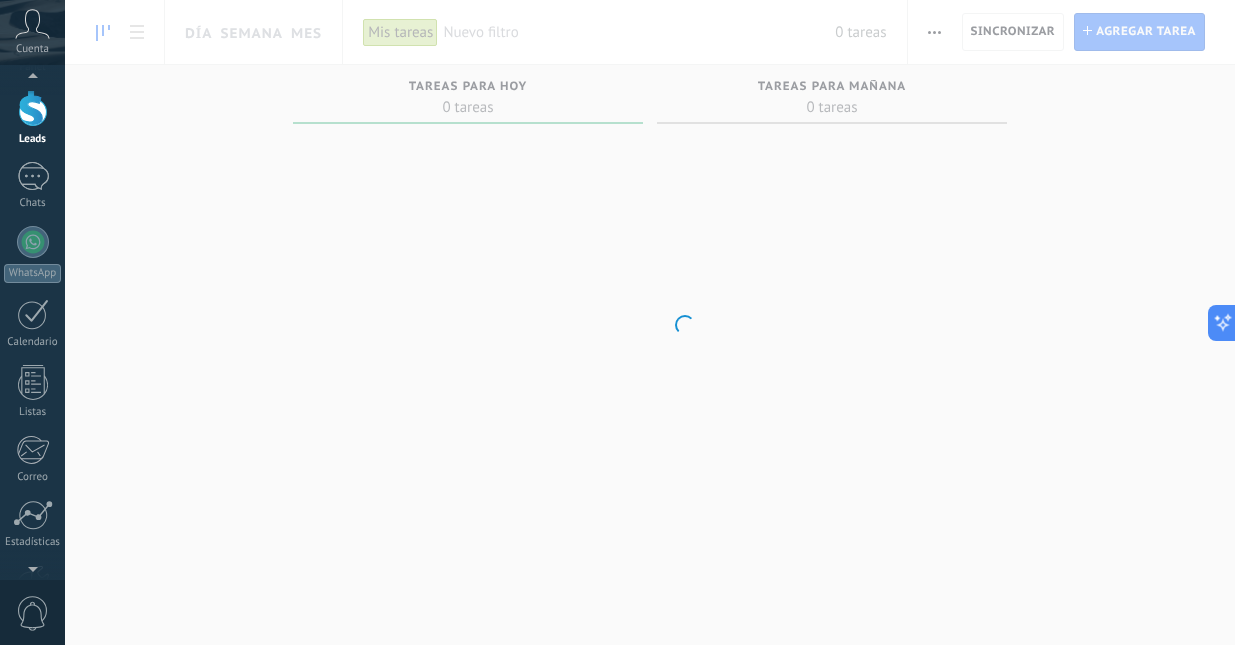 scroll, scrollTop: 0, scrollLeft: 0, axis: both 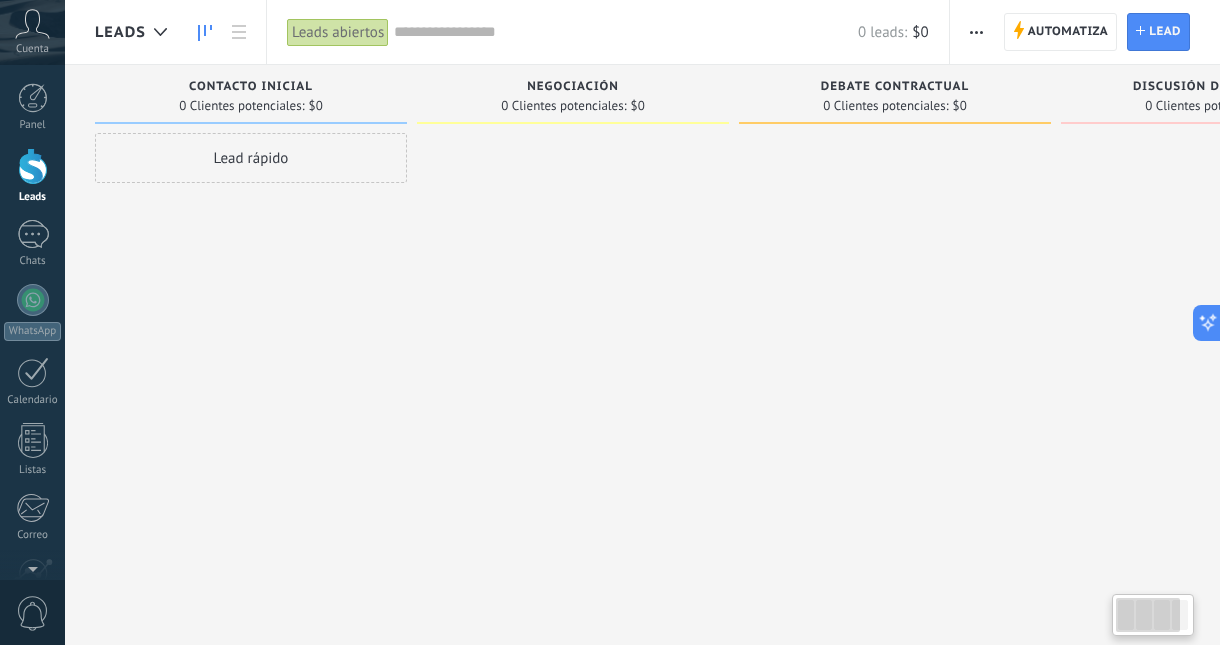 click at bounding box center (33, 166) 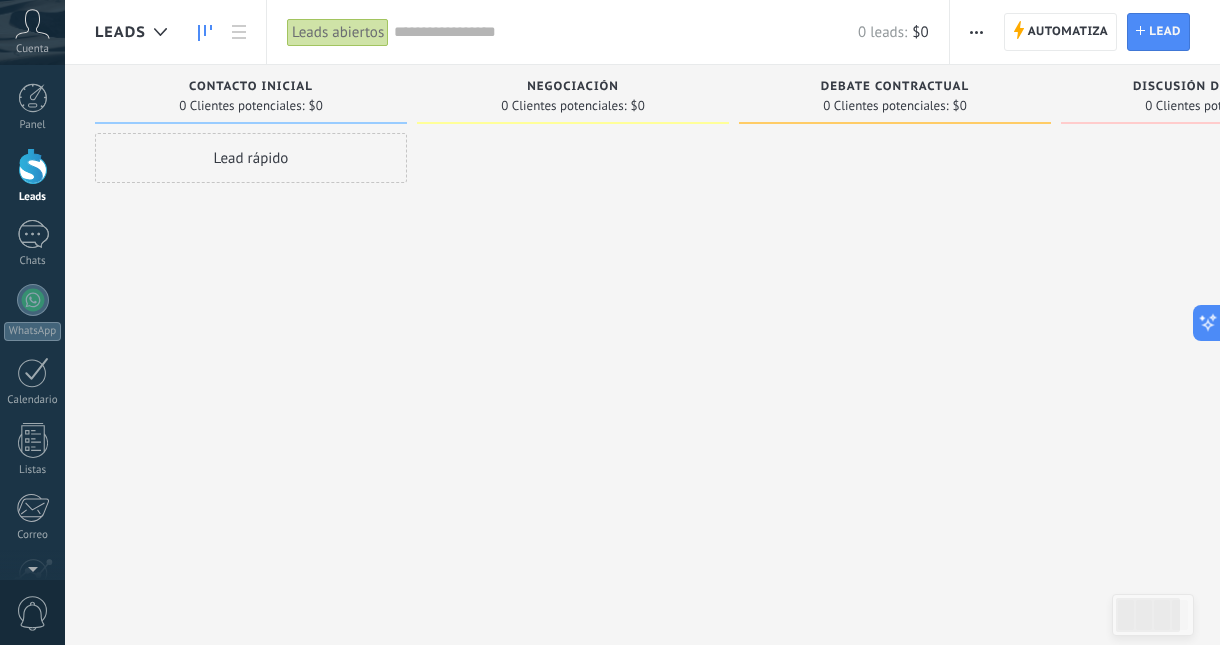 click at bounding box center [976, 32] 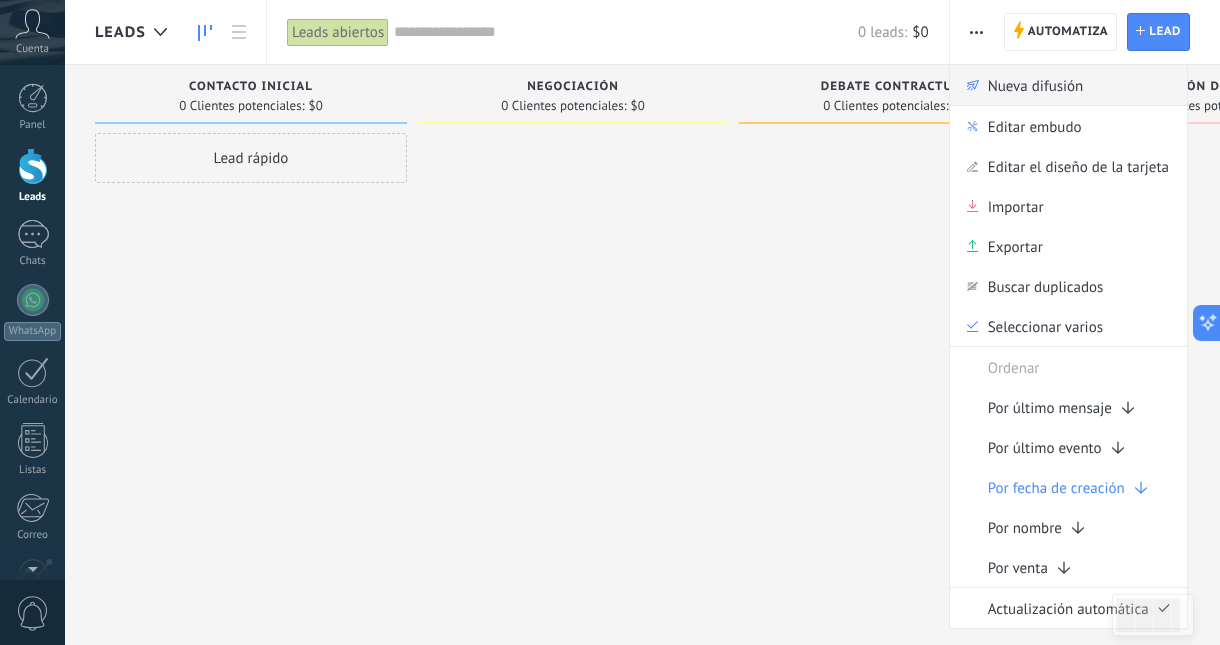 click on "Nueva difusión" at bounding box center (1036, 85) 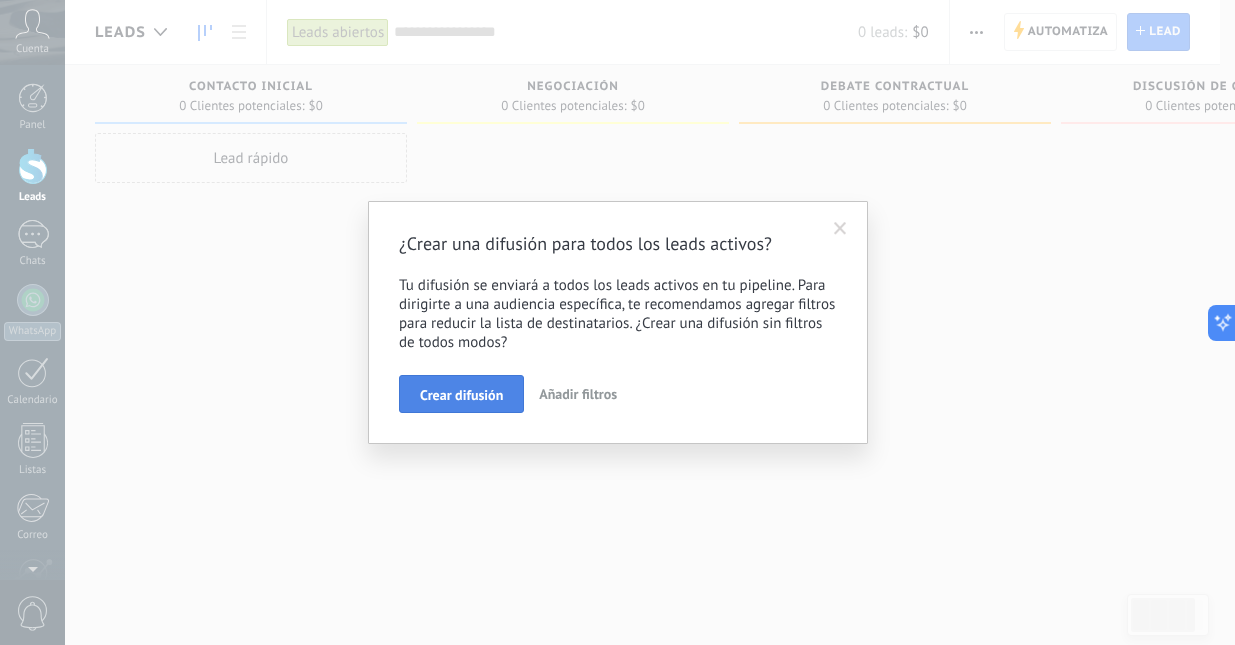 click on "Crear difusión" at bounding box center (461, 395) 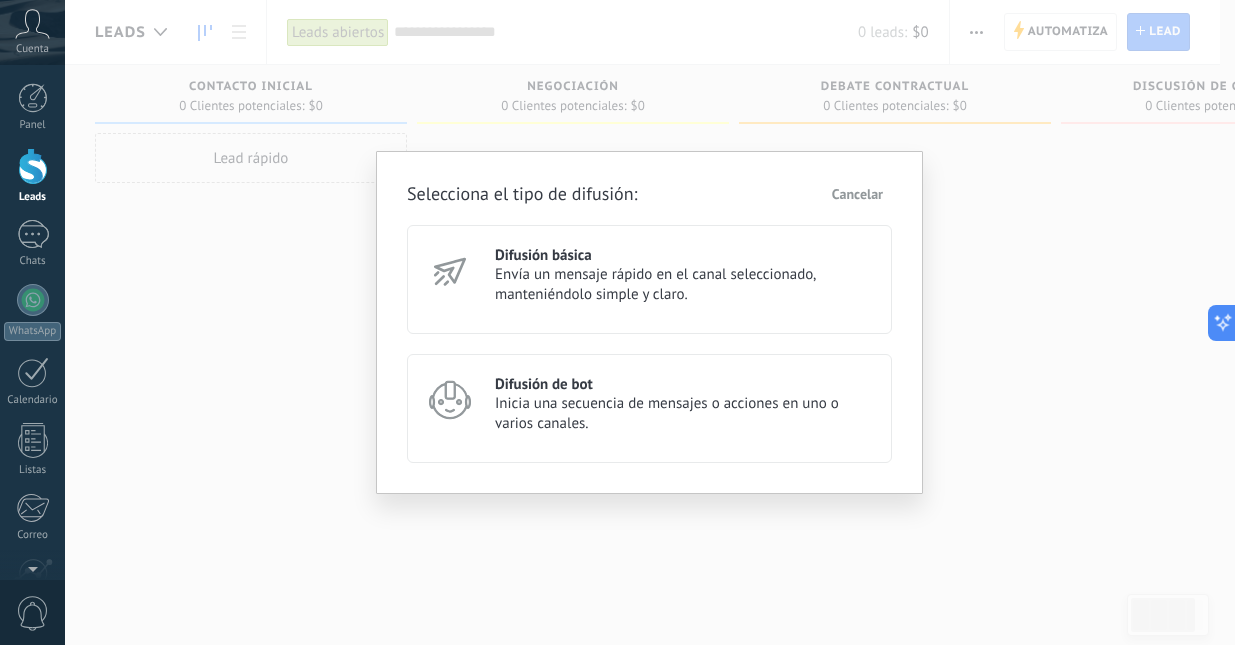 click on "Cancelar" at bounding box center (857, 194) 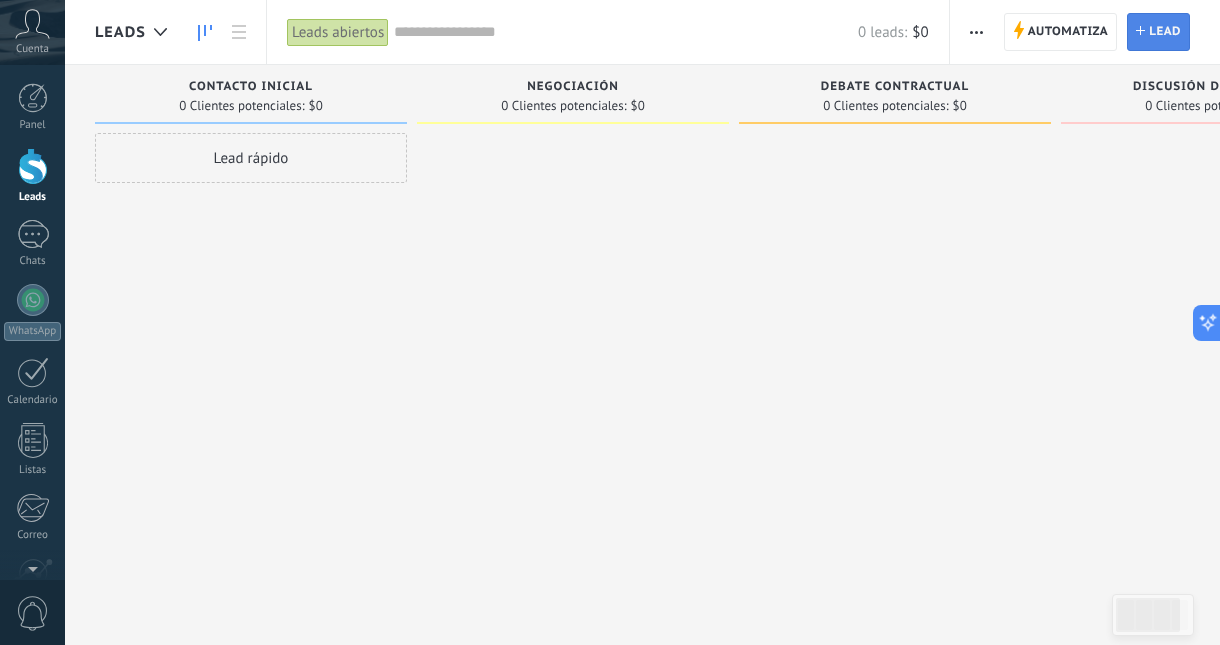 click on "Lead Nuevo lead" at bounding box center (1158, 32) 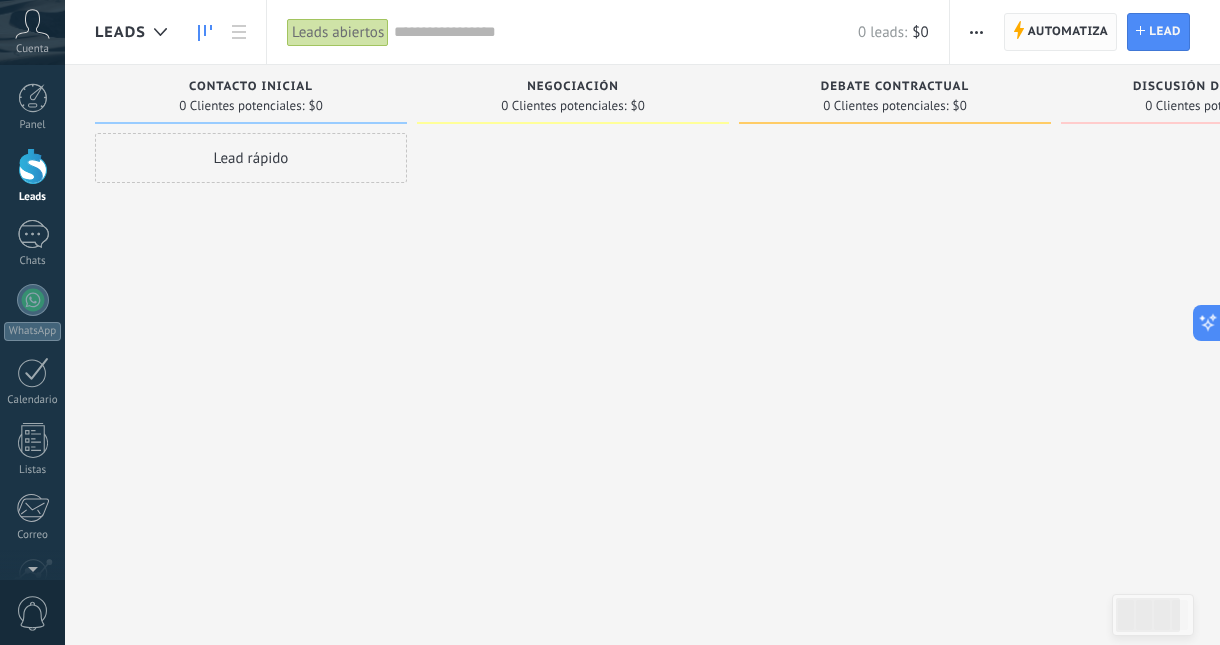 click on "Automatiza" at bounding box center (1068, 32) 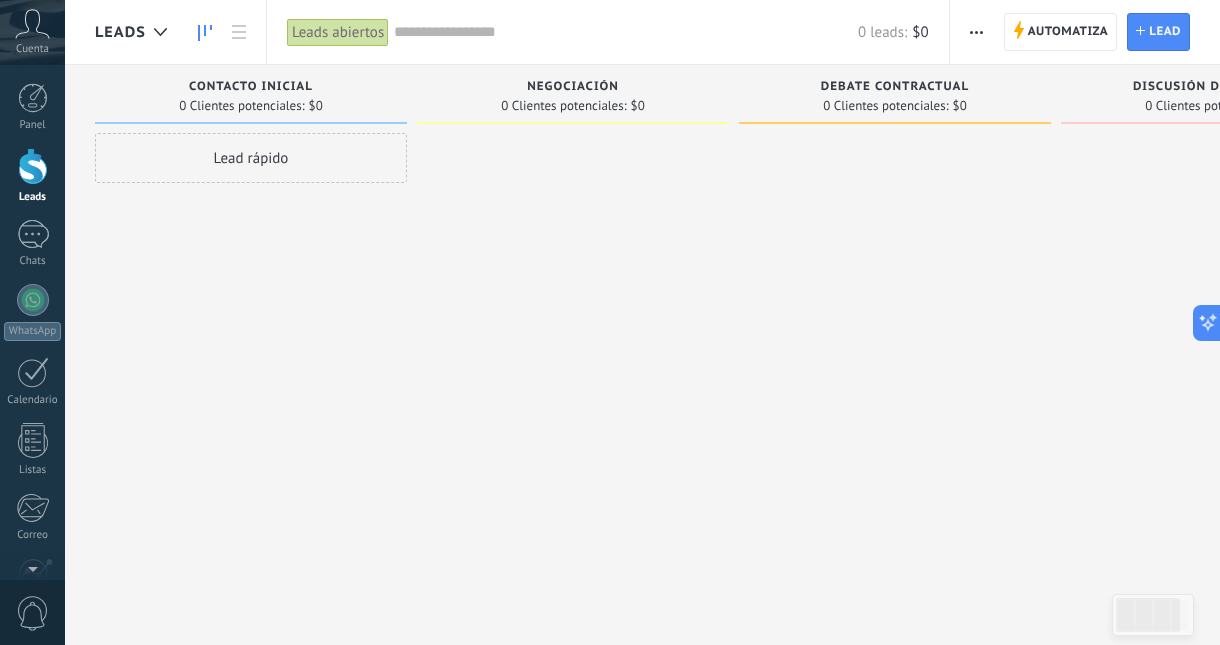 click at bounding box center (976, 32) 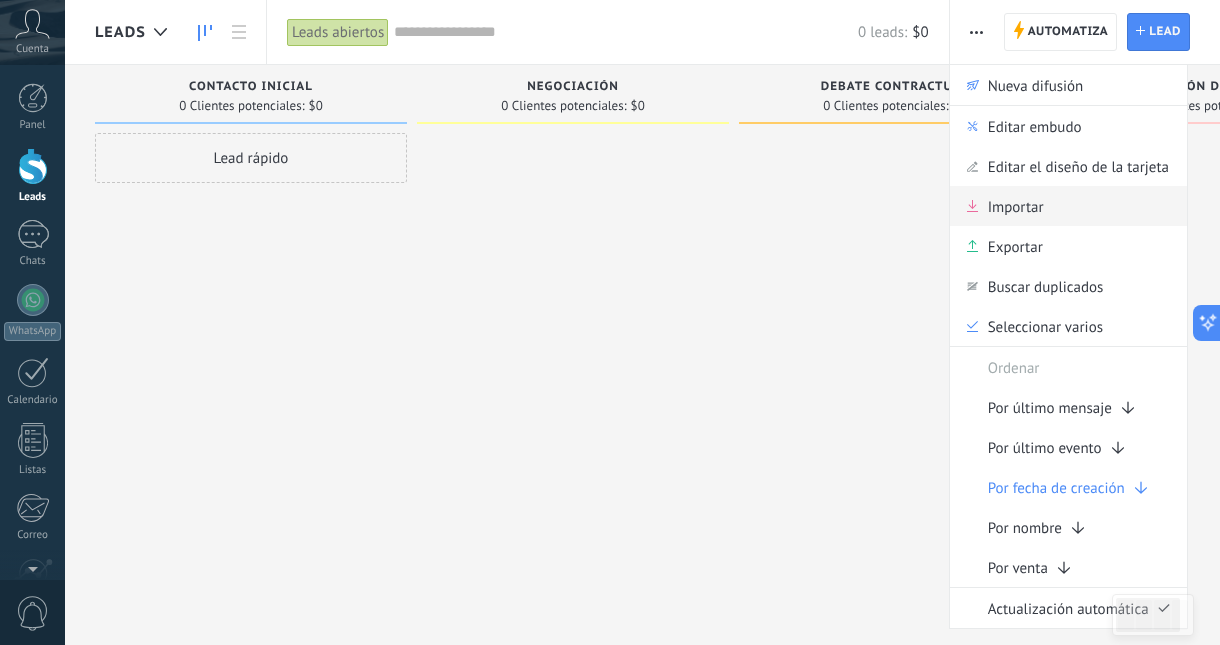 click on "Importar" at bounding box center (1016, 206) 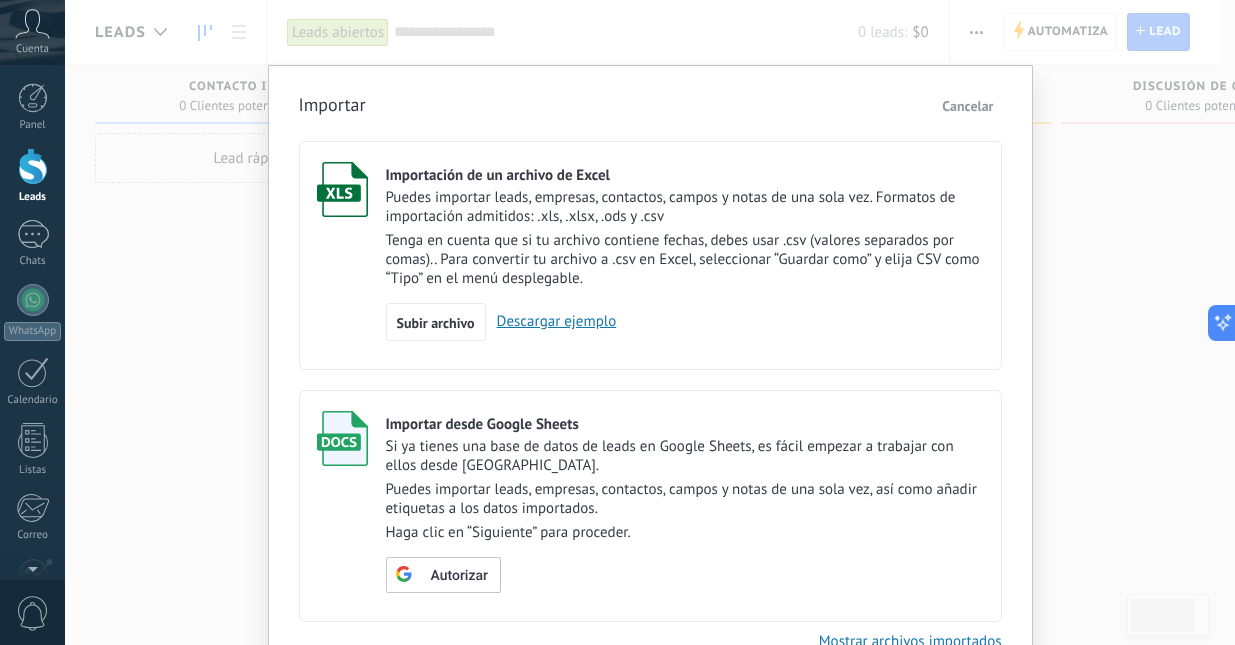 click on "Tenga en cuenta que si tu archivo contiene fechas, debes usar .csv (valores separados por comas).. Para convertir tu archivo a .csv en Excel, seleccionar “Guardar como” y elija CSV como “Tipo” en el menú desplegable." at bounding box center [685, 259] 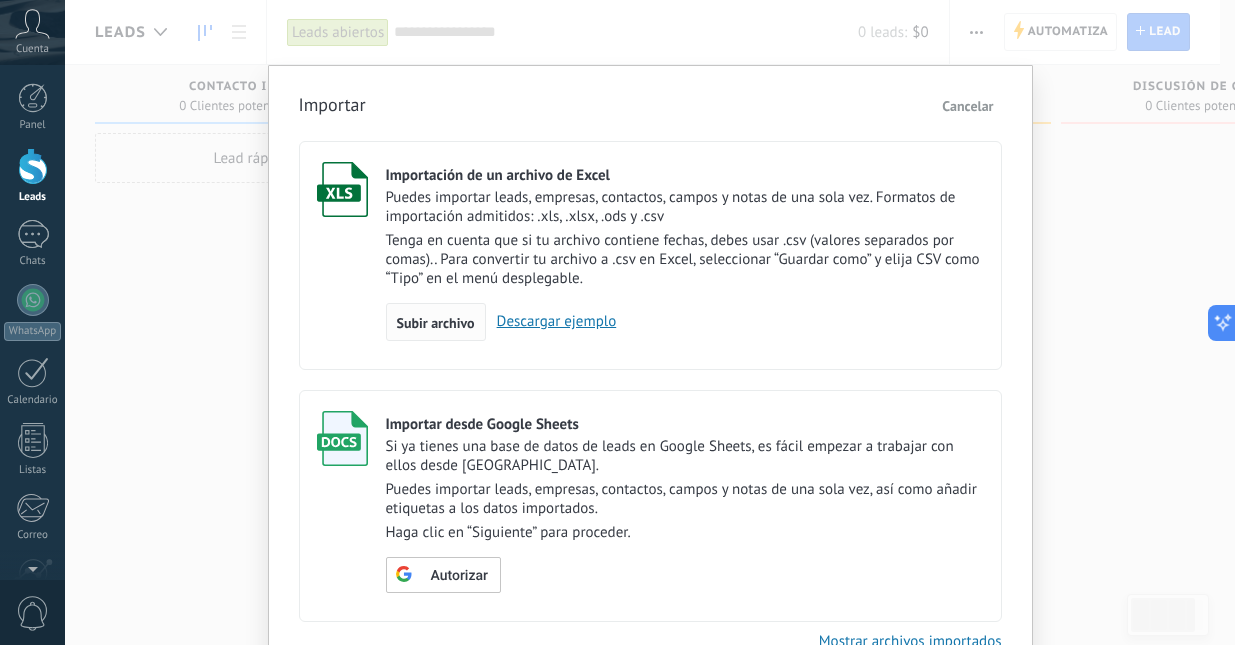 click on "Subir archivo" at bounding box center (436, 323) 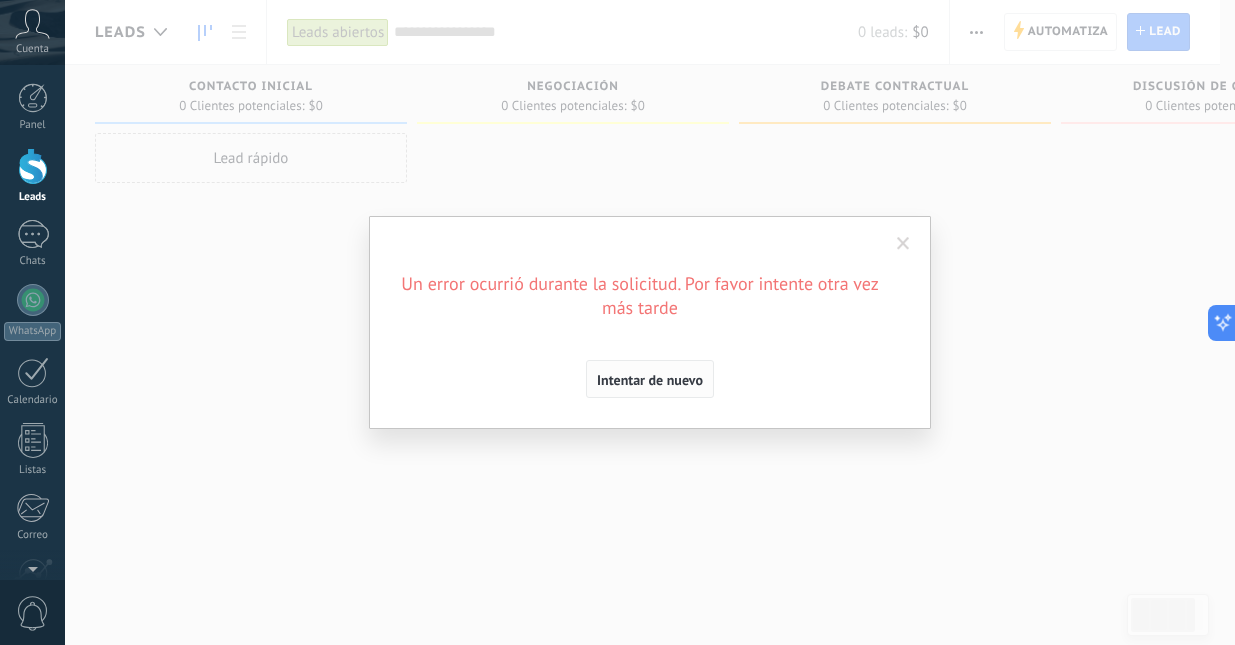 click on "Intentar de nuevo" at bounding box center [650, 380] 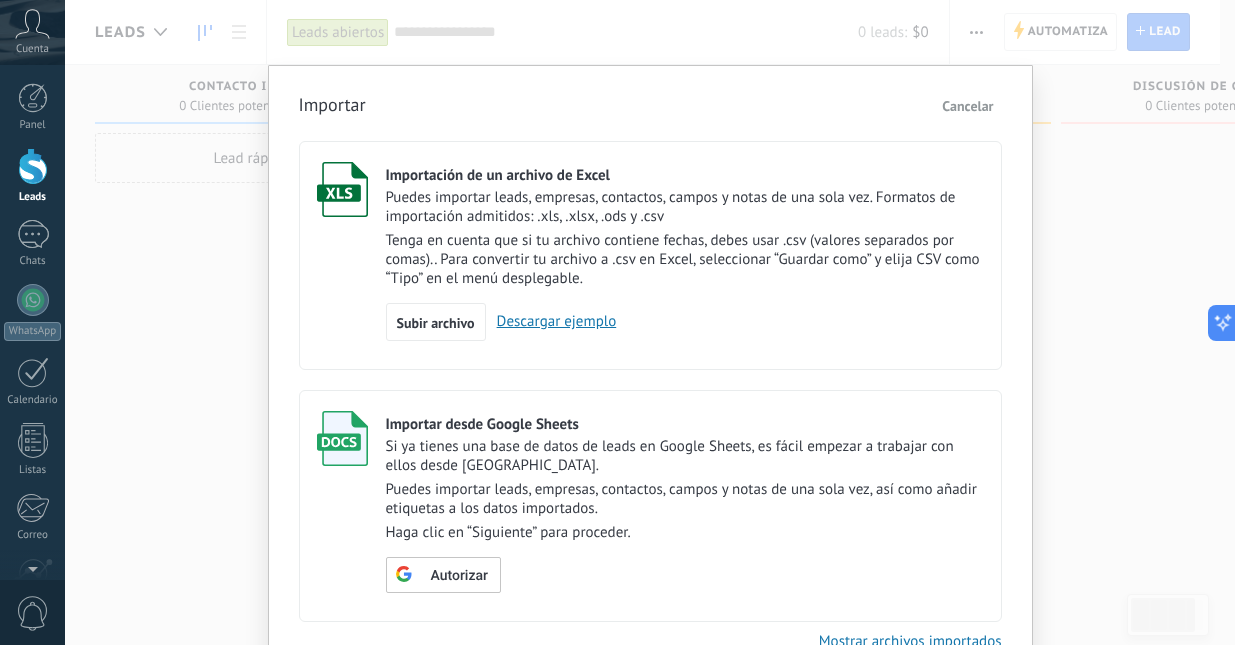 click on "Descargar ejemplo" at bounding box center [551, 321] 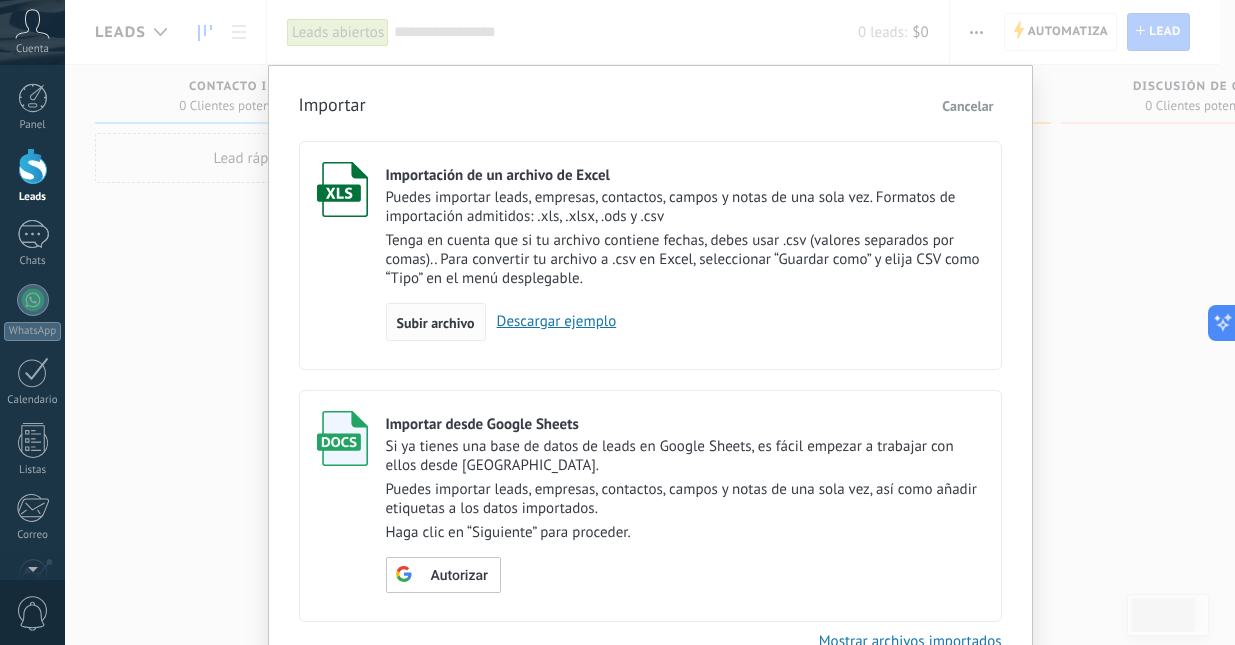 click on "Subir archivo" at bounding box center [436, 323] 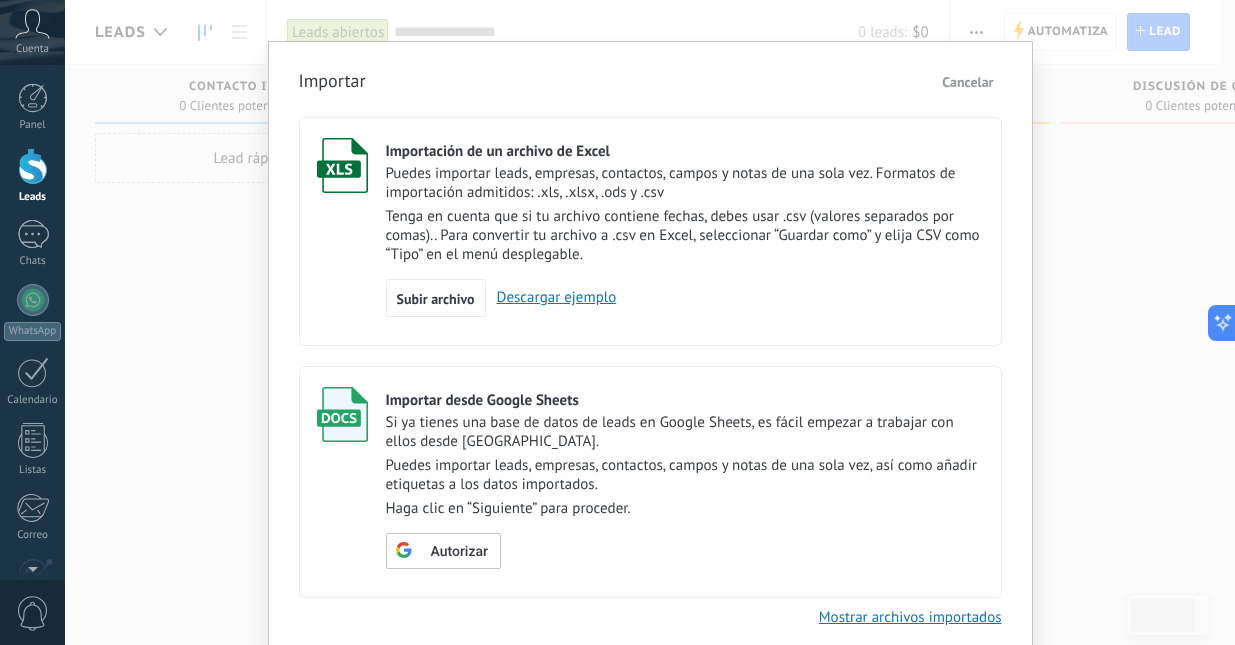 scroll, scrollTop: 22, scrollLeft: 0, axis: vertical 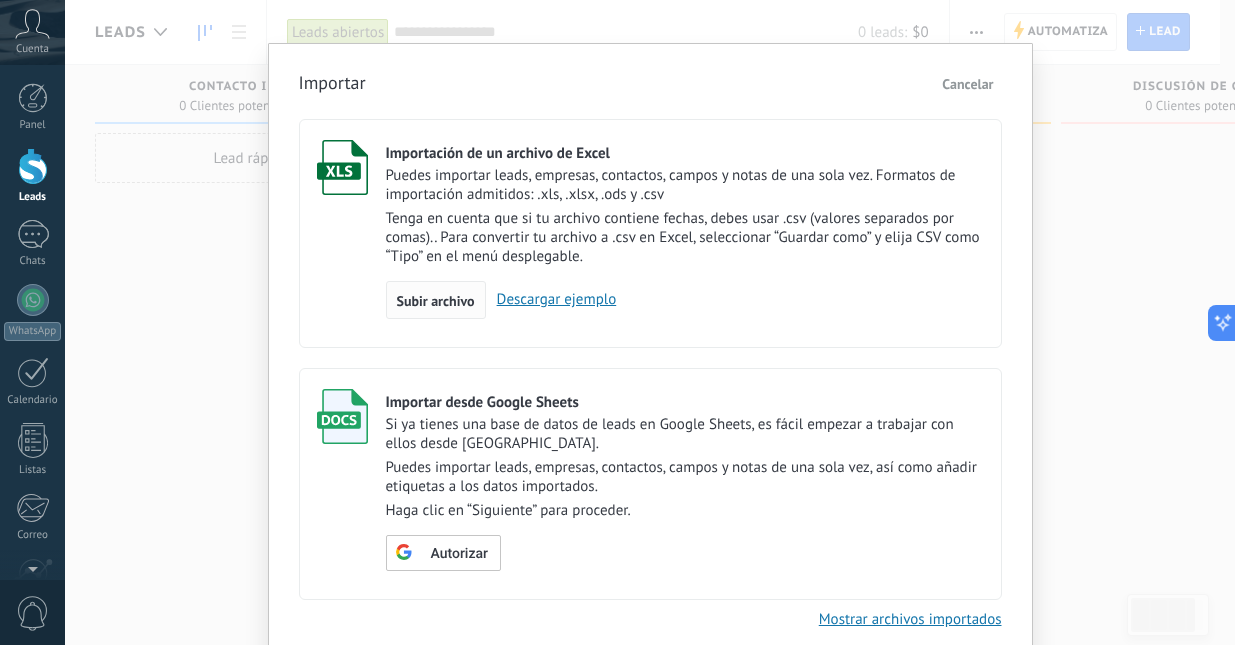 click on "Subir archivo" at bounding box center [436, 301] 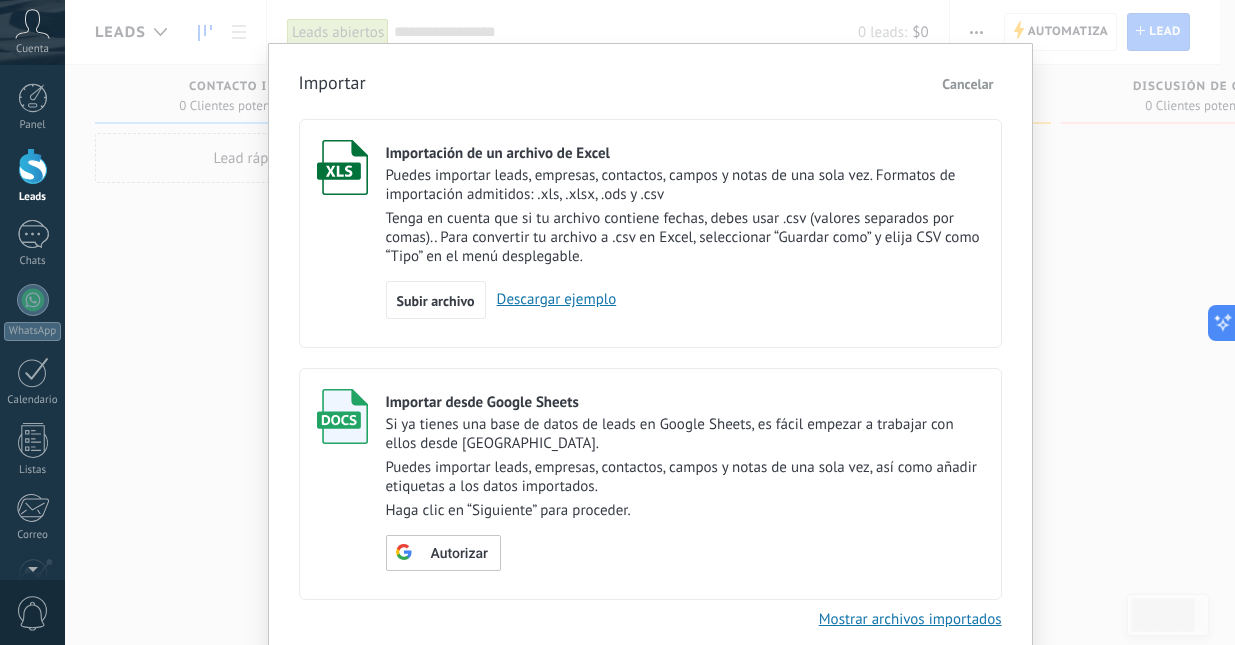 click on "Importar Cancelar Importación de un archivo de Excel Puedes importar leads, empresas, contactos, campos y notas de una sola vez. Formatos de importación admitidos: .xls, .xlsx, .ods y .csv Tenga en cuenta que si tu archivo contiene fechas, debes usar .csv (valores separados por comas).. Para convertir tu archivo a .csv en Excel, seleccionar “Guardar como” y elija CSV como “Tipo” en el menú desplegable. Subir archivo Descargar ejemplo Importar desde Google Sheets Si ya tienes una base de datos de leads en Google Sheets, es fácil empezar a trabajar con ellos desde Kommo. Puedes importar leads, empresas, contactos, campos y notas de una sola vez, así como añadir etiquetas a los datos importados. Haga clic en “Siguiente” para proceder. Autorizar Mostrar archivos importados" at bounding box center [650, 322] 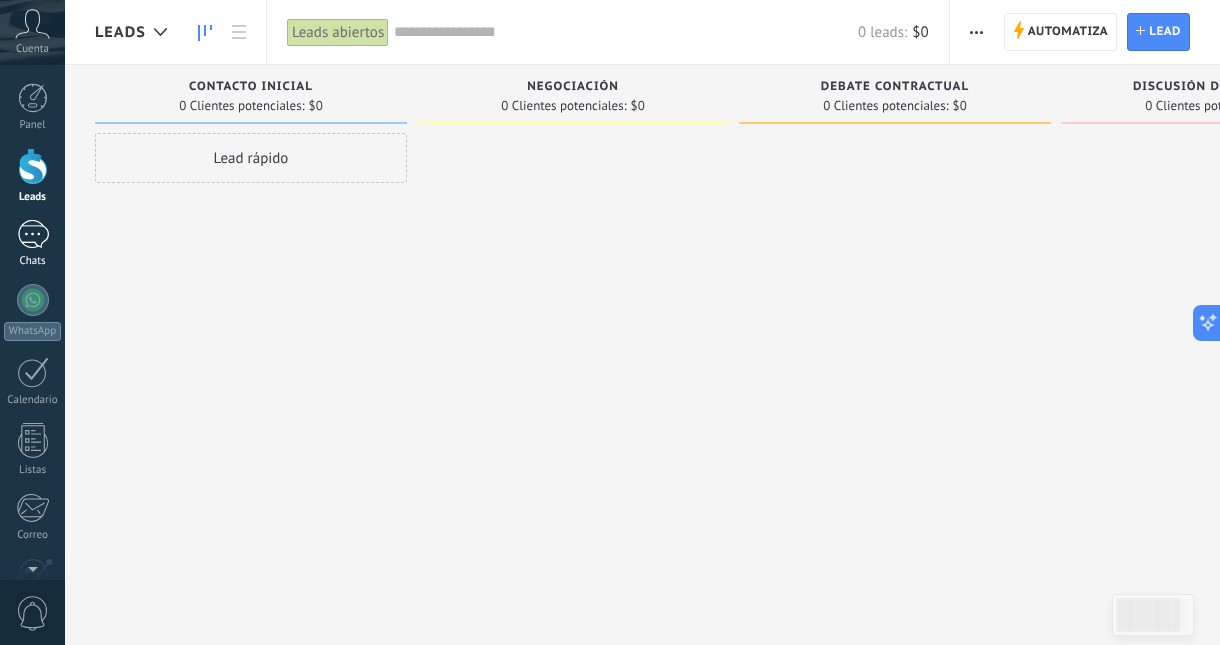 click at bounding box center (33, 234) 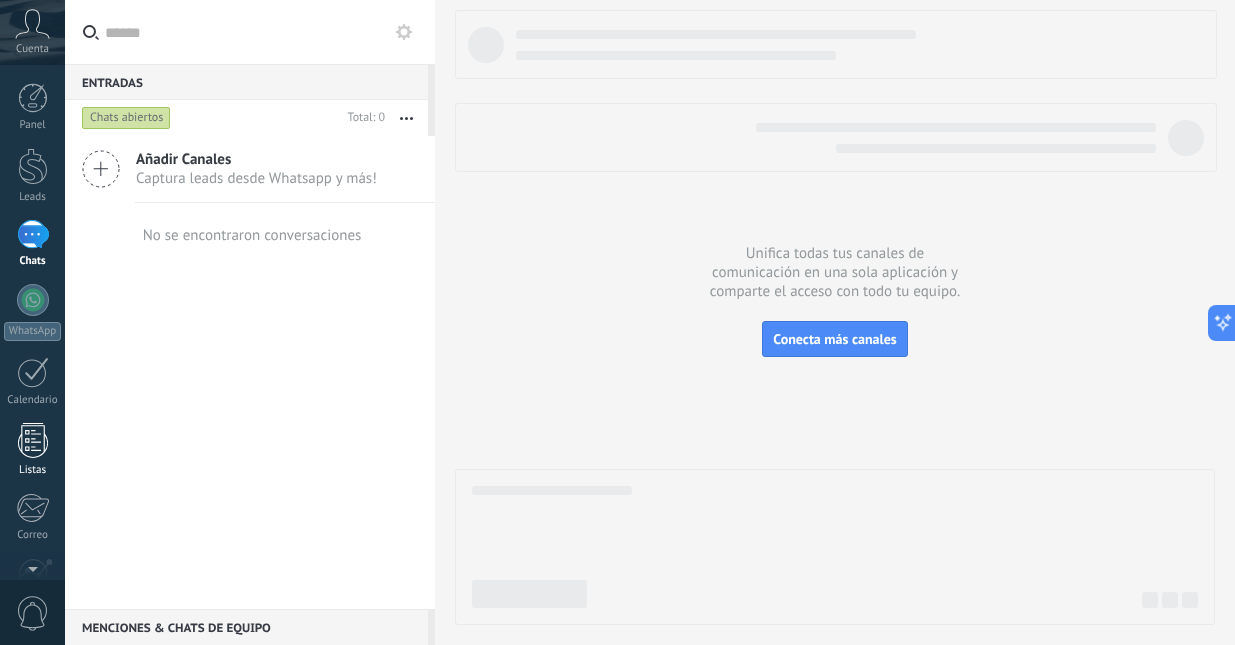 click at bounding box center (33, 440) 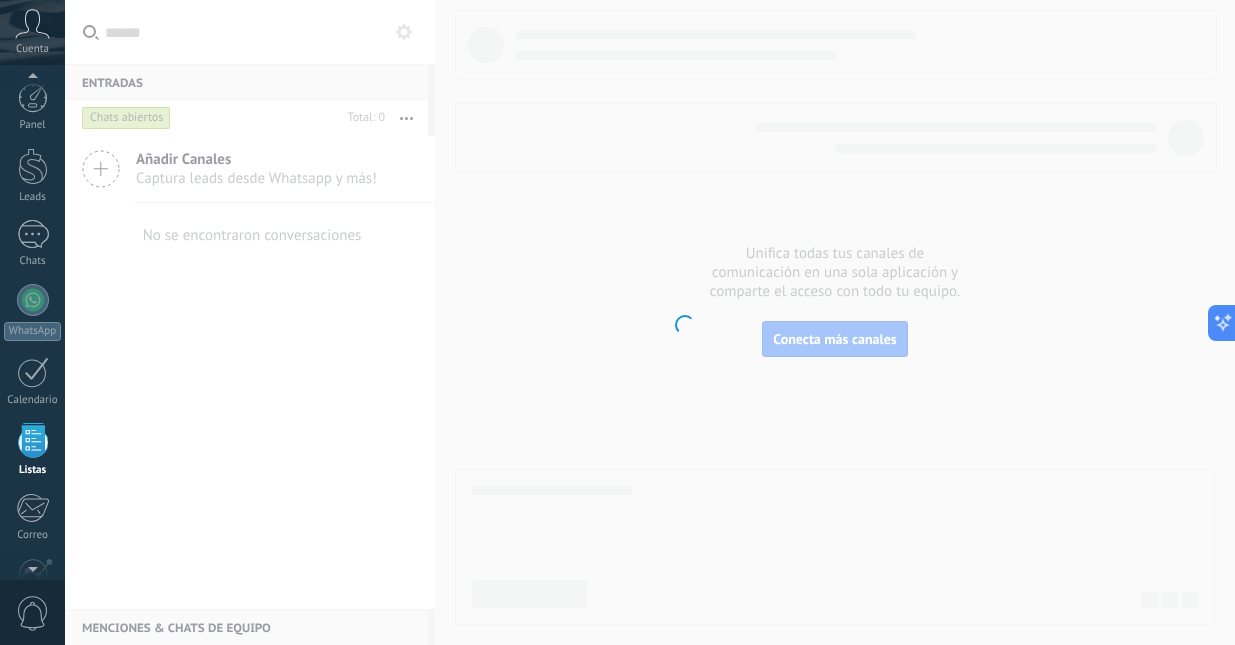 scroll, scrollTop: 124, scrollLeft: 0, axis: vertical 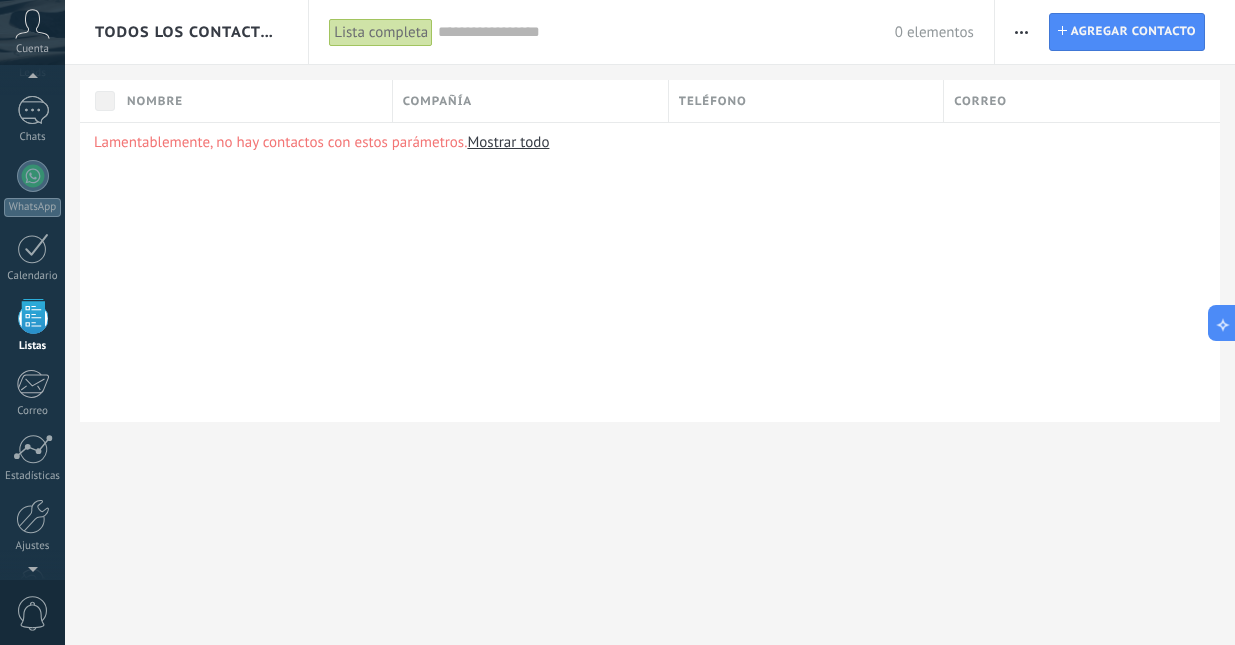 click 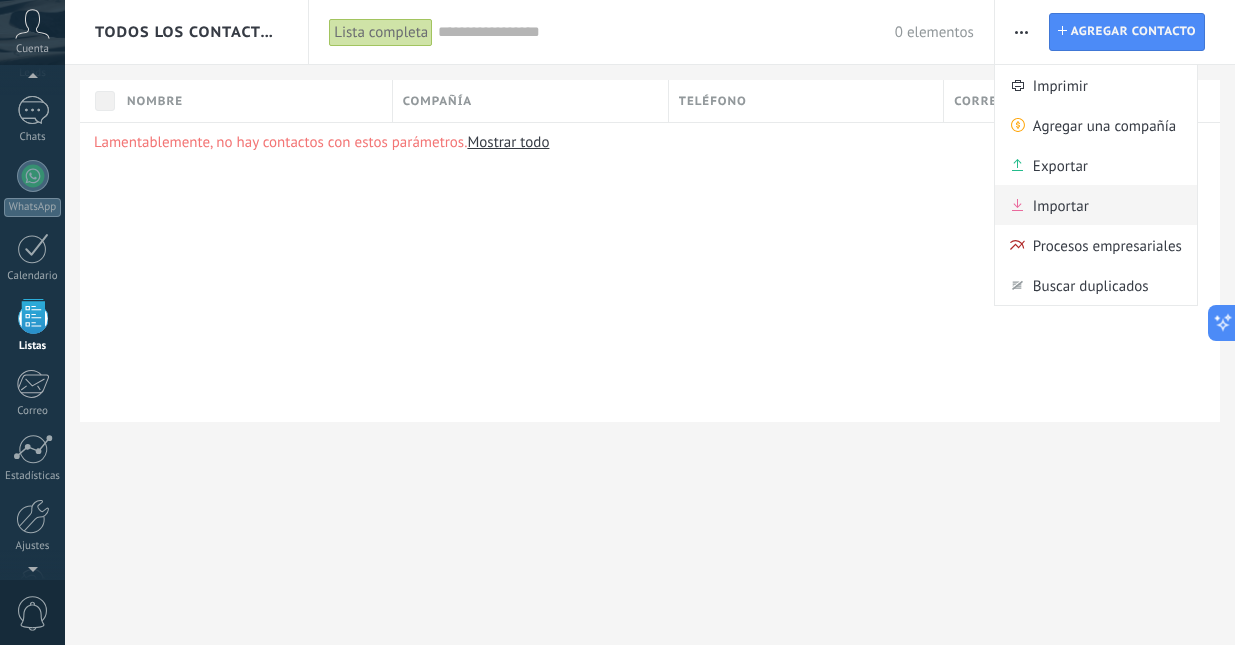 click on "Importar" at bounding box center (1061, 205) 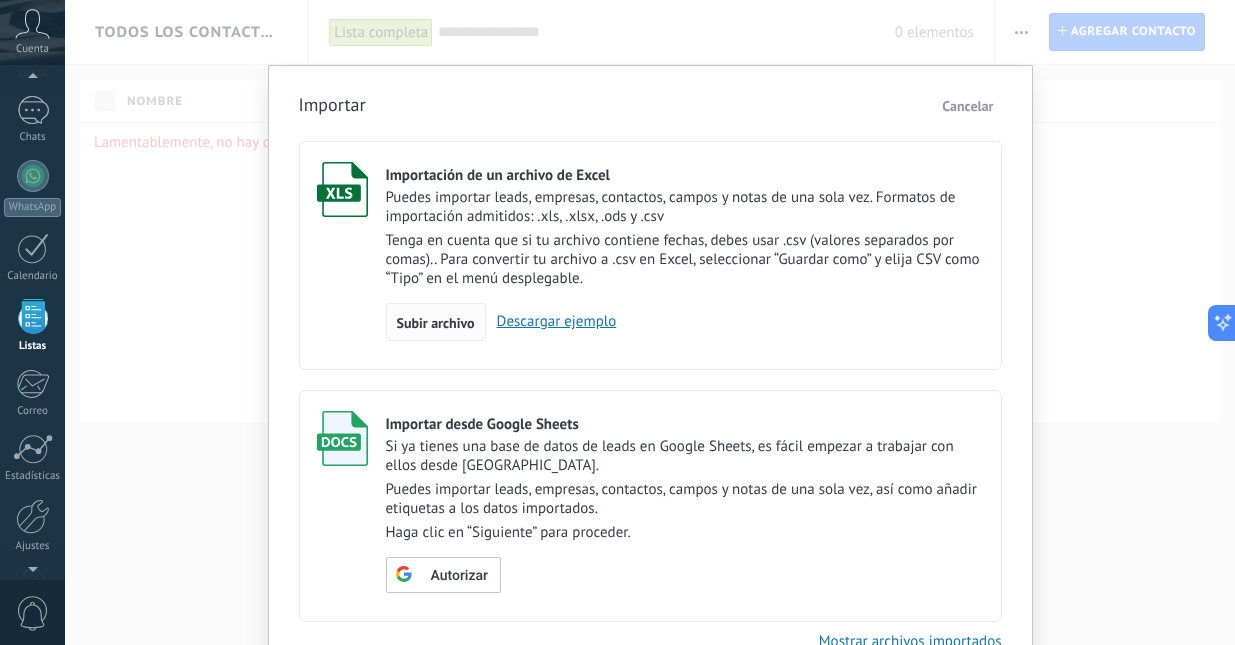 click on "Subir archivo" at bounding box center [436, 323] 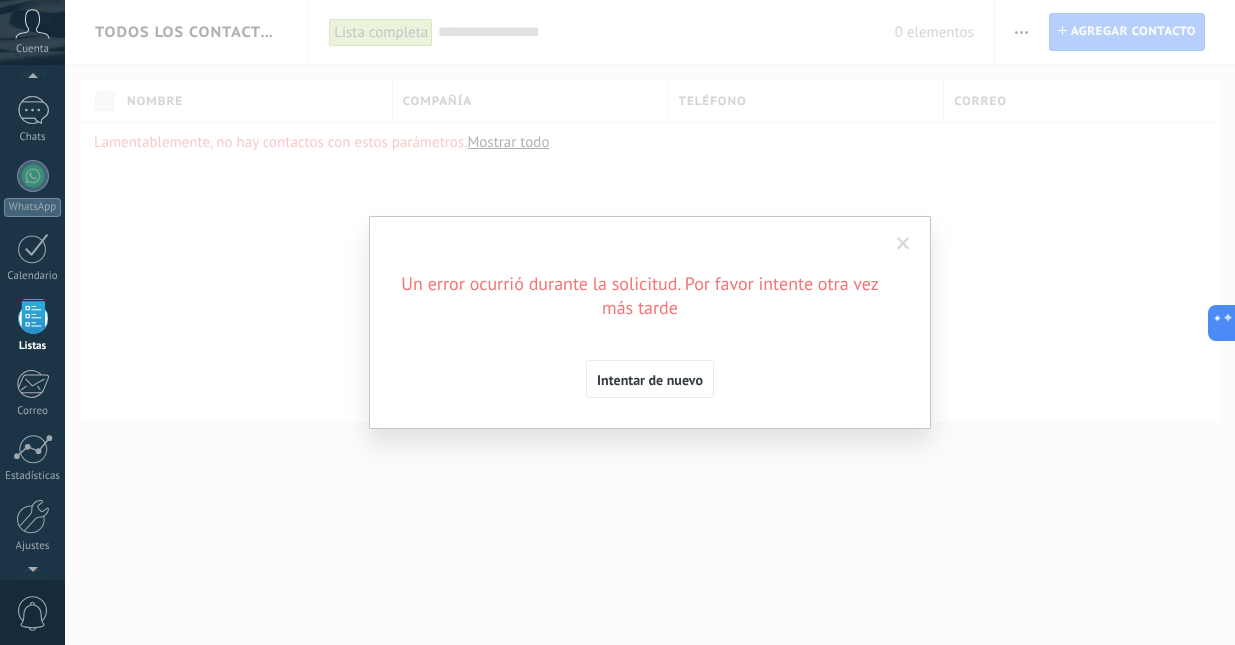 click at bounding box center [903, 244] 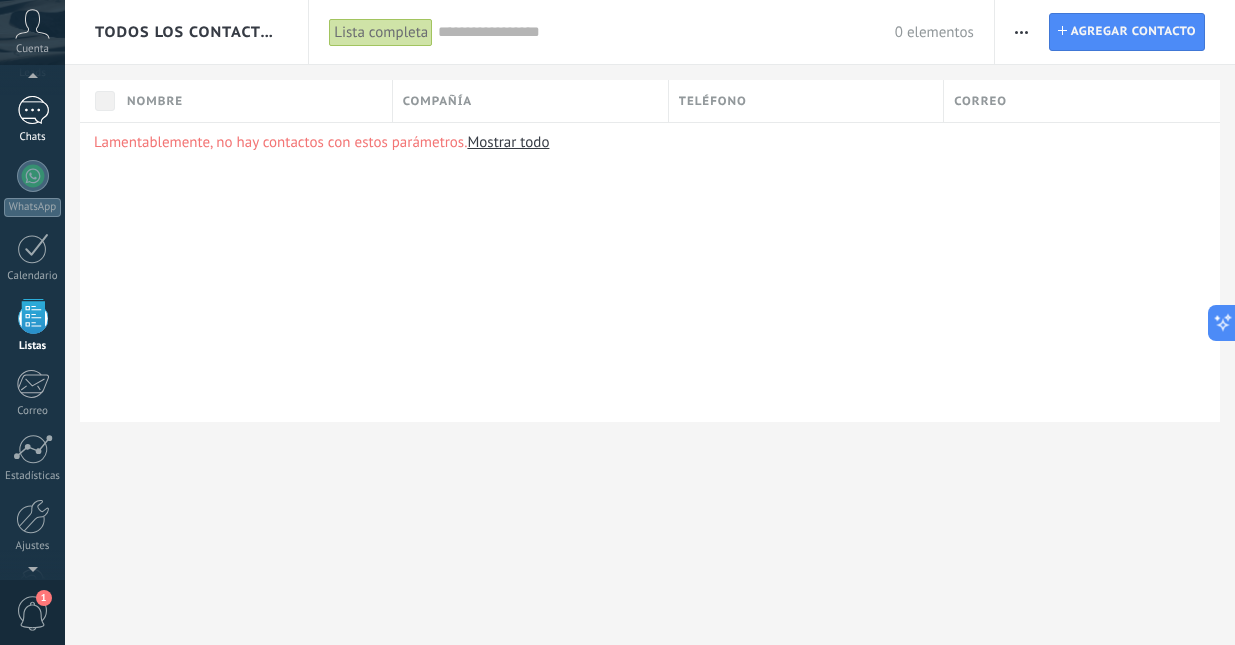 scroll, scrollTop: 109, scrollLeft: 0, axis: vertical 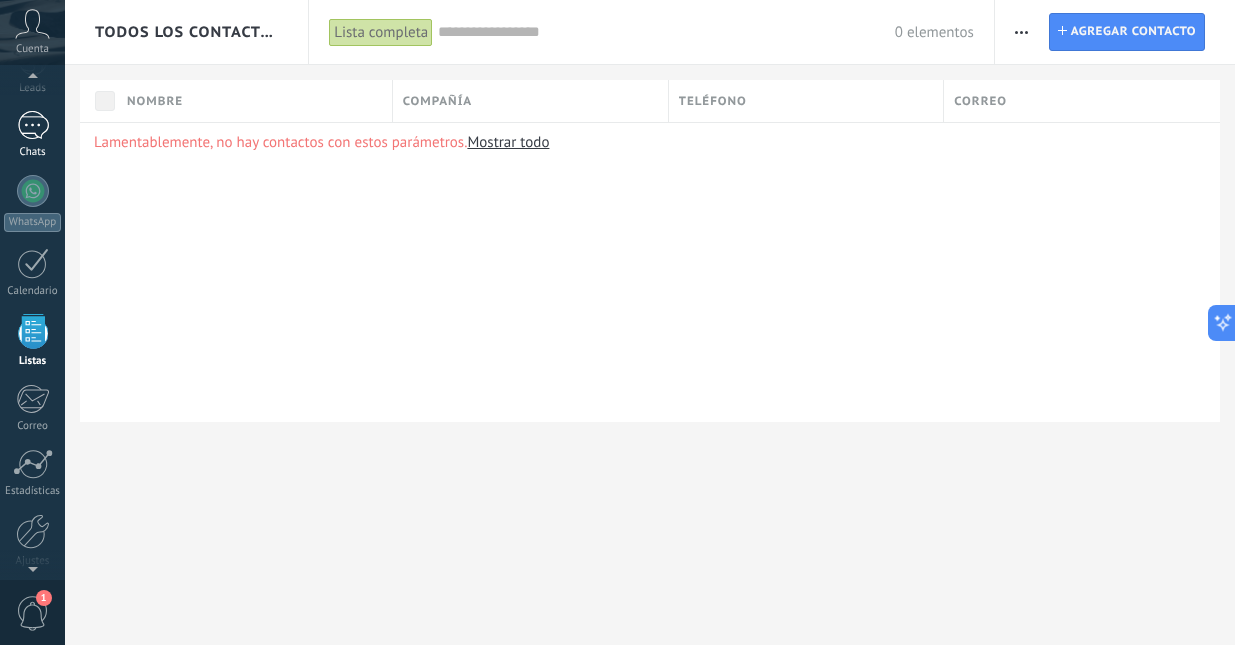 click at bounding box center (33, 125) 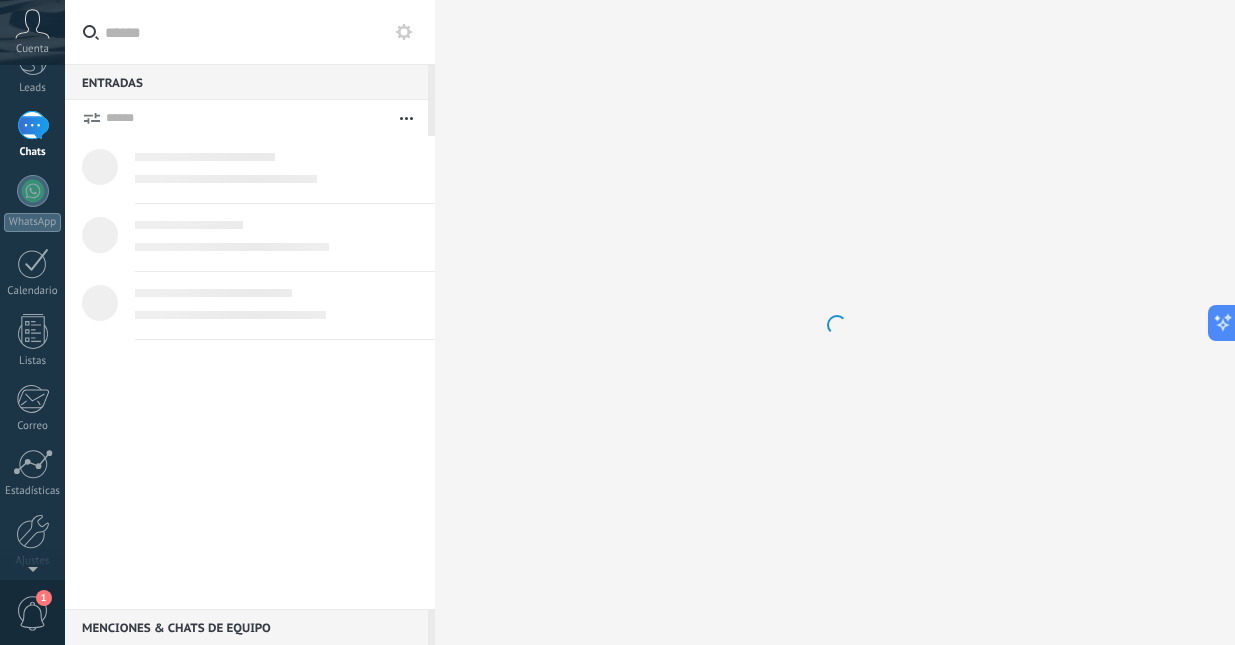 scroll, scrollTop: 0, scrollLeft: 0, axis: both 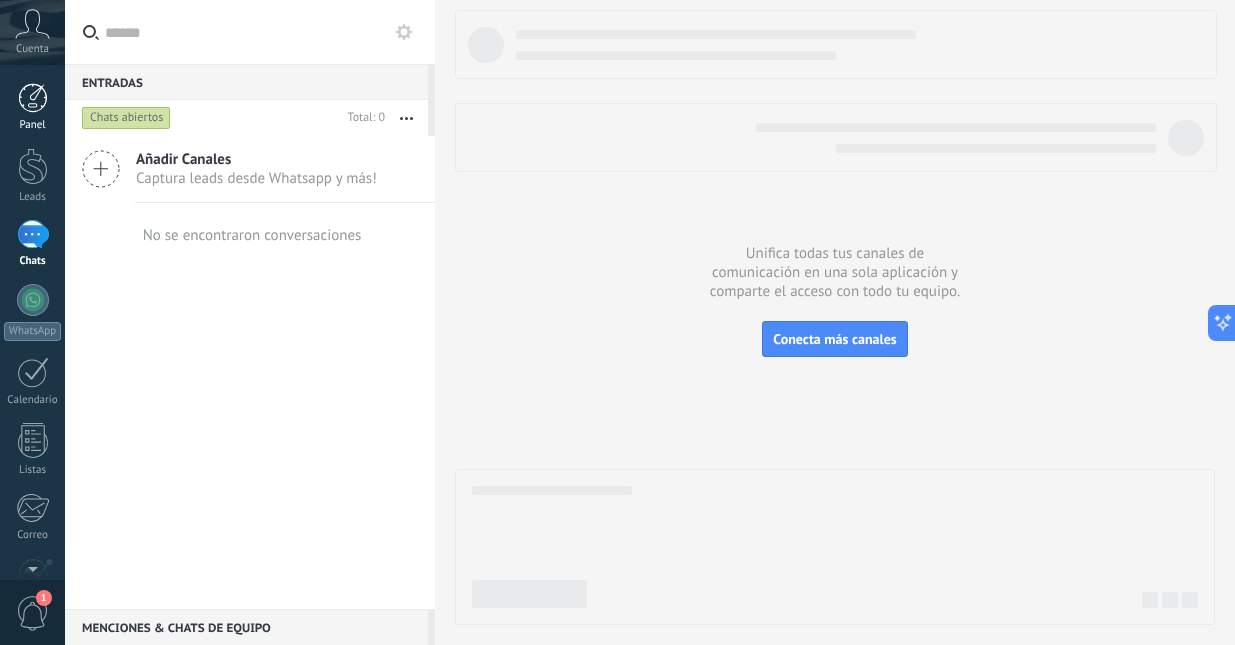 click at bounding box center (33, 98) 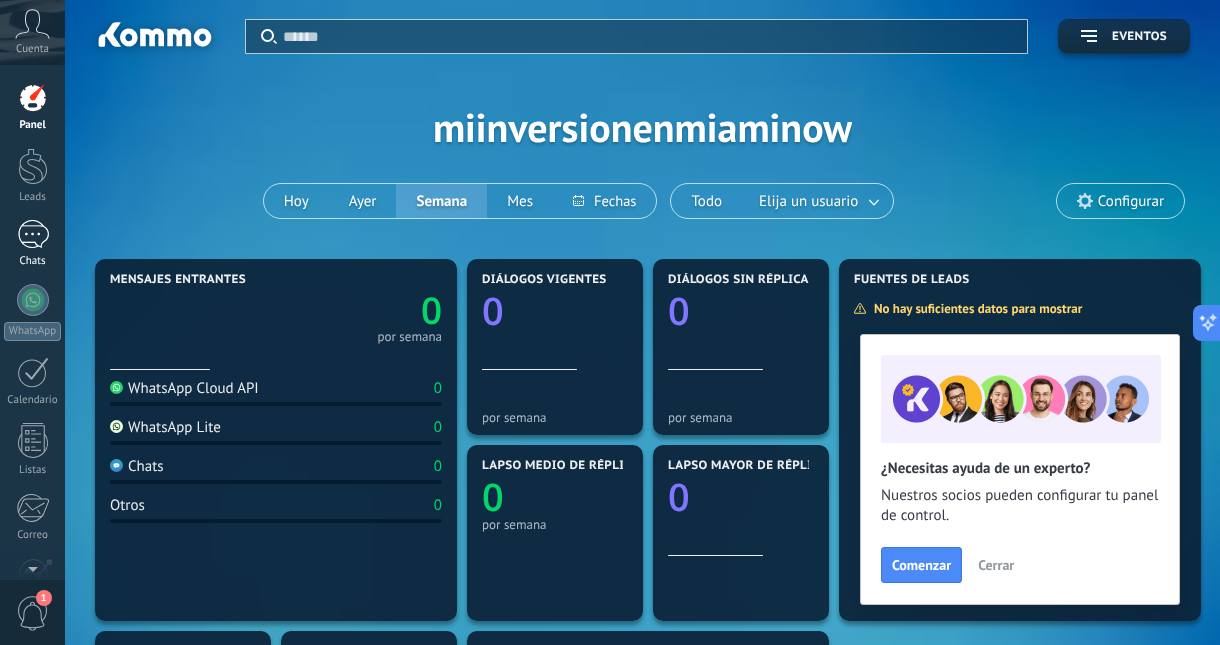 click at bounding box center [33, 234] 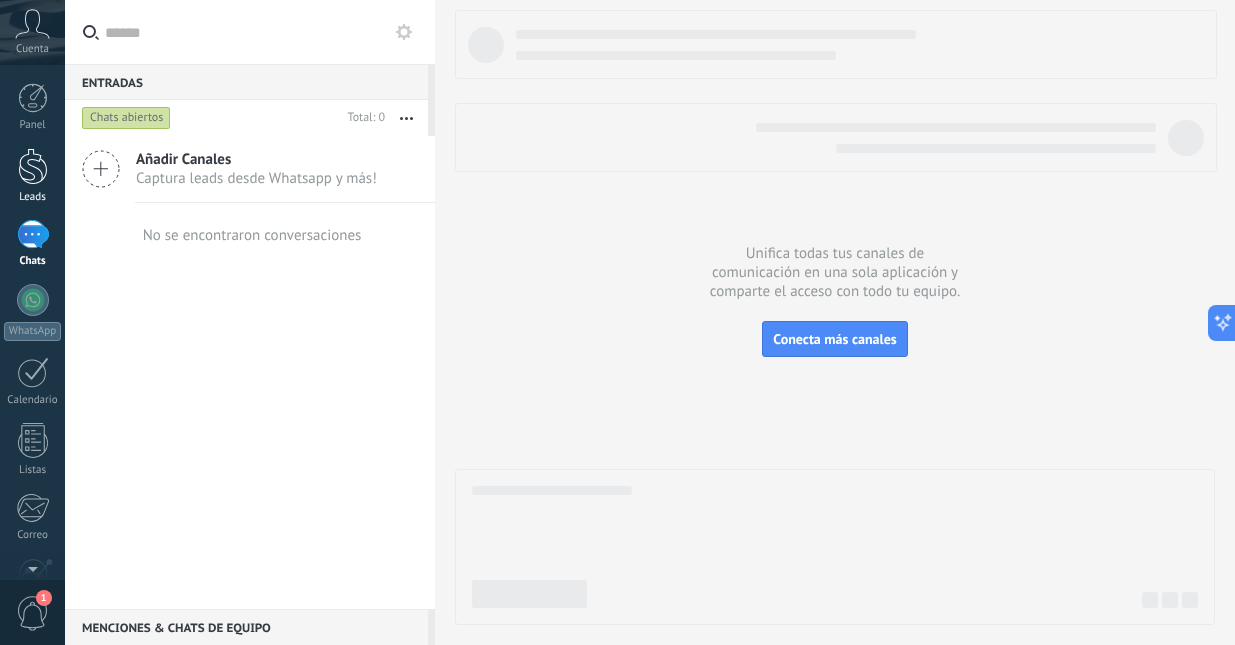 click at bounding box center [33, 166] 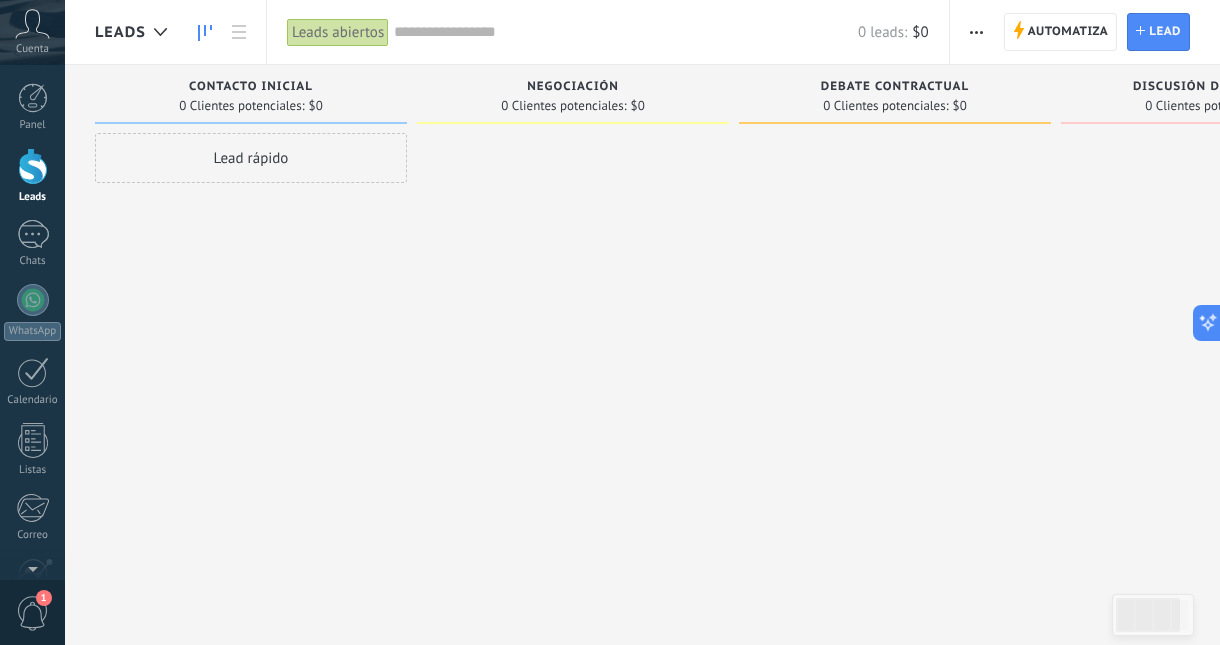 click at bounding box center [976, 32] 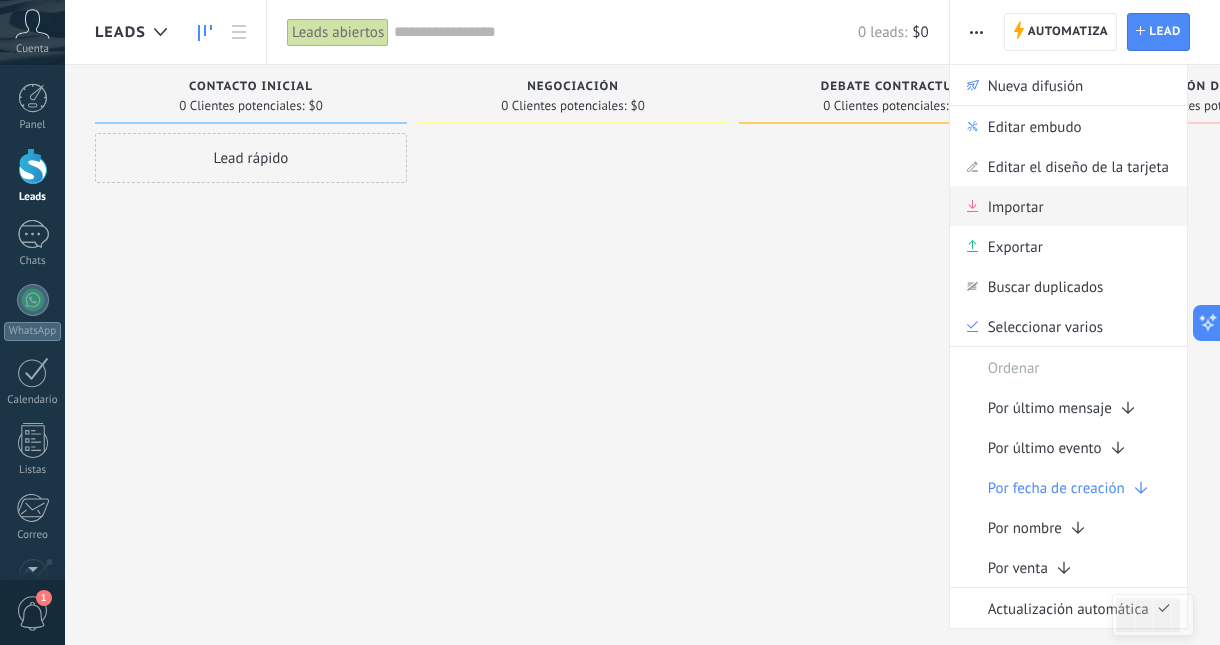 click on "Importar" at bounding box center [1016, 206] 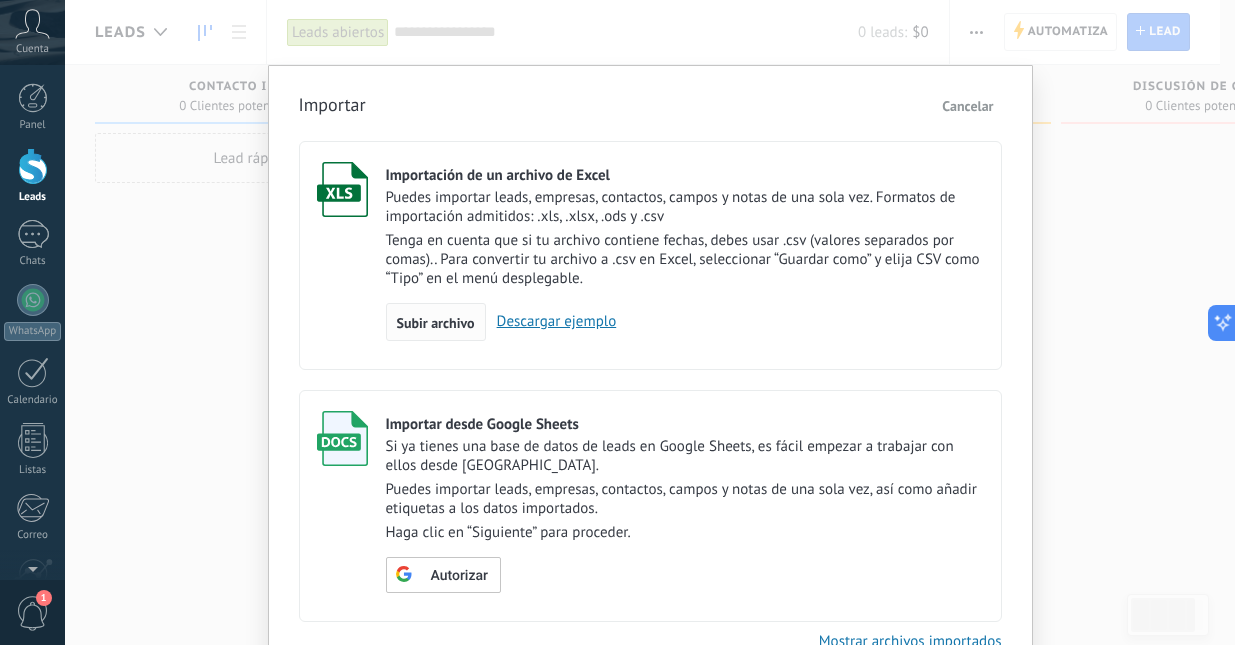 click on "Subir archivo" at bounding box center [436, 323] 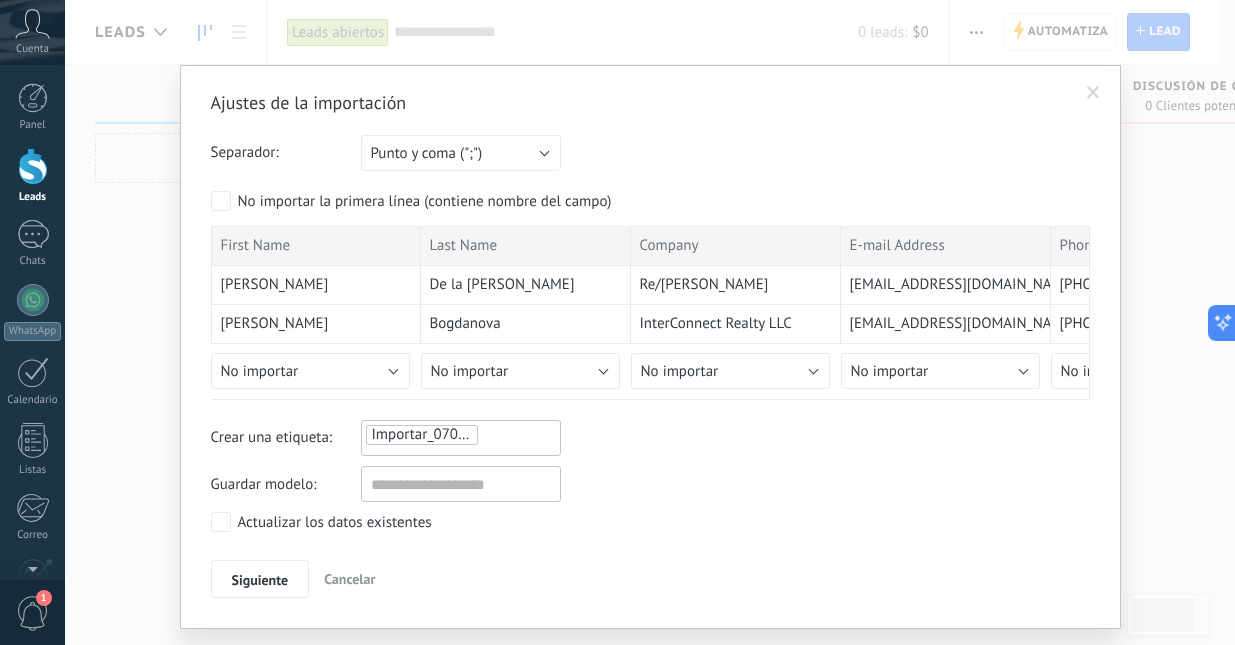 click on "Importar_07072025_1703" at bounding box center (433, 435) 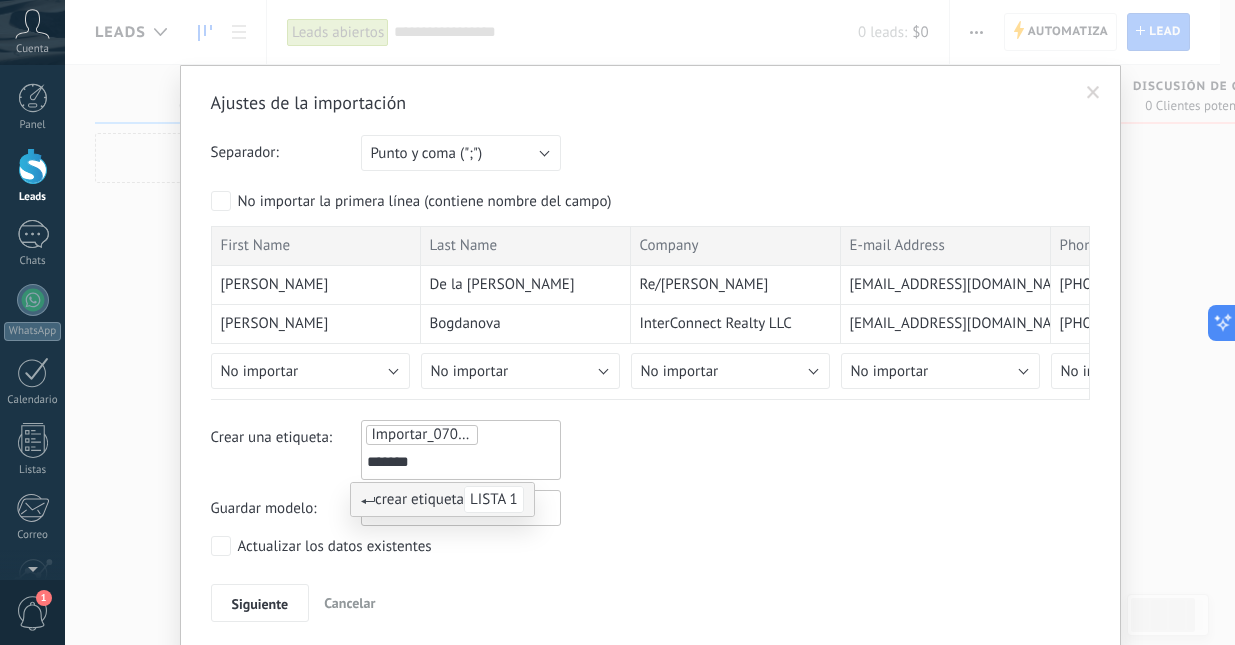 type on "*******" 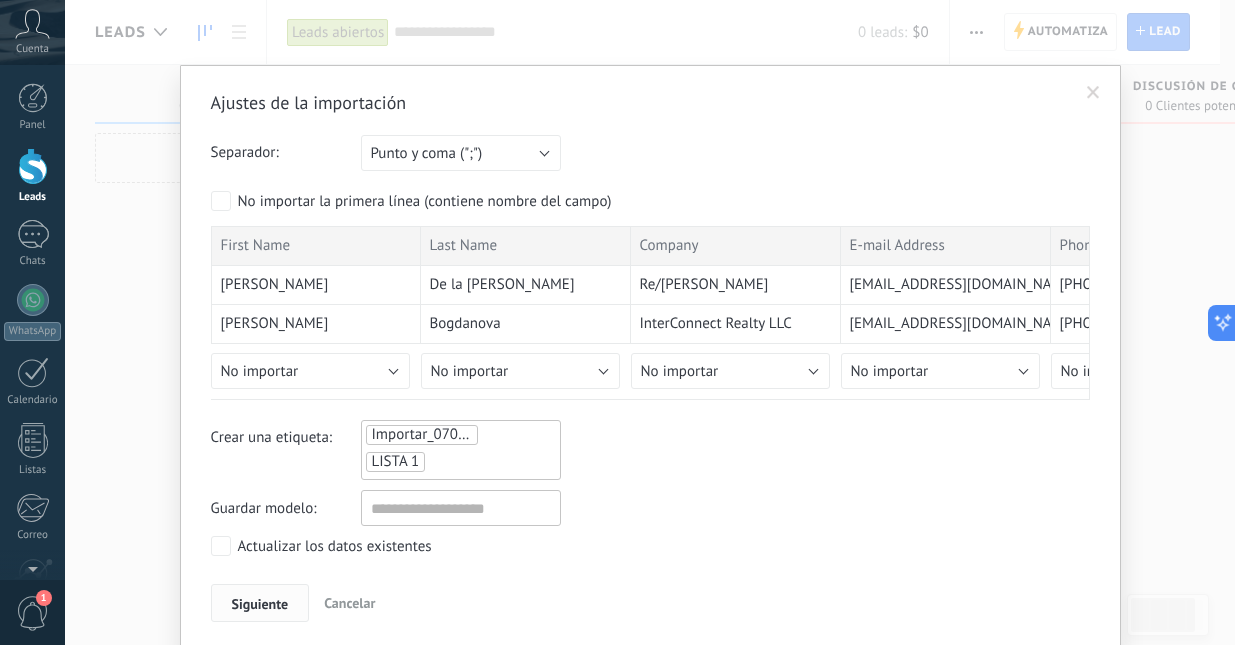 click on "Siguiente" at bounding box center [260, 604] 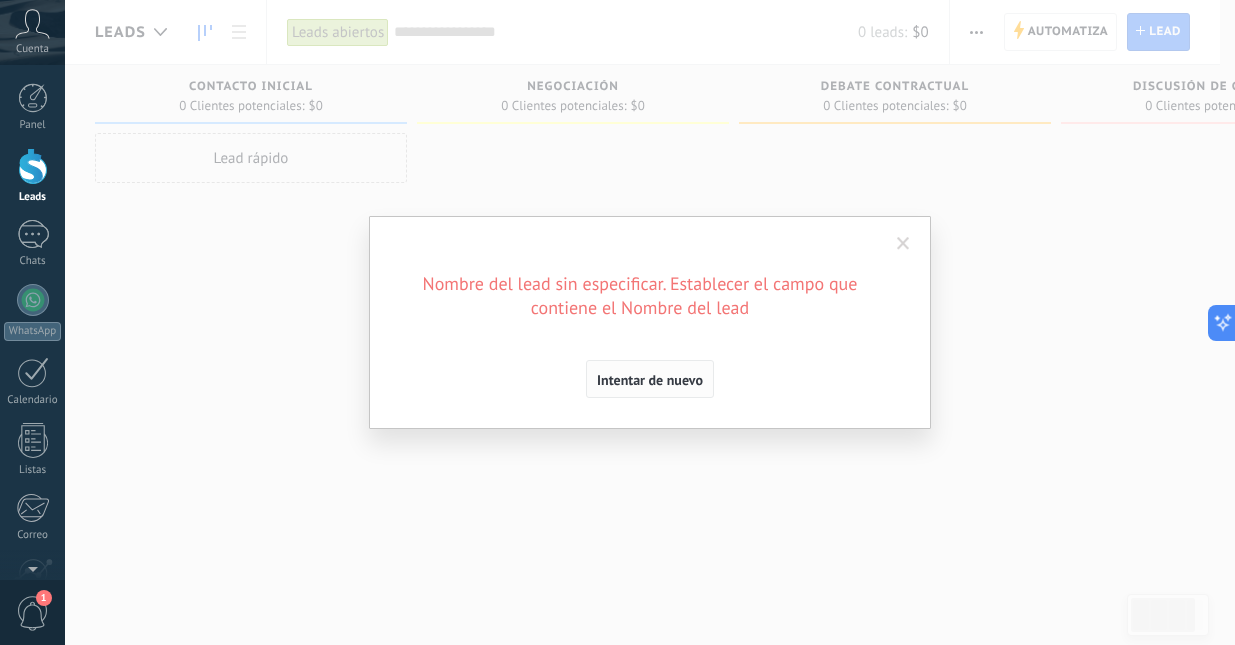 click on "Intentar de nuevo" at bounding box center [650, 380] 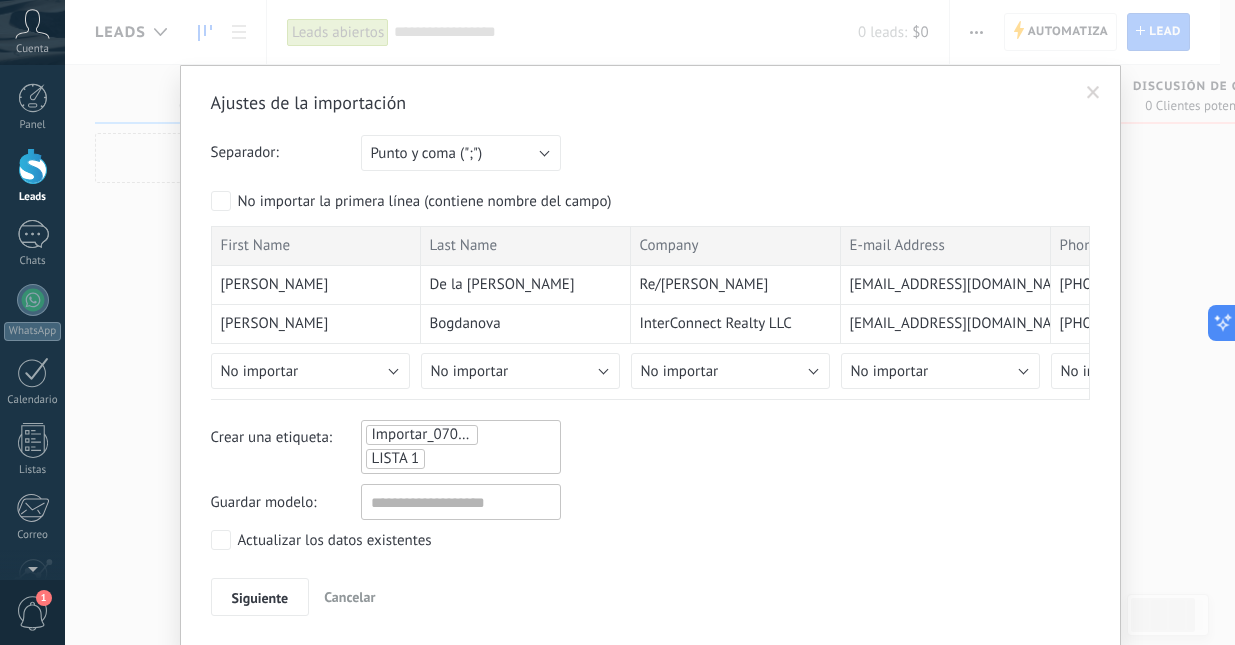 click on "Ajustes de la importación Separador: Punto y coma (";") Coma (",") Tabulación ("	") Punto y coma (";") Su cuenta ha excedido el límite [PERSON_NAME] de encargo No importar la primera línea (contiene nombre del [PERSON_NAME]) First Name Last Name Company E-mail Address Phone 1 [PERSON_NAME] De la [PERSON_NAME] Re/[PERSON_NAME] [PERSON_NAME][EMAIL_ADDRESS][DOMAIN_NAME] [PHONE_NUMBER] [PERSON_NAME] InterConnect Realty LLC [EMAIL_ADDRESS][DOMAIN_NAME] [PHONE_NUMBER] Wai Sin Chan LoKation [PERSON_NAME][EMAIL_ADDRESS][DOMAIN_NAME] [PHONE_NUMBER] [PERSON_NAME] EXP Realty, LLC. [EMAIL_ADDRESS][DOMAIN_NAME] [PHONE_NUMBER] [PERSON_NAME] [PERSON_NAME] Inc [EMAIL_ADDRESS][DOMAIN_NAME] 7863148287 [PERSON_NAME] Manten Real Estate Group, LLC. [EMAIL_ADDRESS][DOMAIN_NAME] [PHONE_NUMBER] [PERSON_NAME] The [PERSON_NAME] Company [EMAIL_ADDRESS][DOMAIN_NAME] 9545797534 [PERSON_NAME] [US_STATE] Realty Fusion Corp [EMAIL_ADDRESS][DOMAIN_NAME] [PHONE_NUMBER] [PERSON_NAME] Innovations Realty, Inc. [EMAIL_ADDRESS][DOMAIN_NAME] 7863991641 [PERSON_NAME] Miami Beach Real Estate Group [PERSON_NAME][DOMAIN_NAME][EMAIL_ADDRESS][DOMAIN_NAME] [PERSON_NAME]" at bounding box center (650, 356) 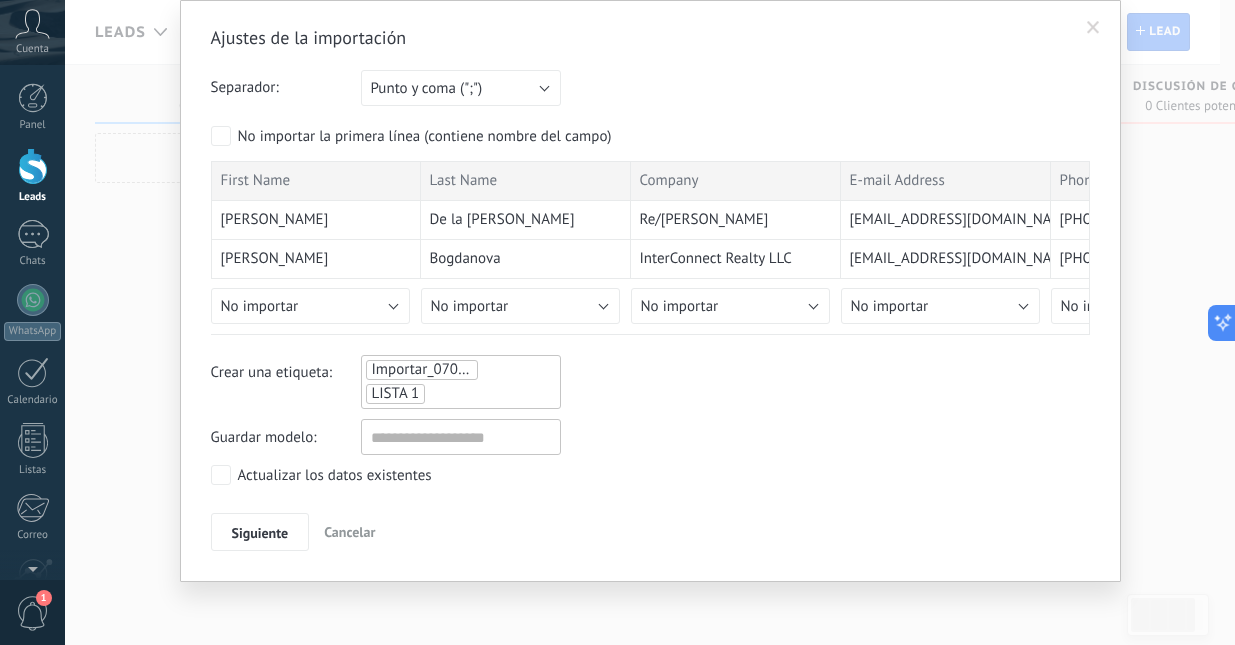 scroll, scrollTop: 66, scrollLeft: 0, axis: vertical 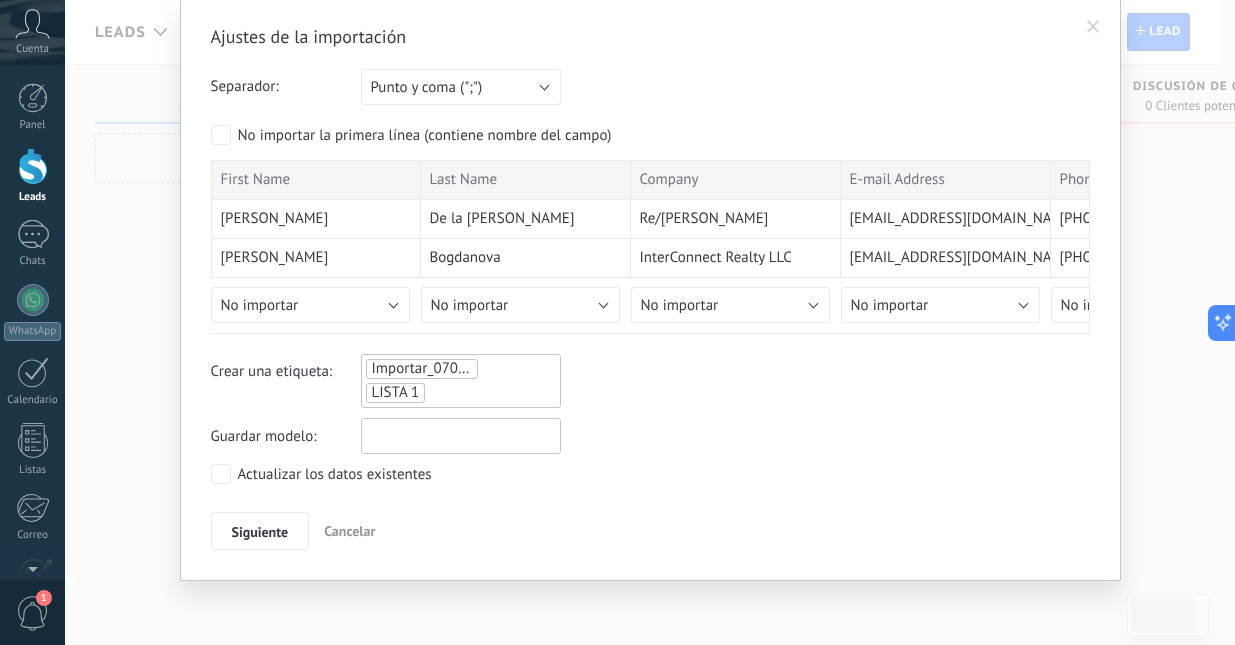click at bounding box center [461, 436] 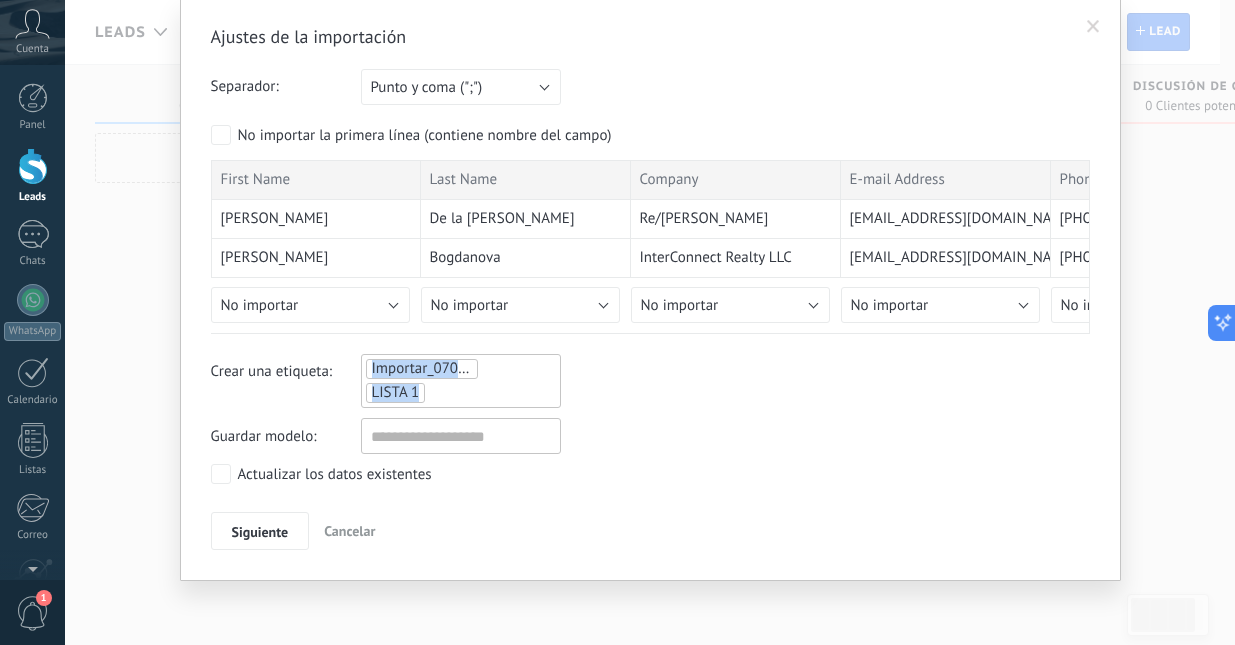drag, startPoint x: 424, startPoint y: 388, endPoint x: 350, endPoint y: 390, distance: 74.02702 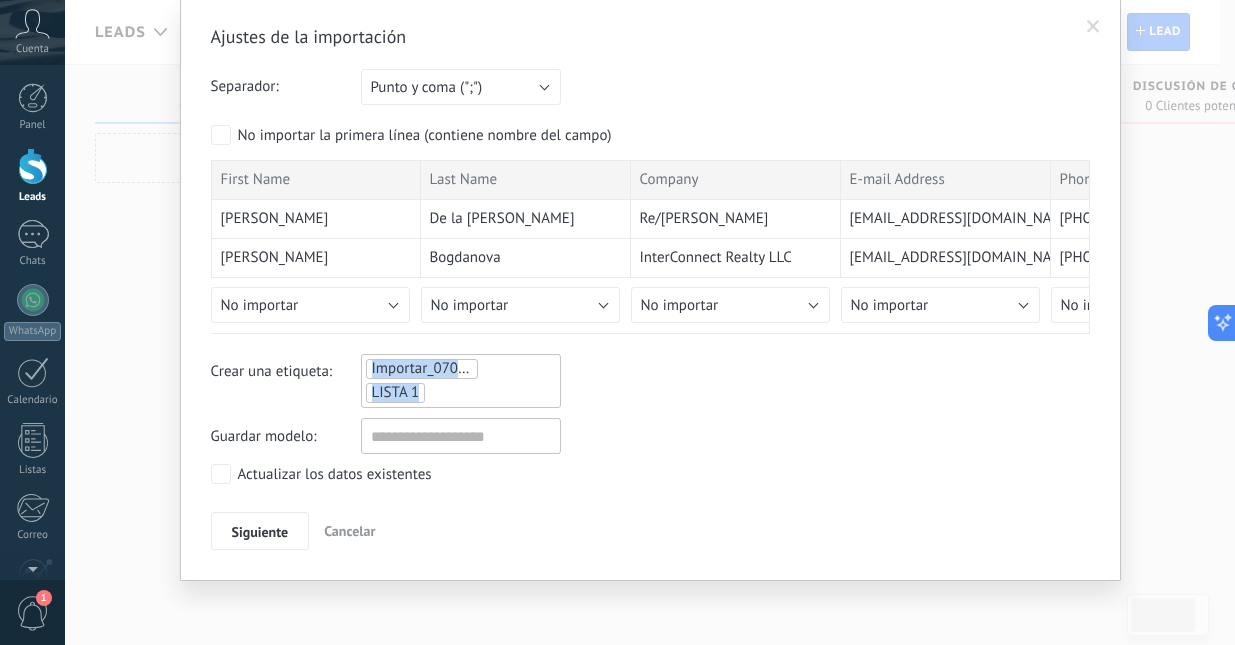 click on "Importar_07072025_1703 LISTA 1" at bounding box center [461, 381] 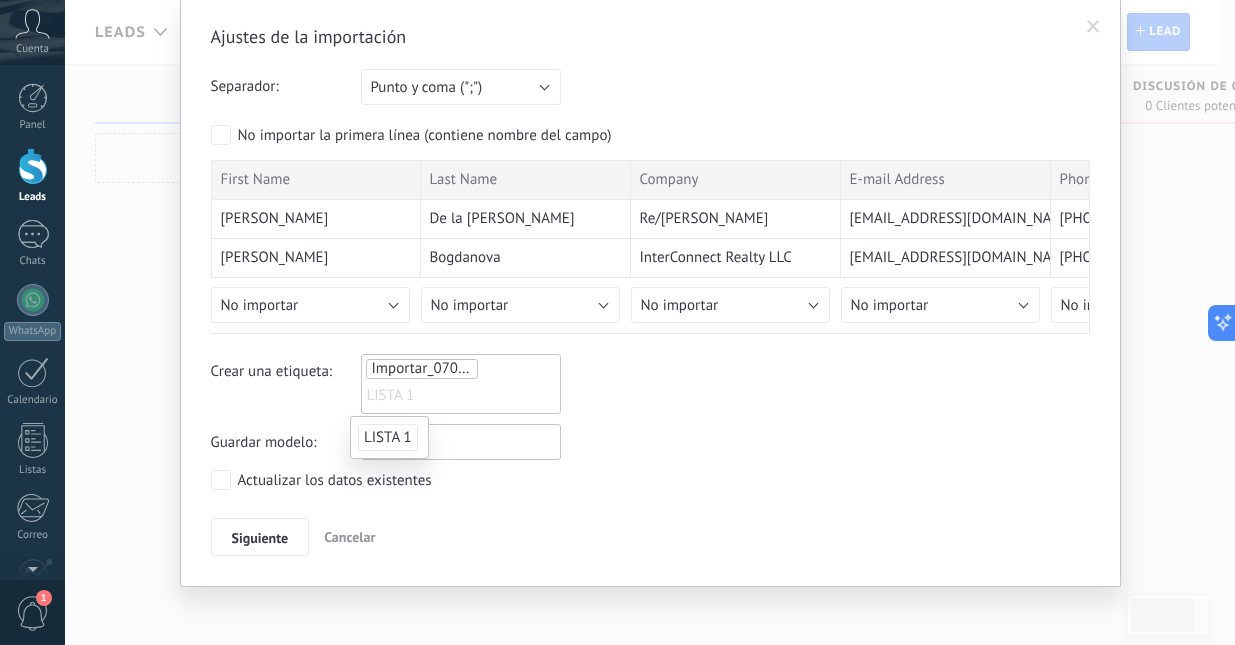 click at bounding box center [461, 442] 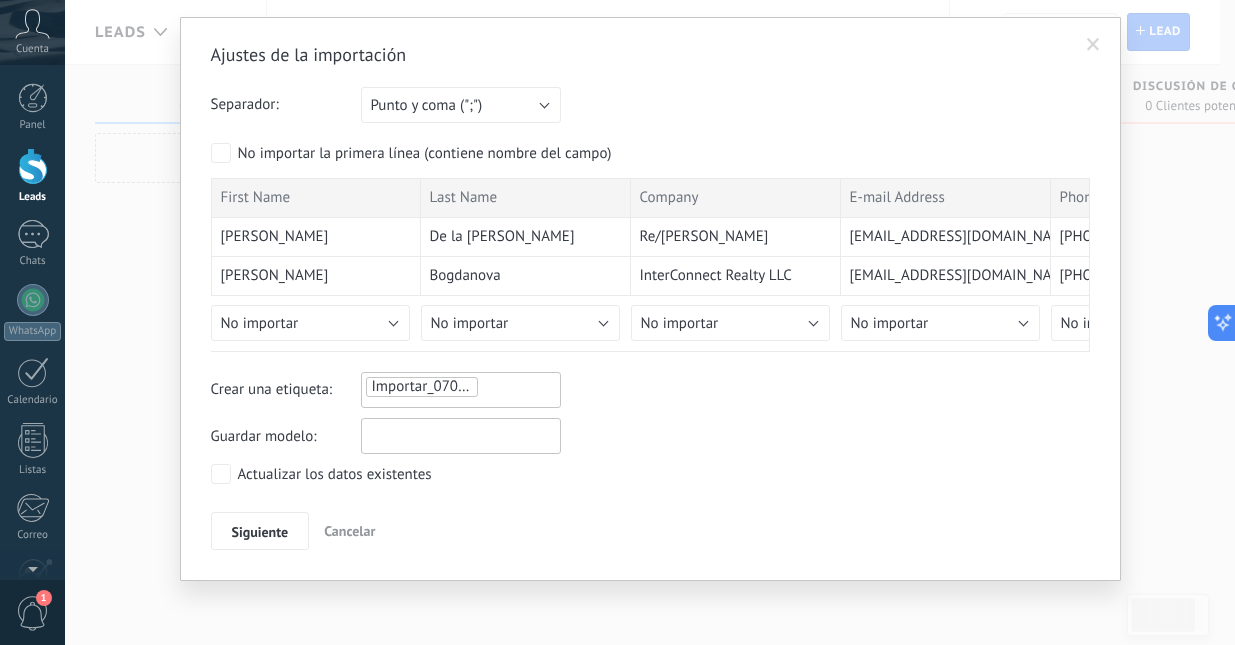 click at bounding box center (461, 436) 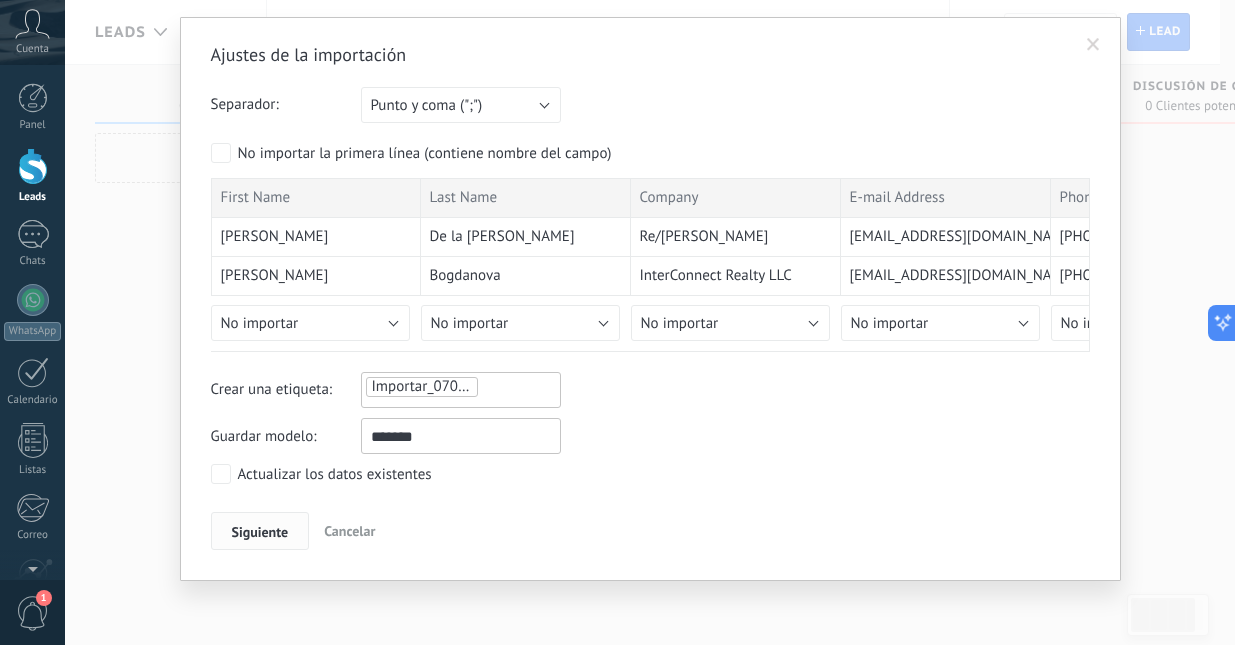 type on "*******" 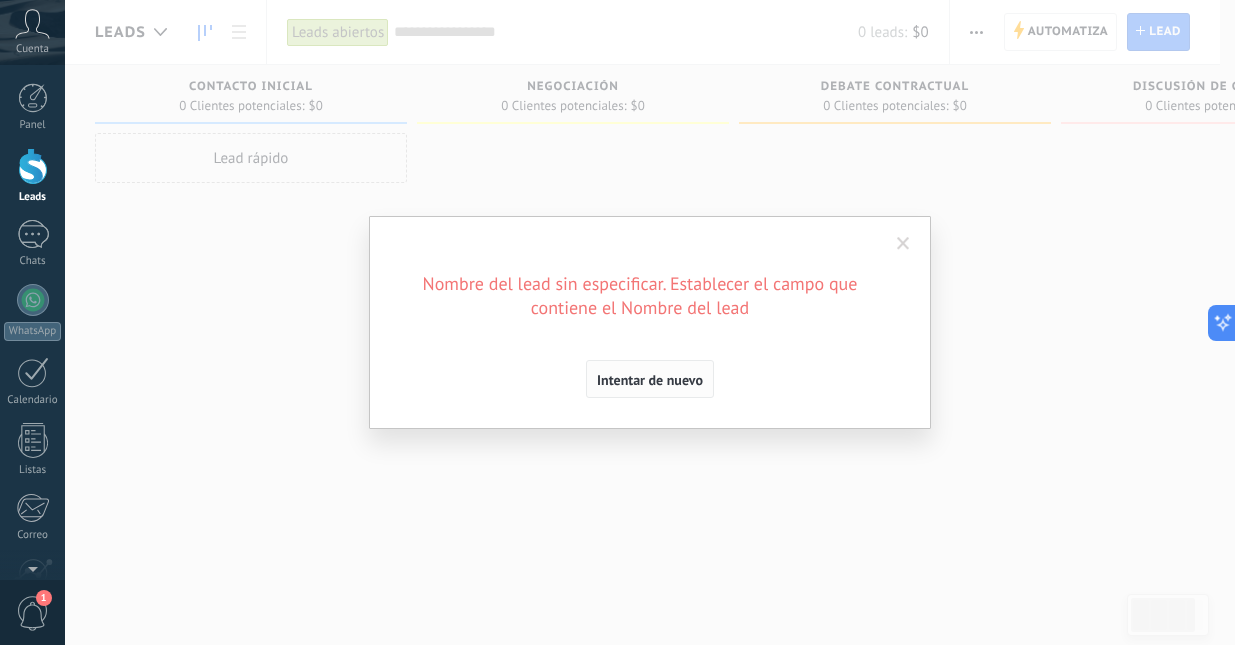 click on "Intentar de nuevo" at bounding box center [650, 380] 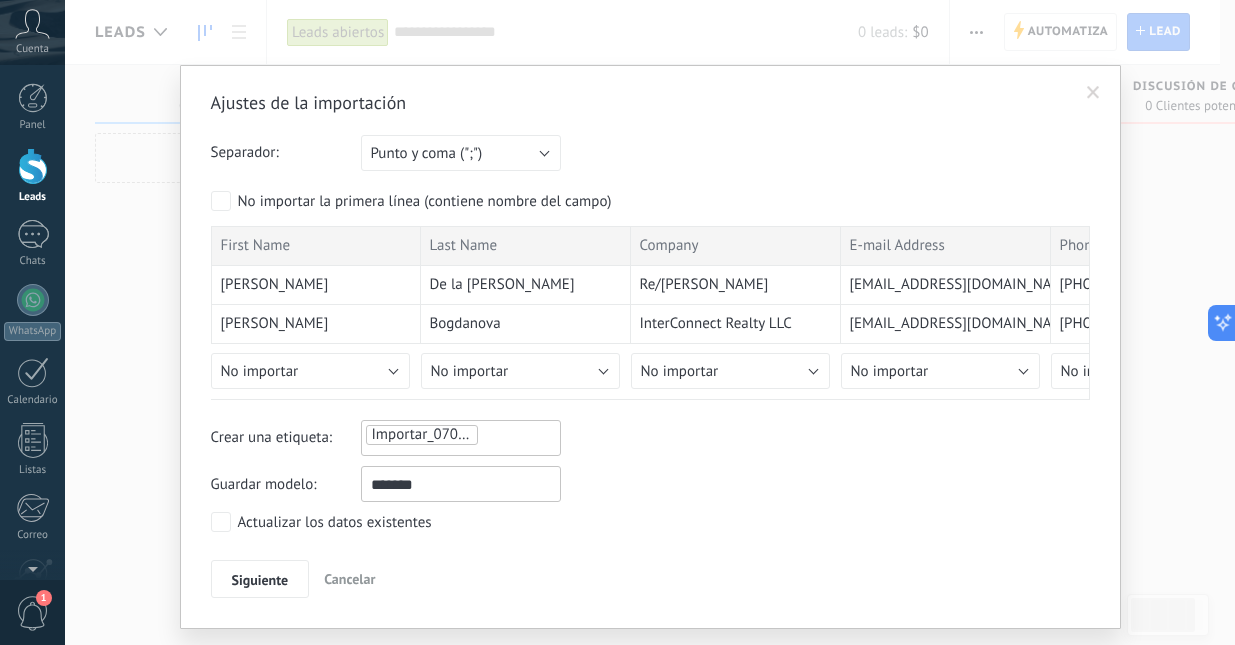 click on "No importar la primera línea (contiene nombre del campo)" at bounding box center [425, 202] 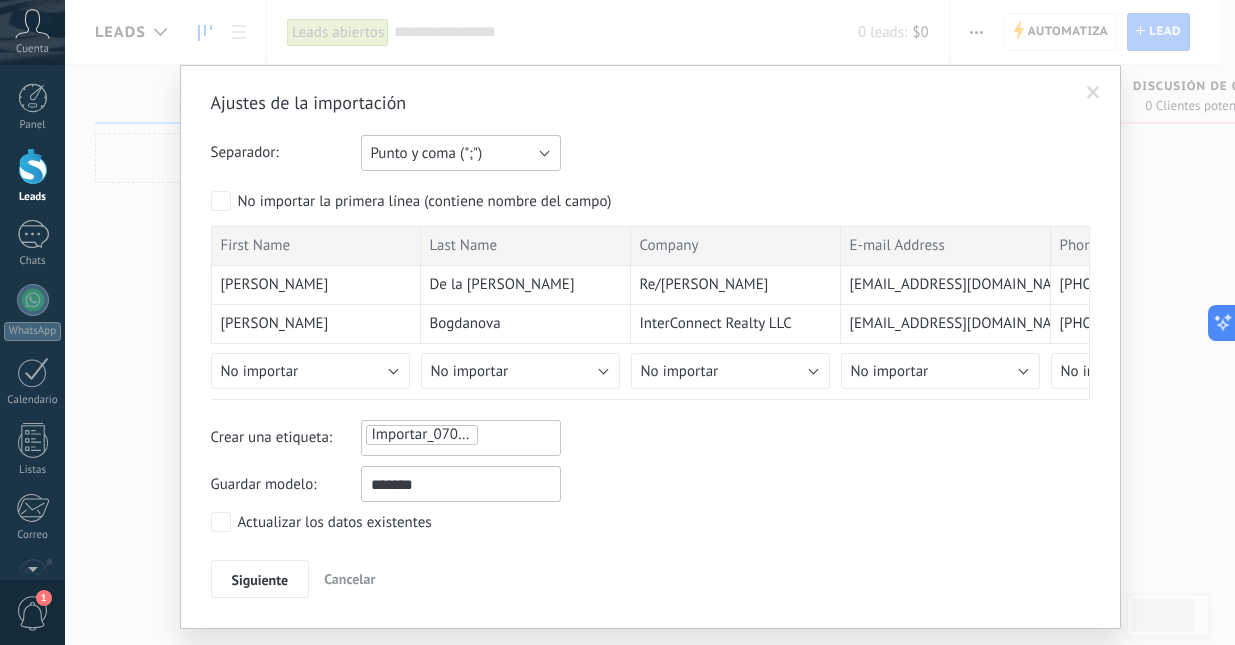 click on "Punto y coma (";")" at bounding box center [461, 153] 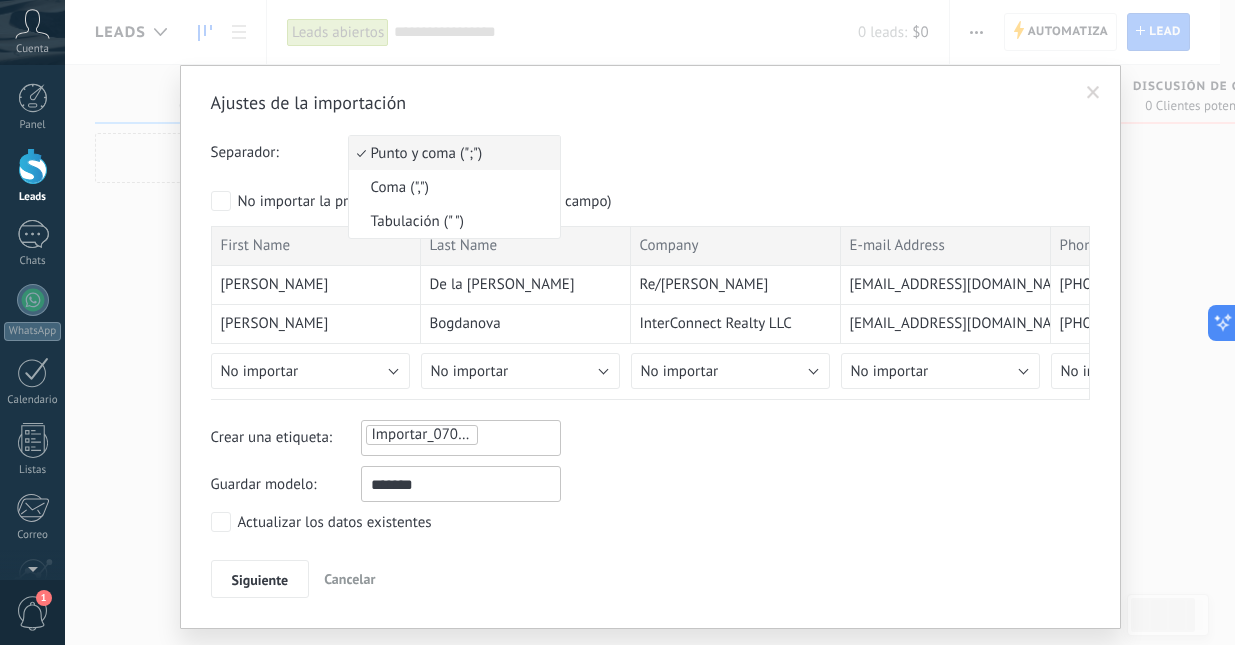 click on "Punto y coma (";")" at bounding box center [451, 153] 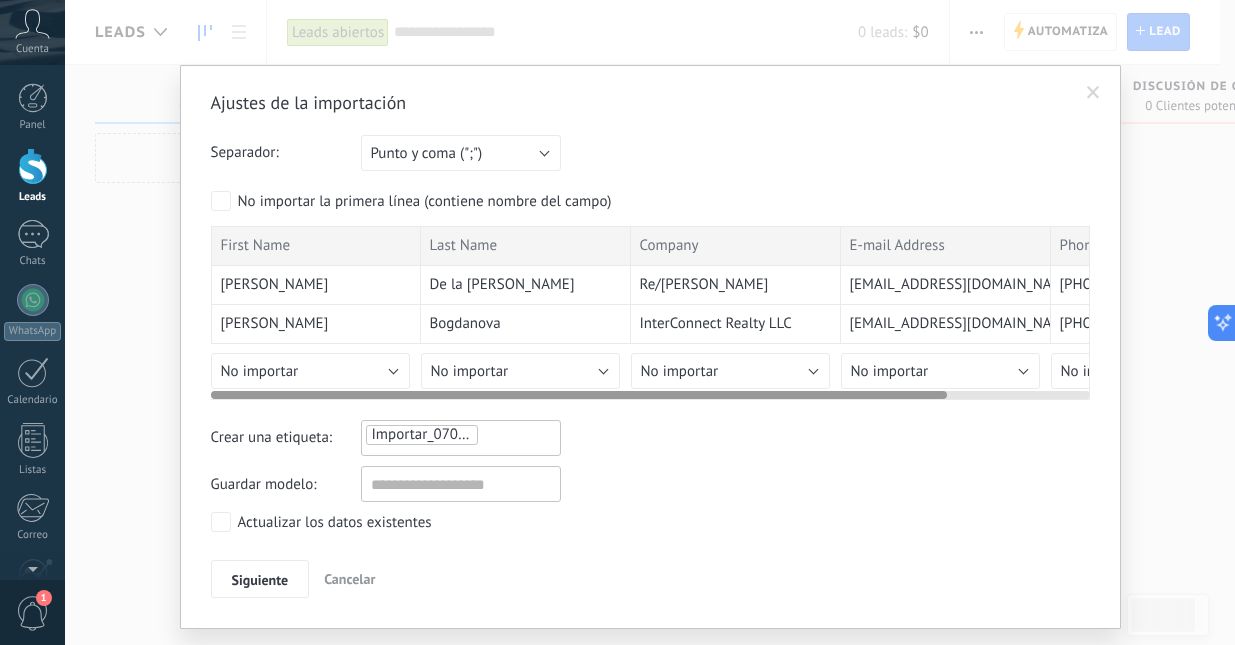 click on "First Name" at bounding box center [316, 246] 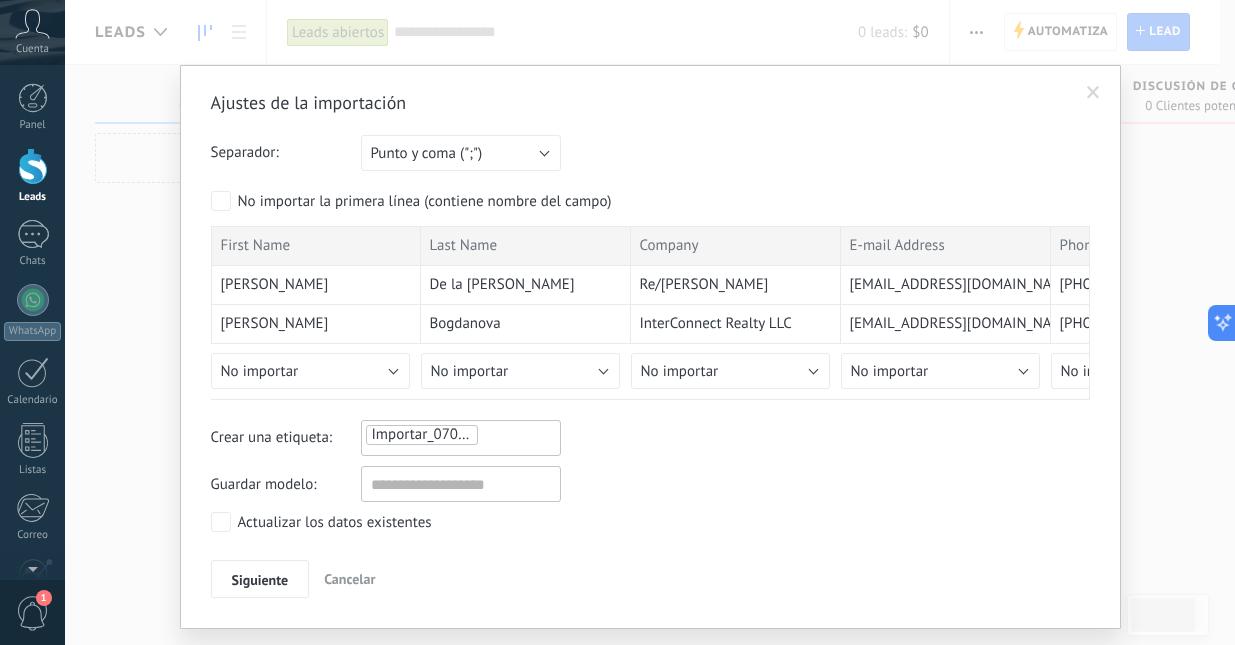 click on "Actualizar los datos existentes" at bounding box center (335, 523) 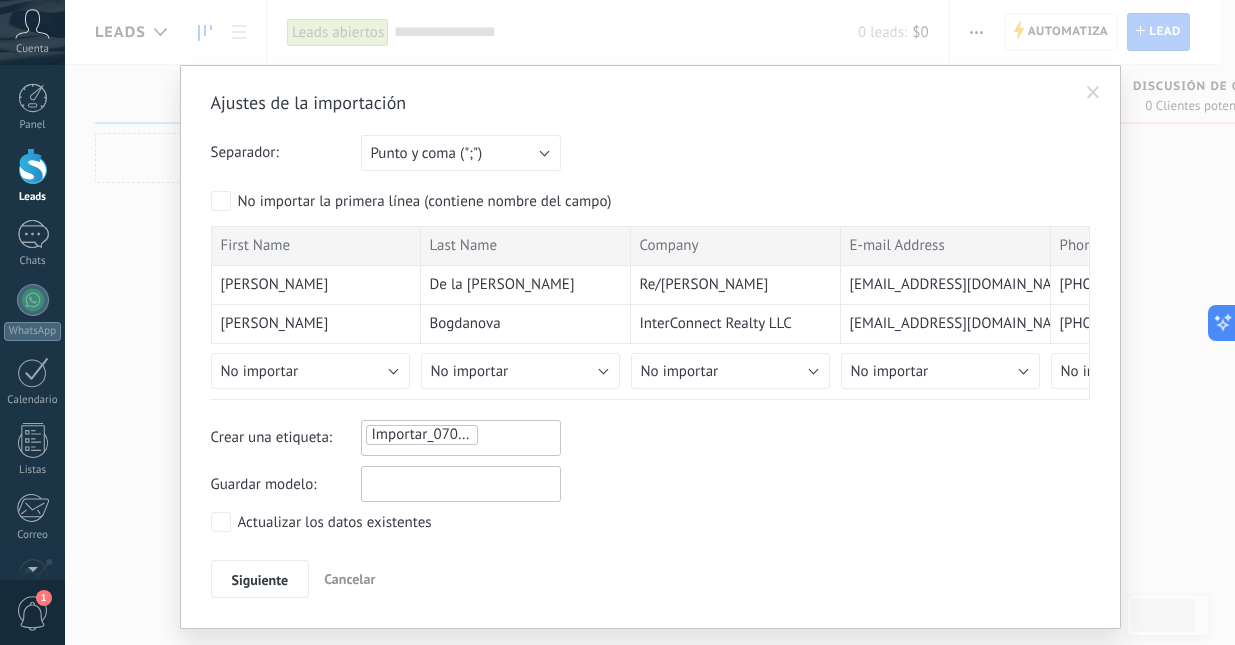 click at bounding box center (461, 484) 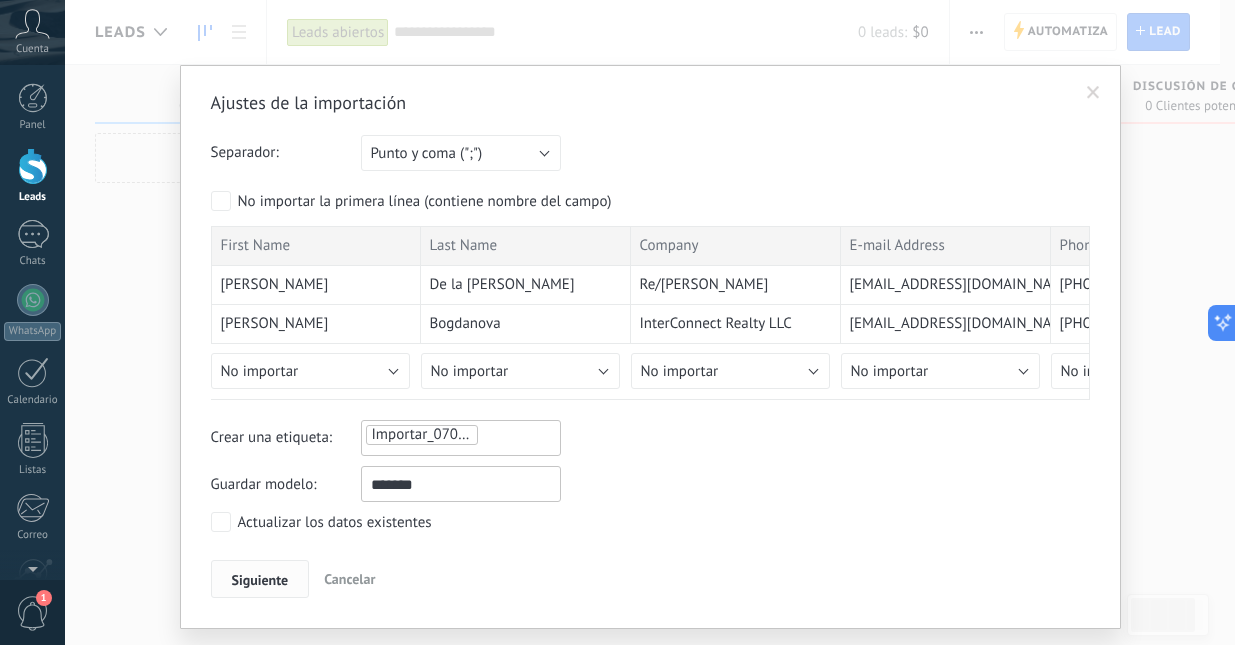type on "*******" 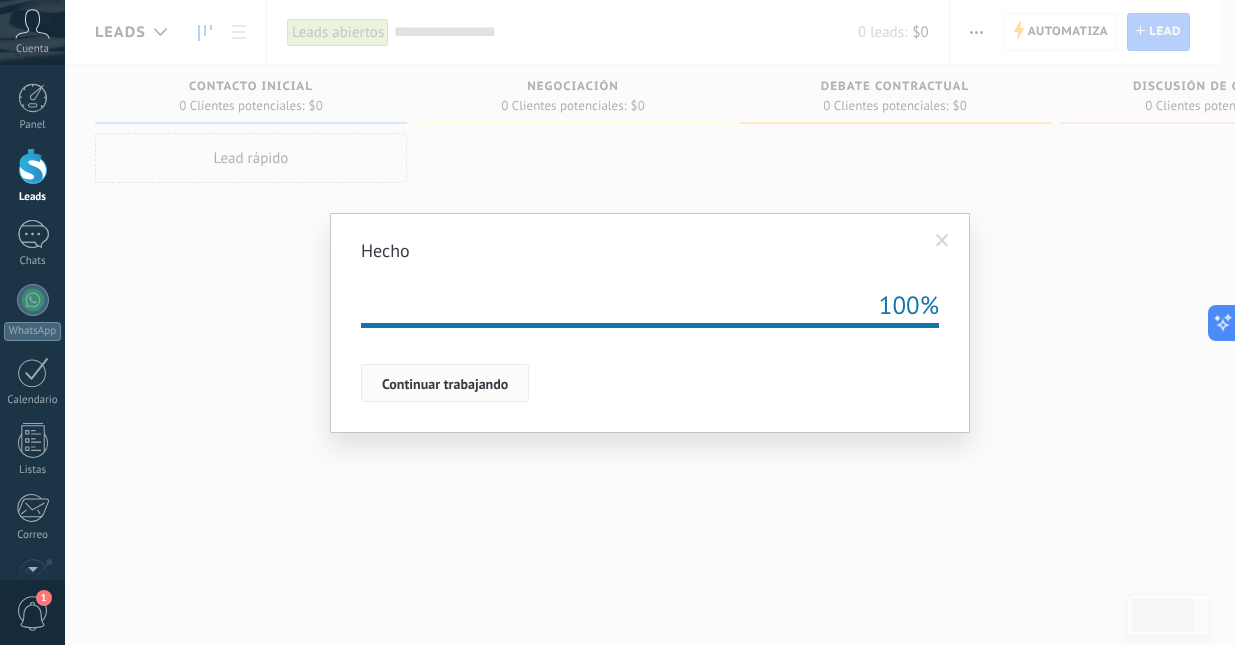 click on "Continuar trabajando" at bounding box center (445, 384) 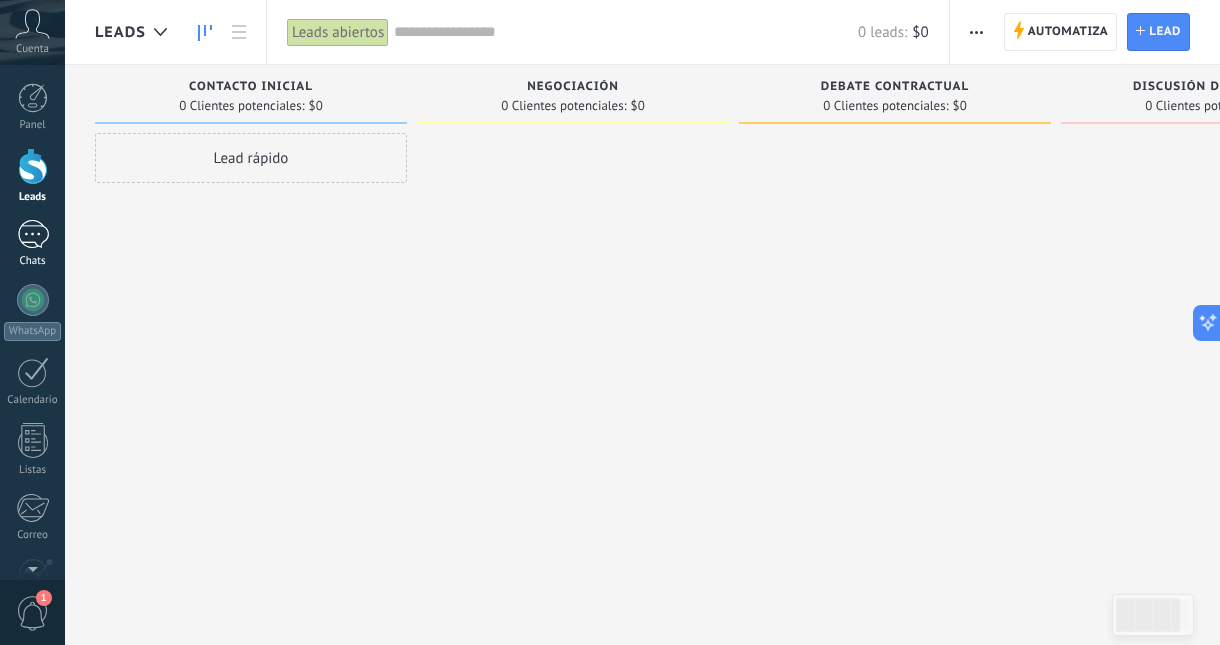click at bounding box center (33, 234) 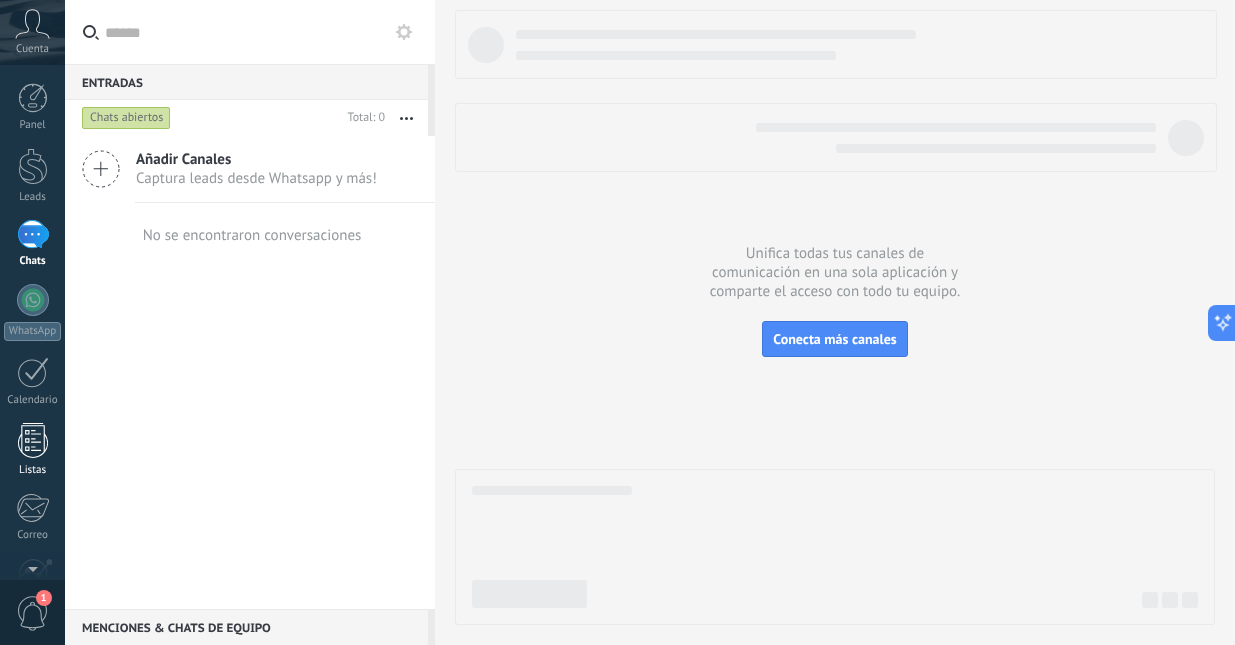 click at bounding box center (33, 440) 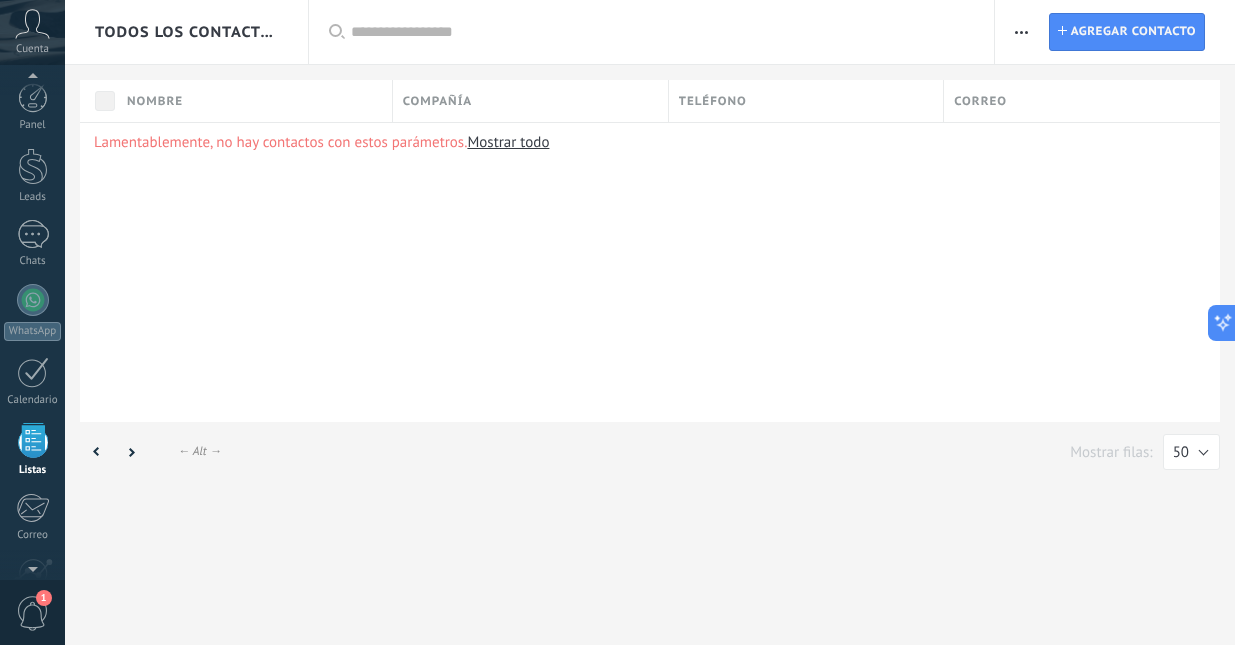 scroll, scrollTop: 124, scrollLeft: 0, axis: vertical 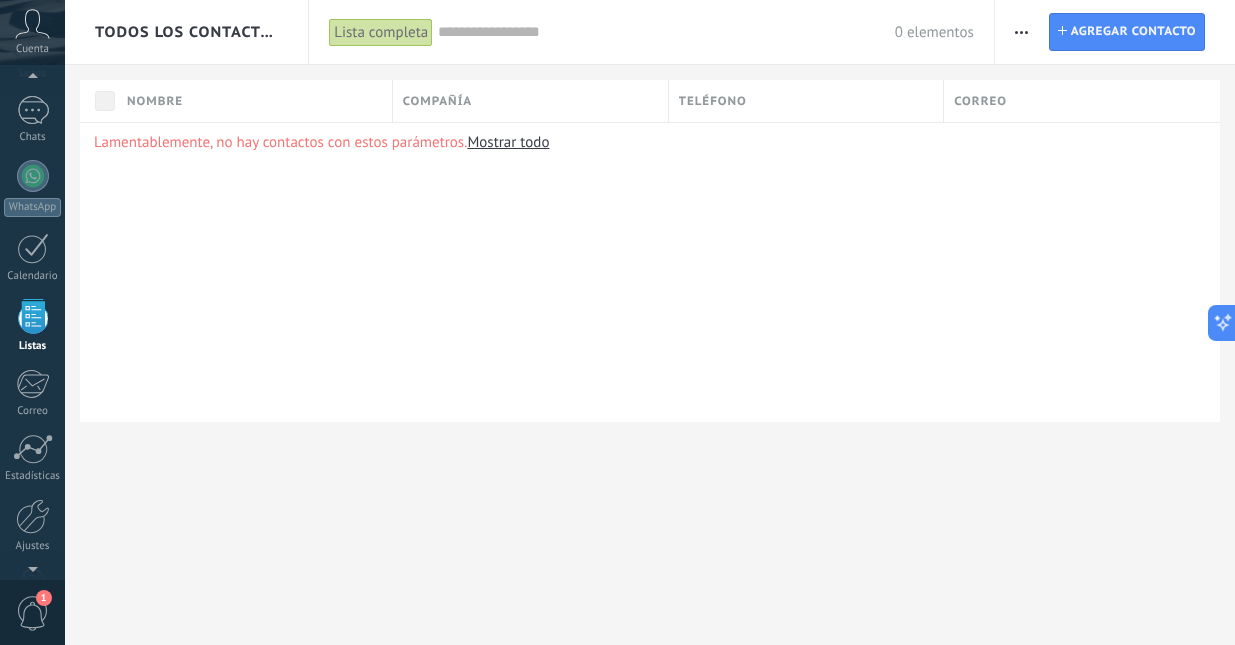 click on "Mostrar todo" at bounding box center (508, 142) 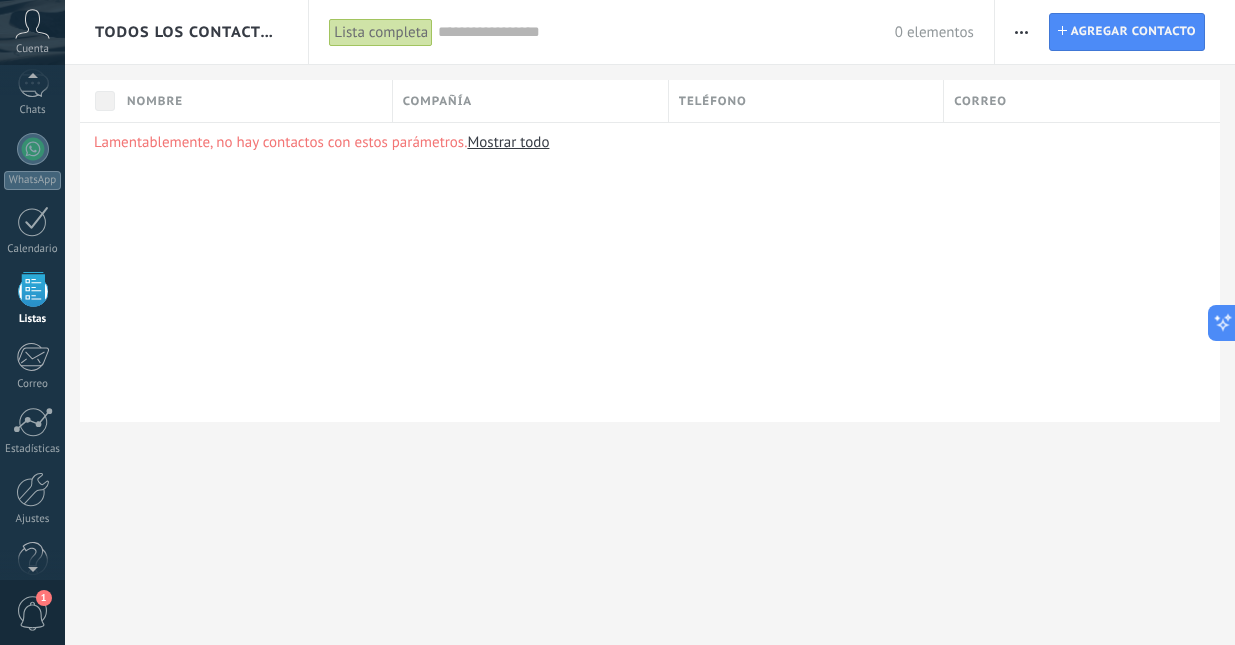 click on "1" at bounding box center (33, 613) 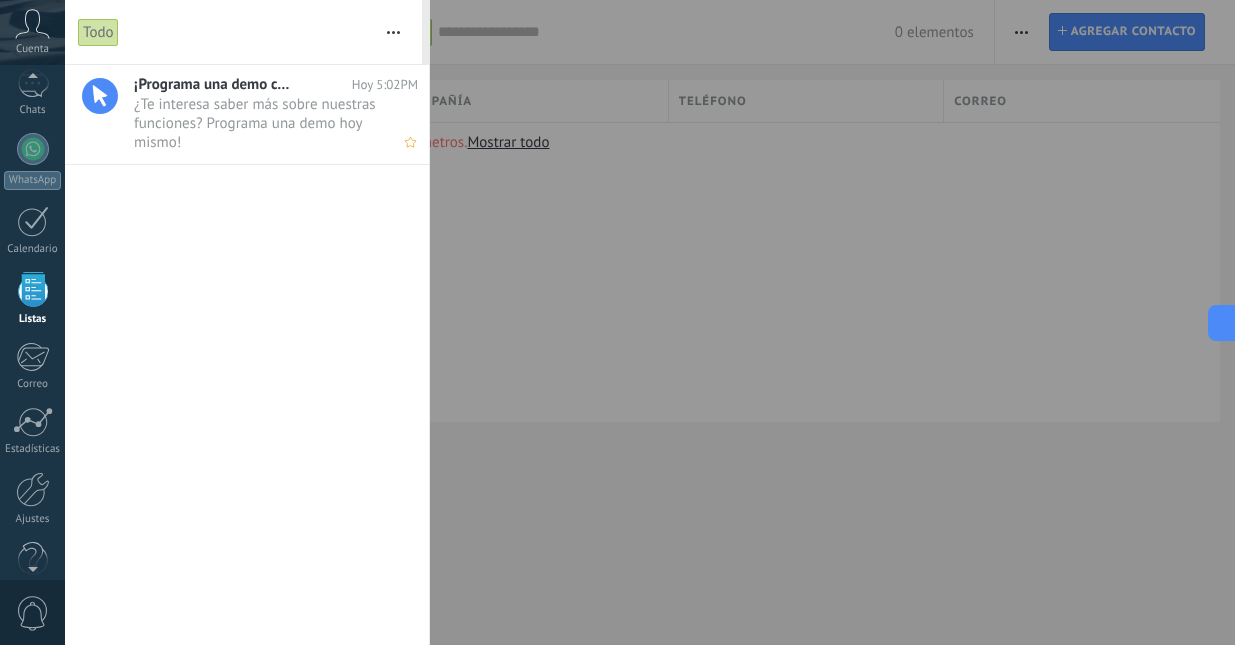 scroll, scrollTop: 124, scrollLeft: 0, axis: vertical 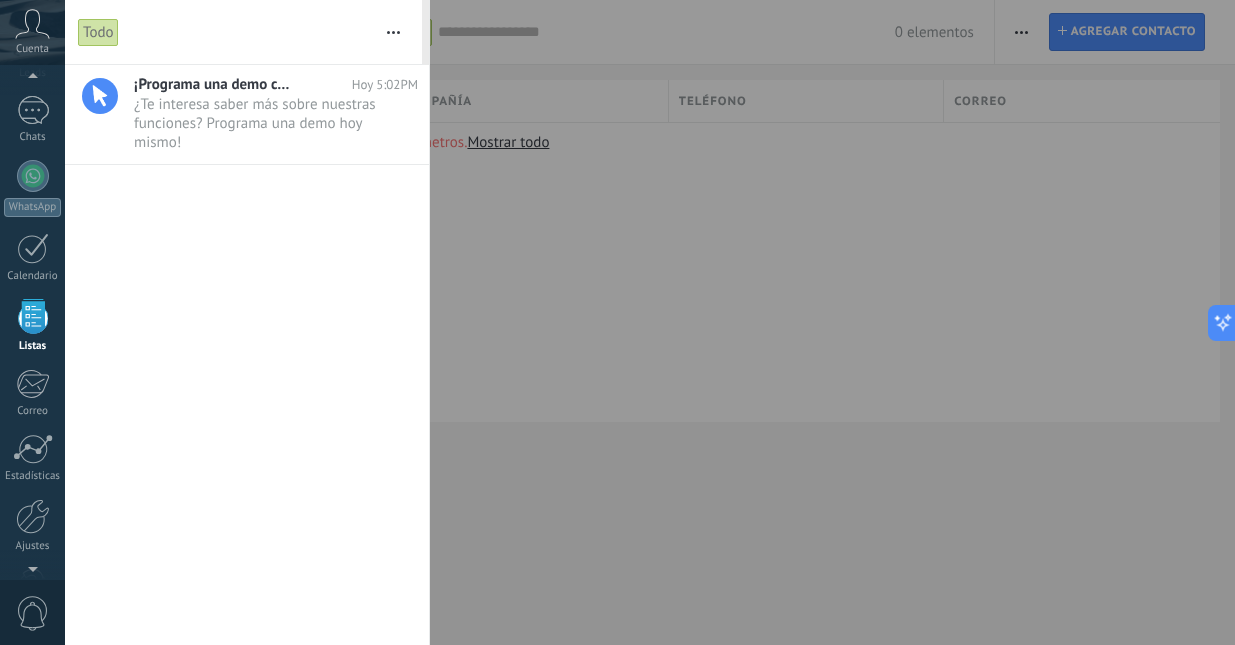 click at bounding box center (617, 322) 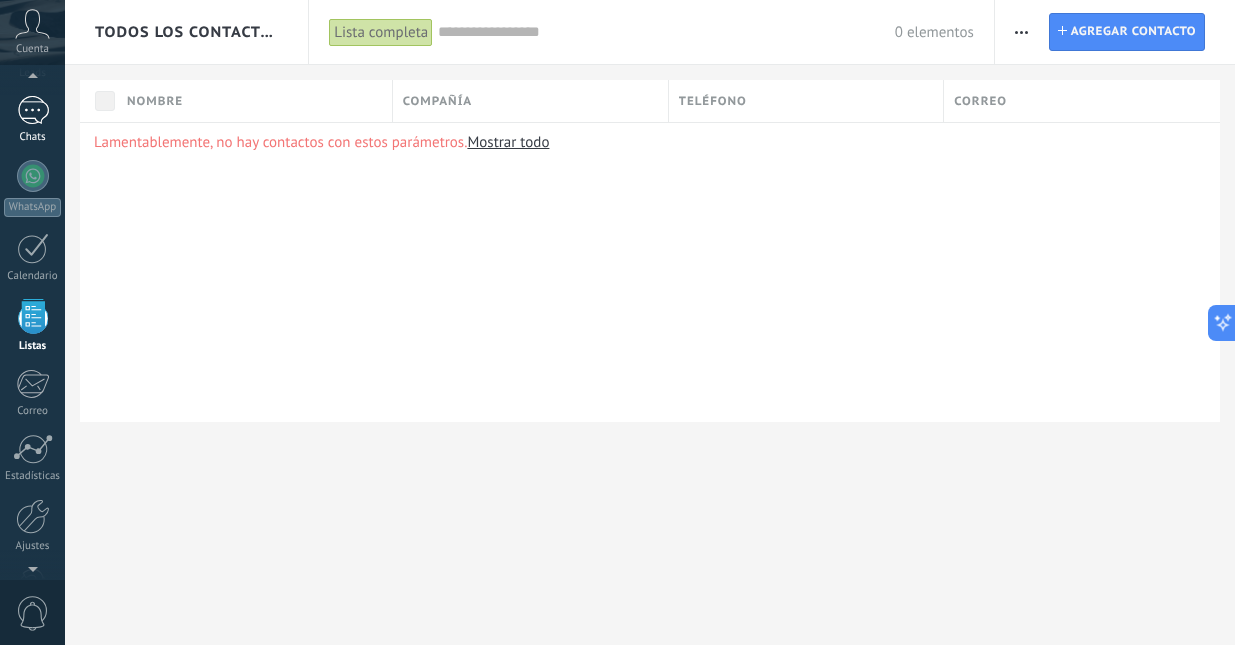 click at bounding box center (33, 110) 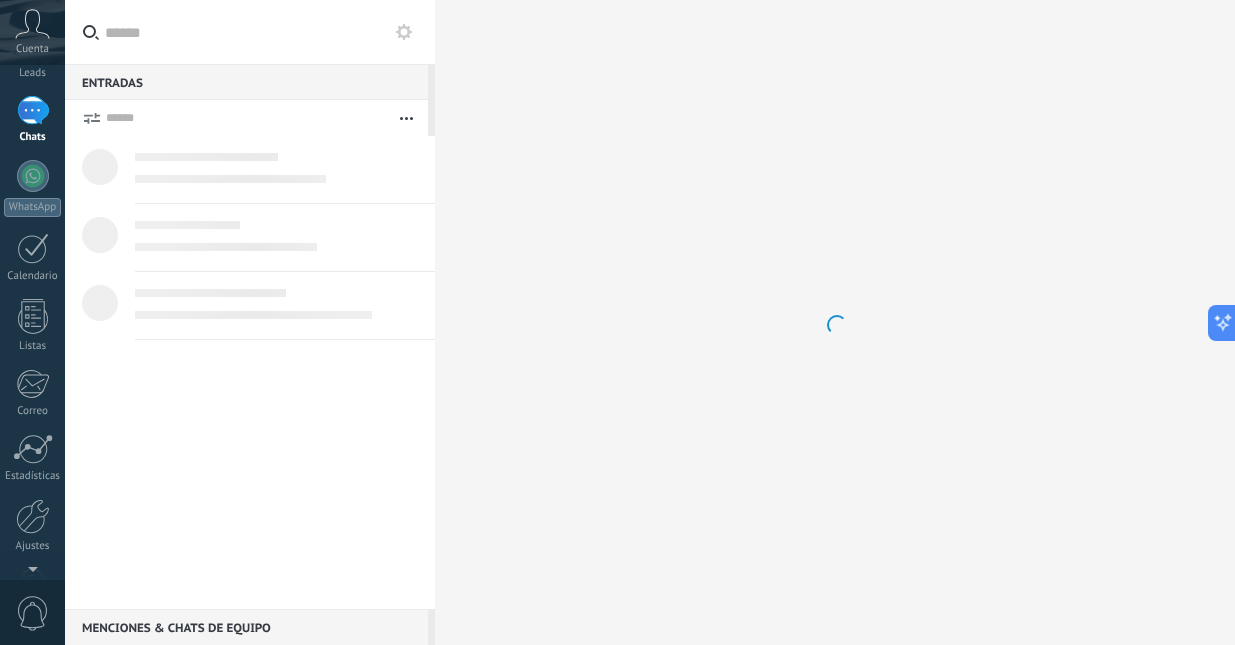 scroll, scrollTop: 0, scrollLeft: 0, axis: both 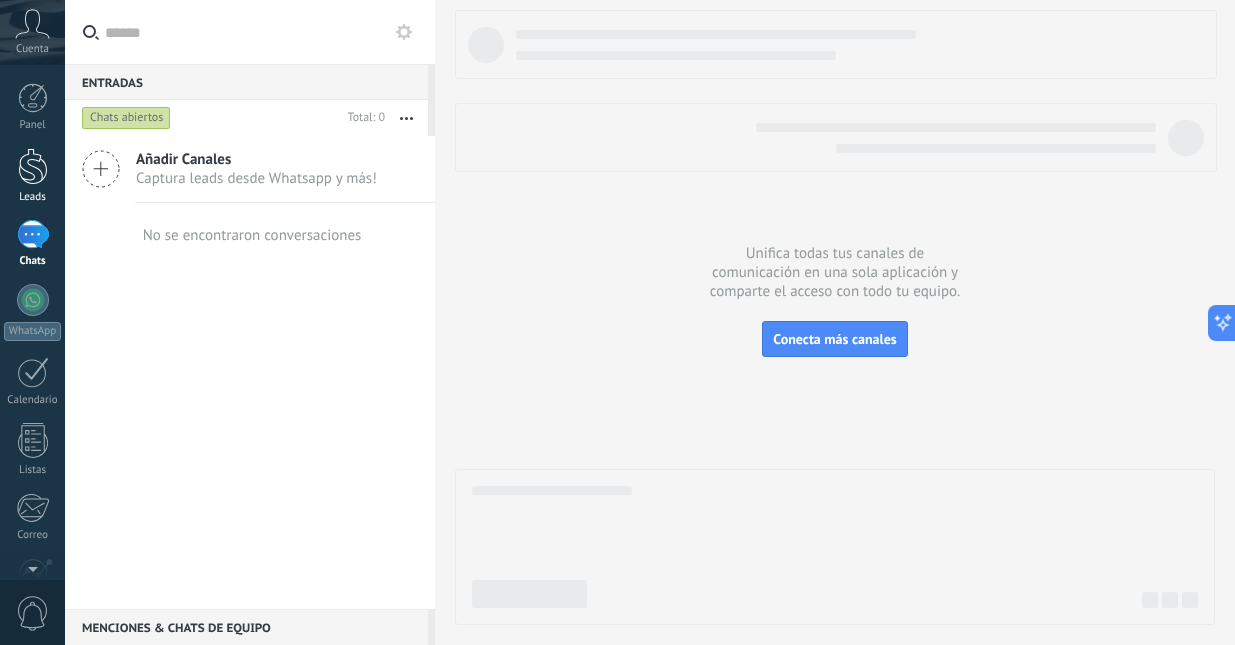 click at bounding box center (33, 166) 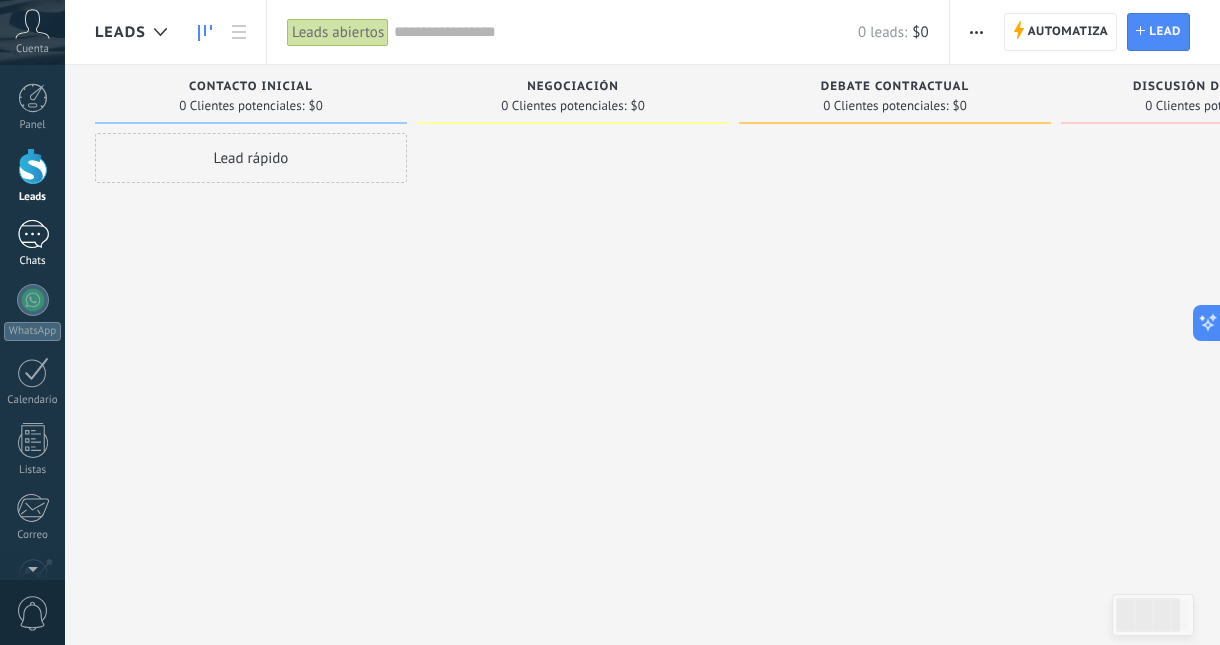 click at bounding box center [33, 234] 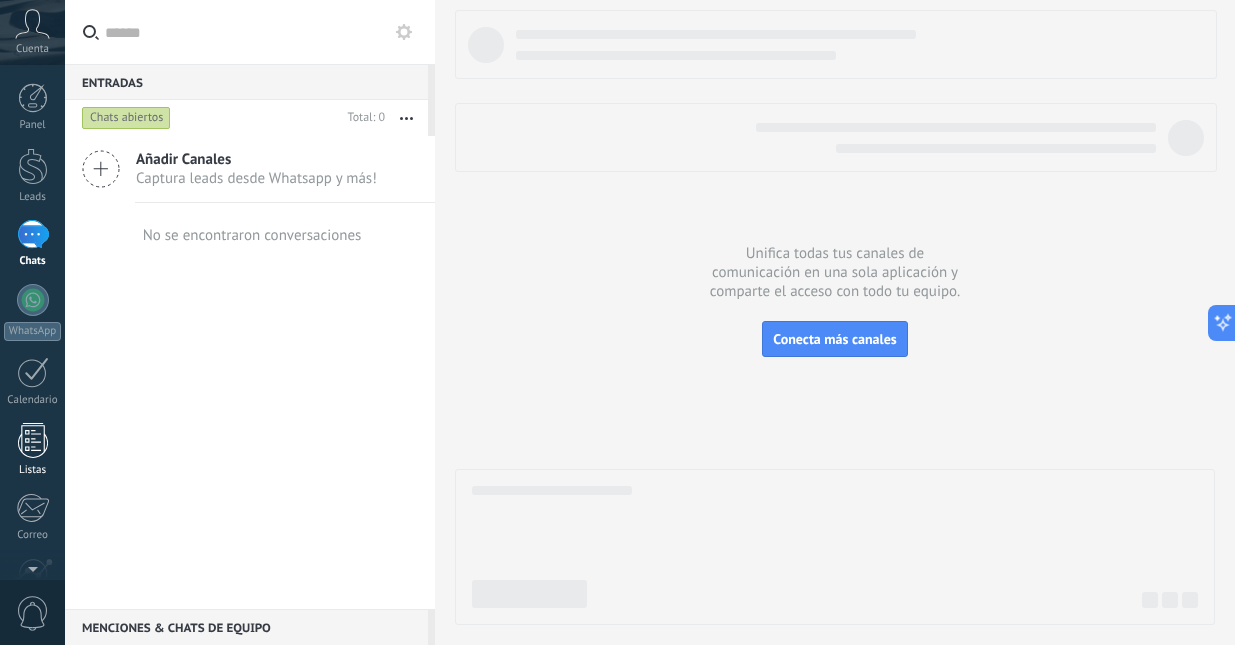 click at bounding box center (33, 440) 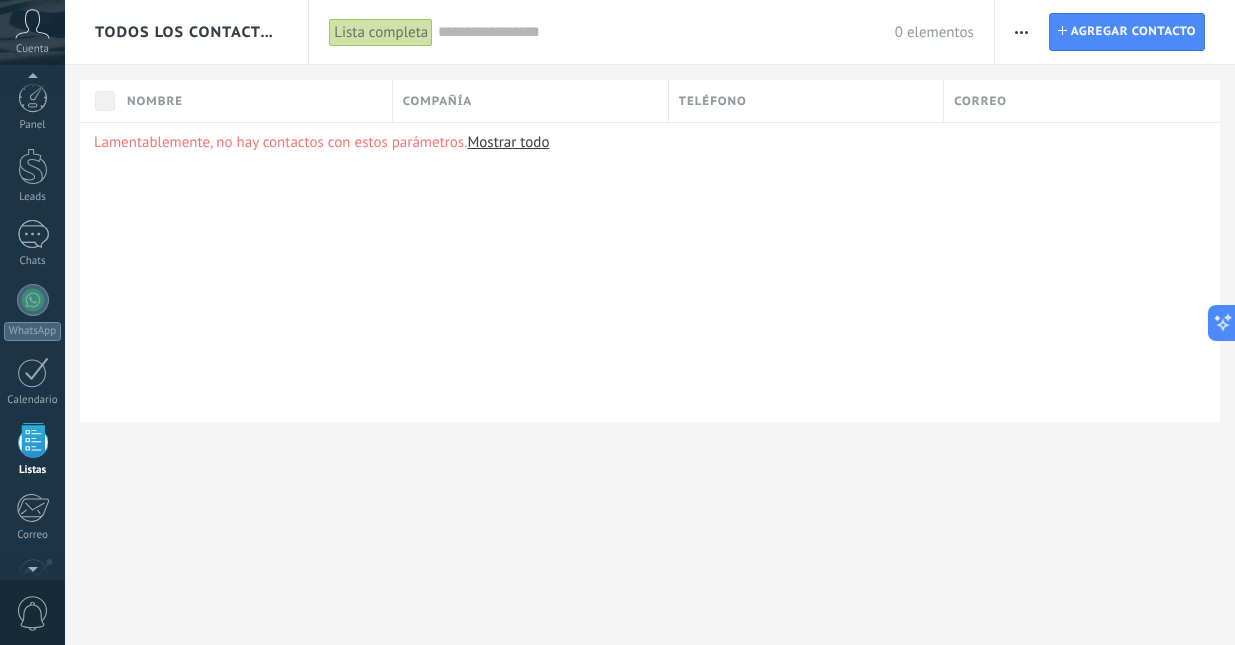 scroll, scrollTop: 124, scrollLeft: 0, axis: vertical 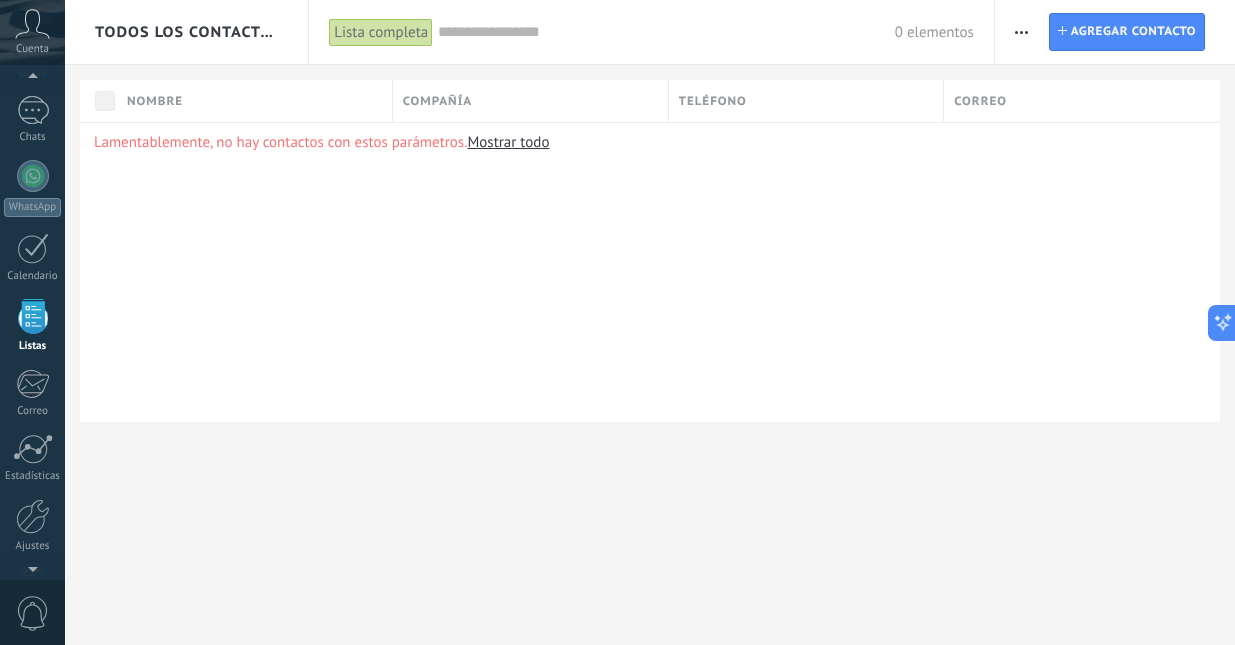 click on "Mostrar todo" at bounding box center (508, 142) 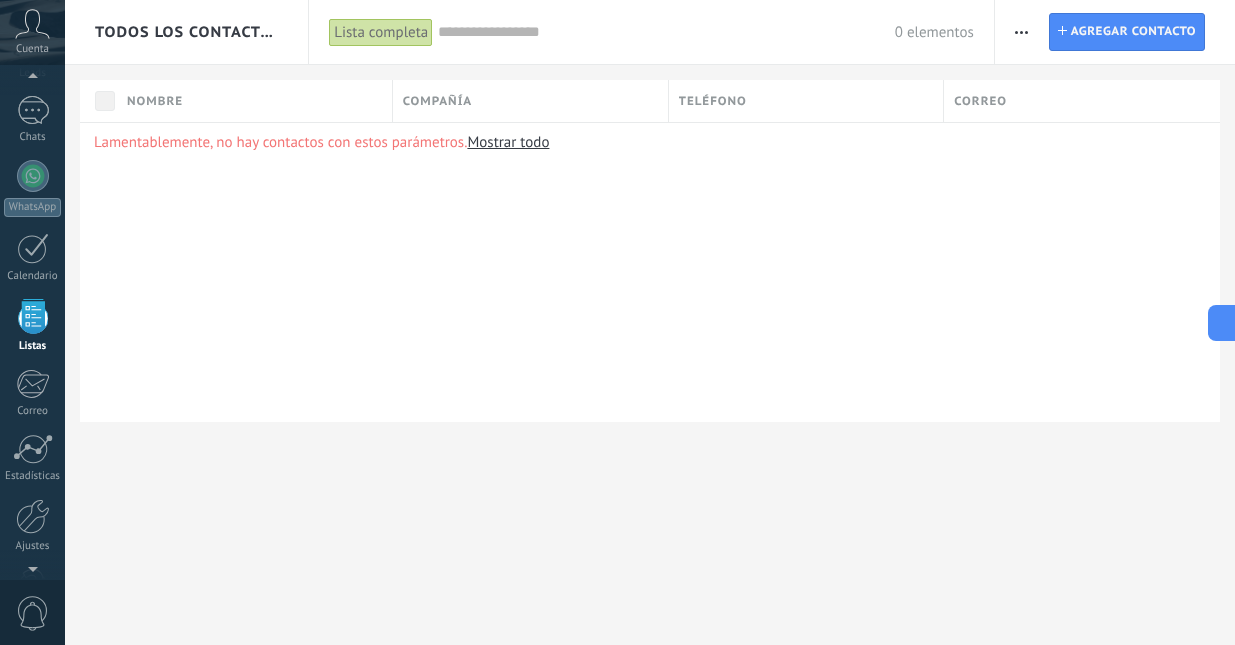 click on "Mostrar todo" at bounding box center (508, 142) 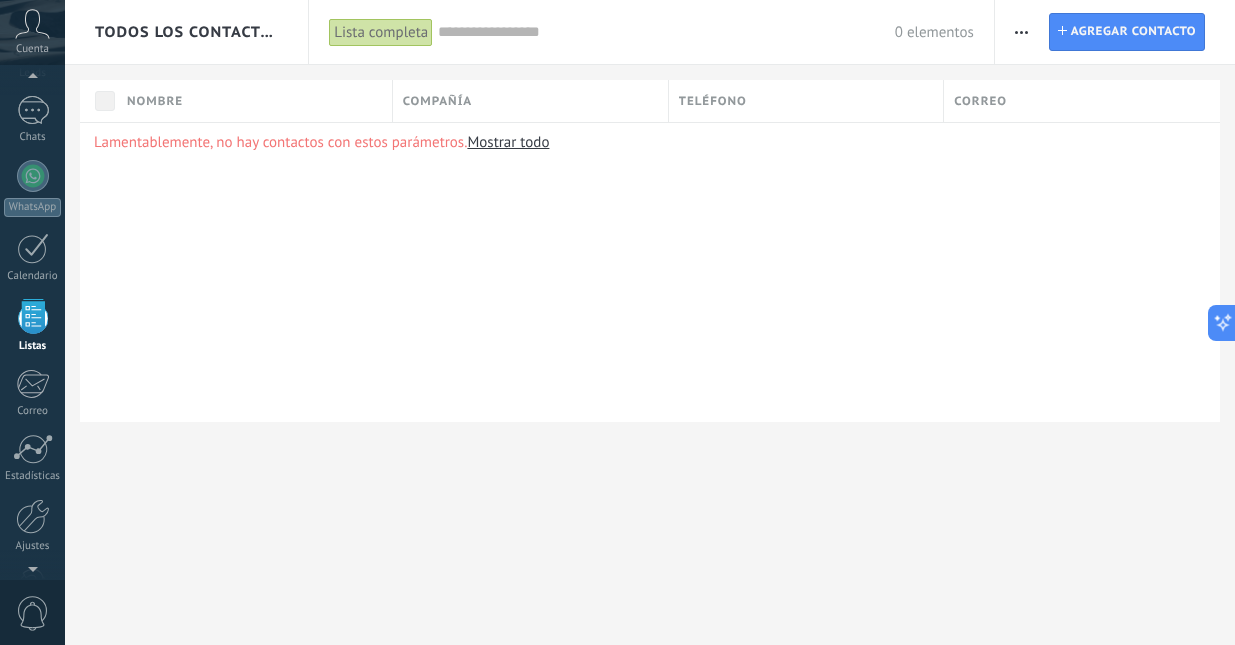 click at bounding box center (666, 32) 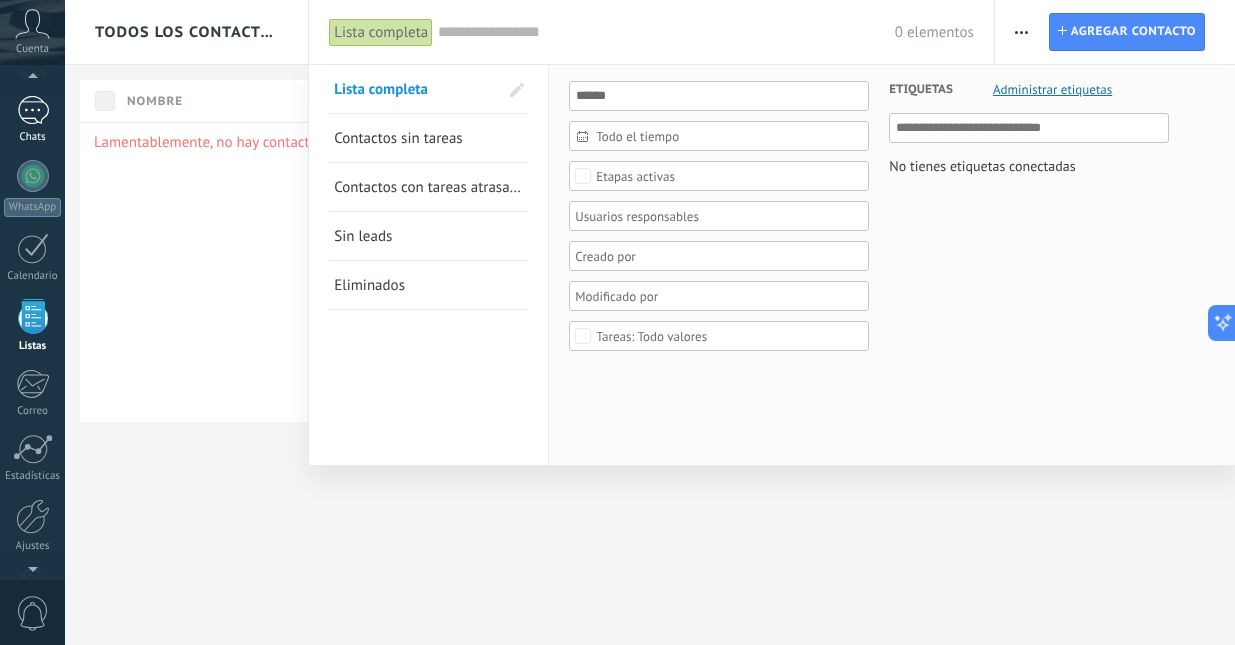 scroll, scrollTop: 124, scrollLeft: 0, axis: vertical 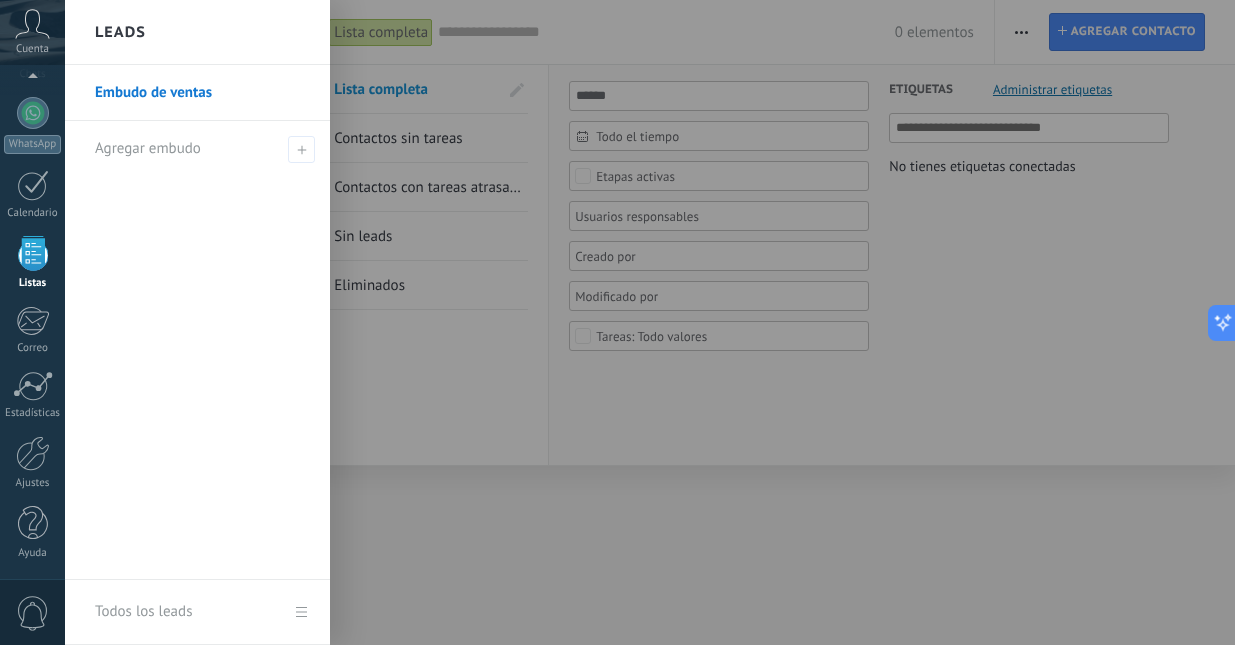 click at bounding box center (33, 253) 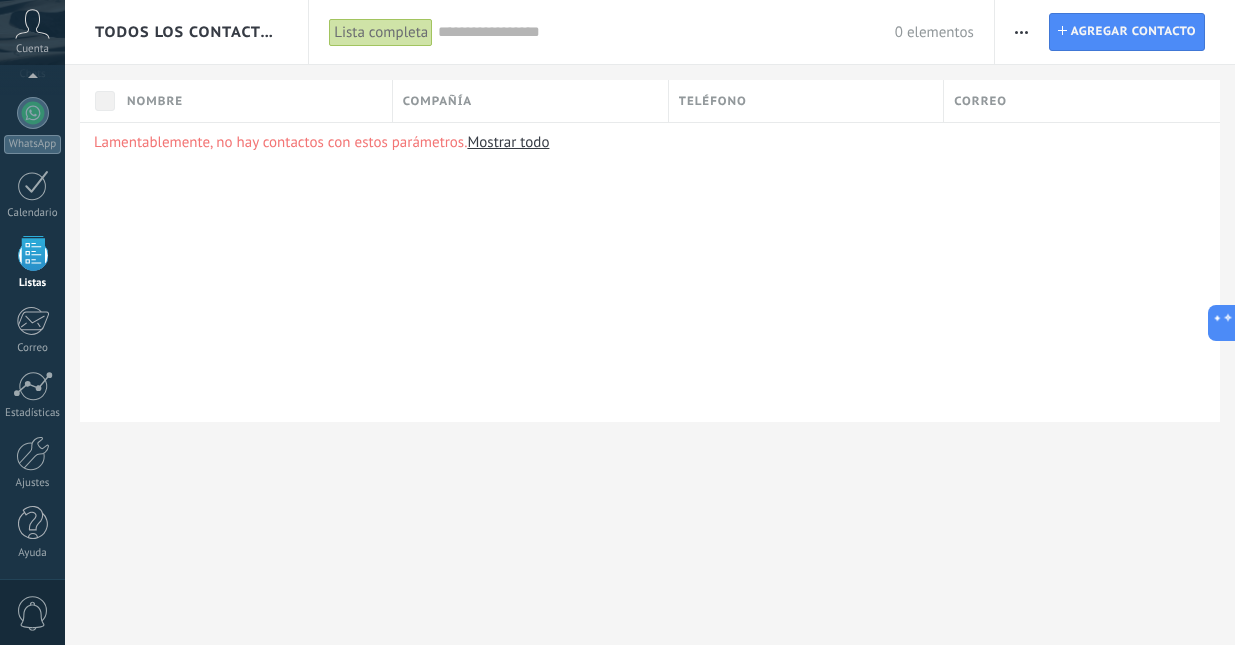 scroll, scrollTop: 124, scrollLeft: 0, axis: vertical 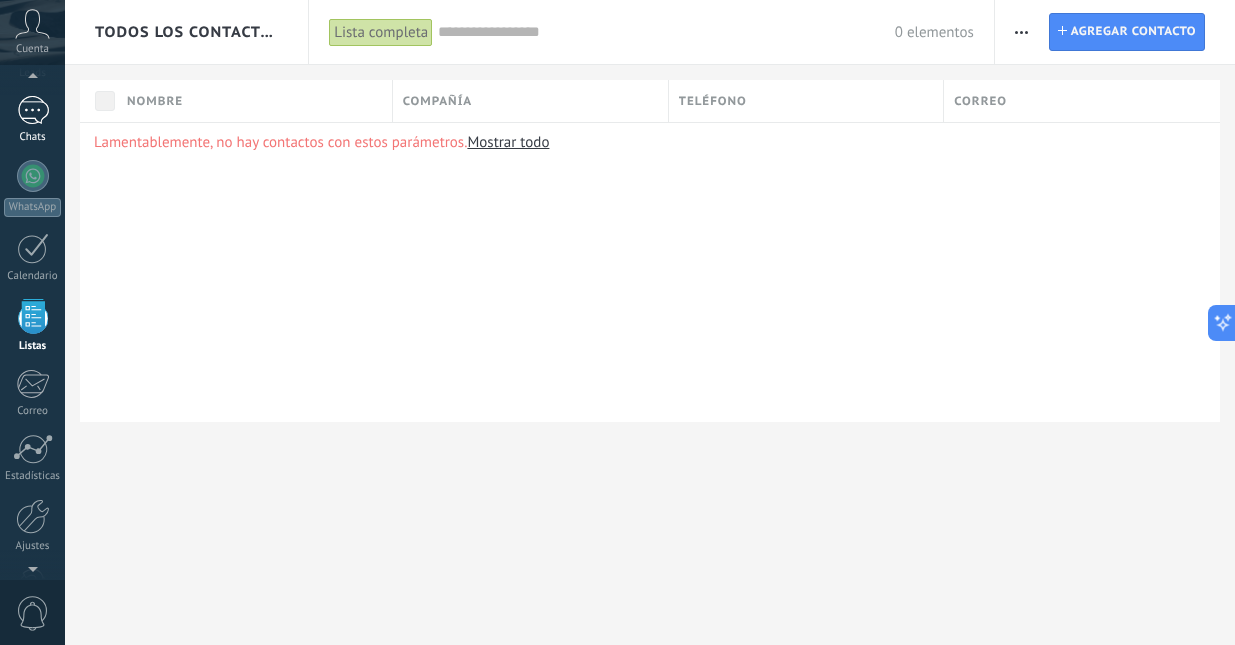 click at bounding box center [33, 110] 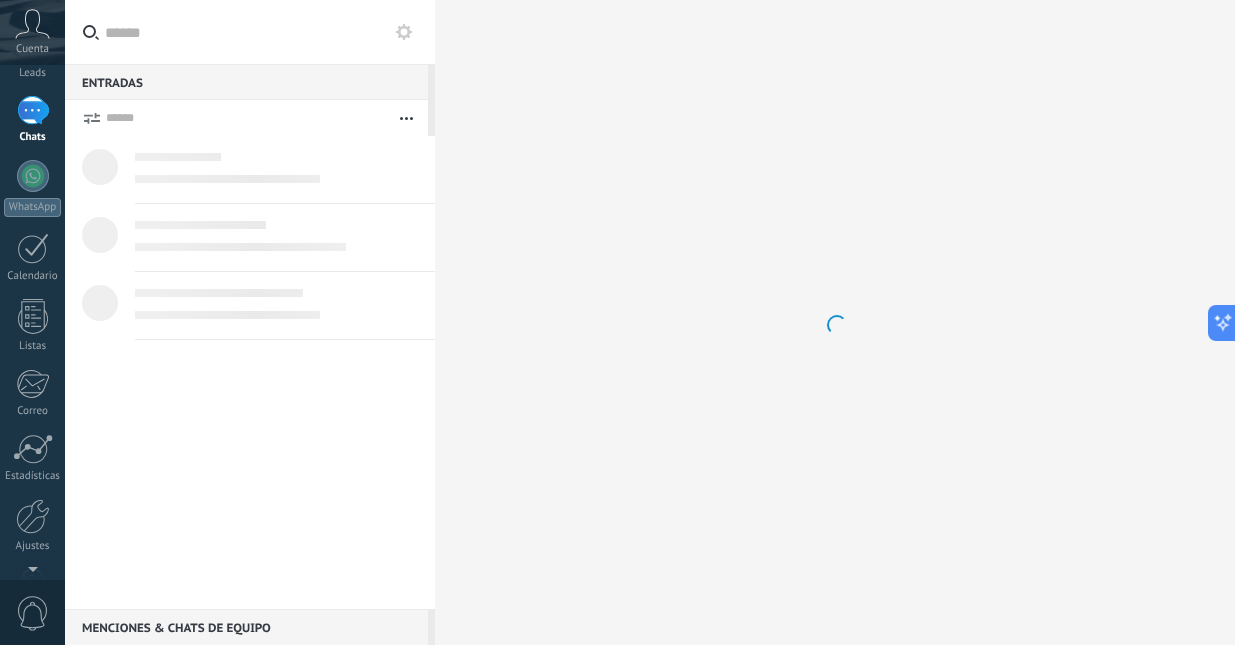 scroll, scrollTop: 0, scrollLeft: 0, axis: both 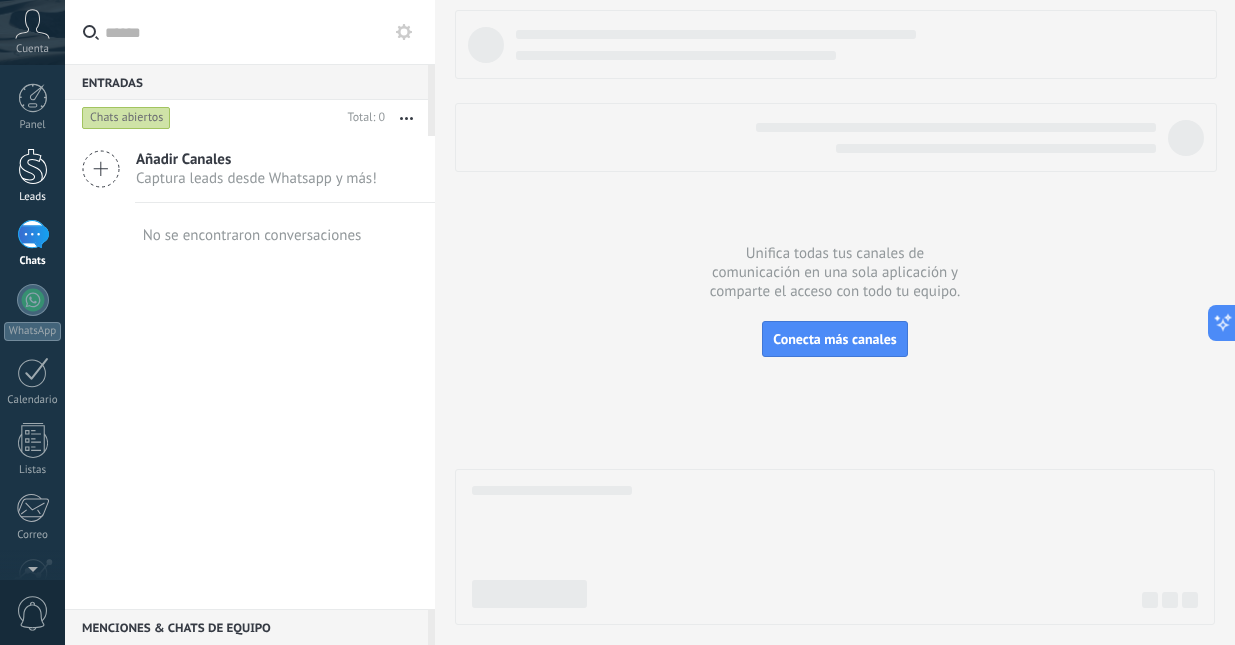 click at bounding box center [33, 166] 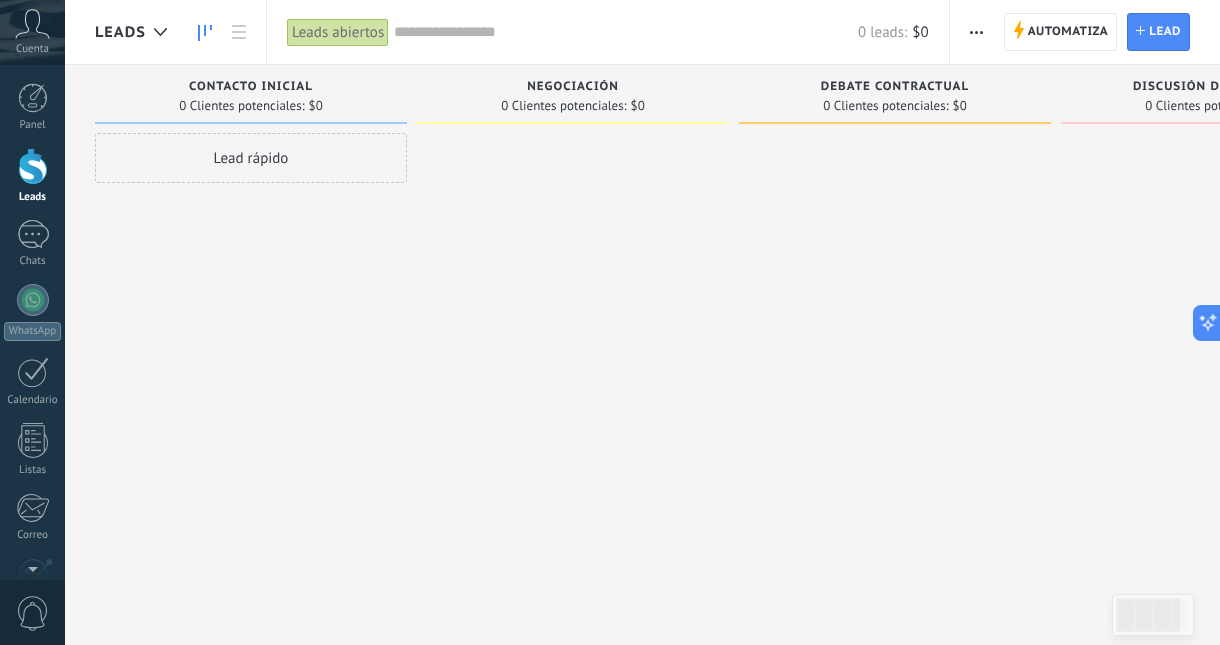 click 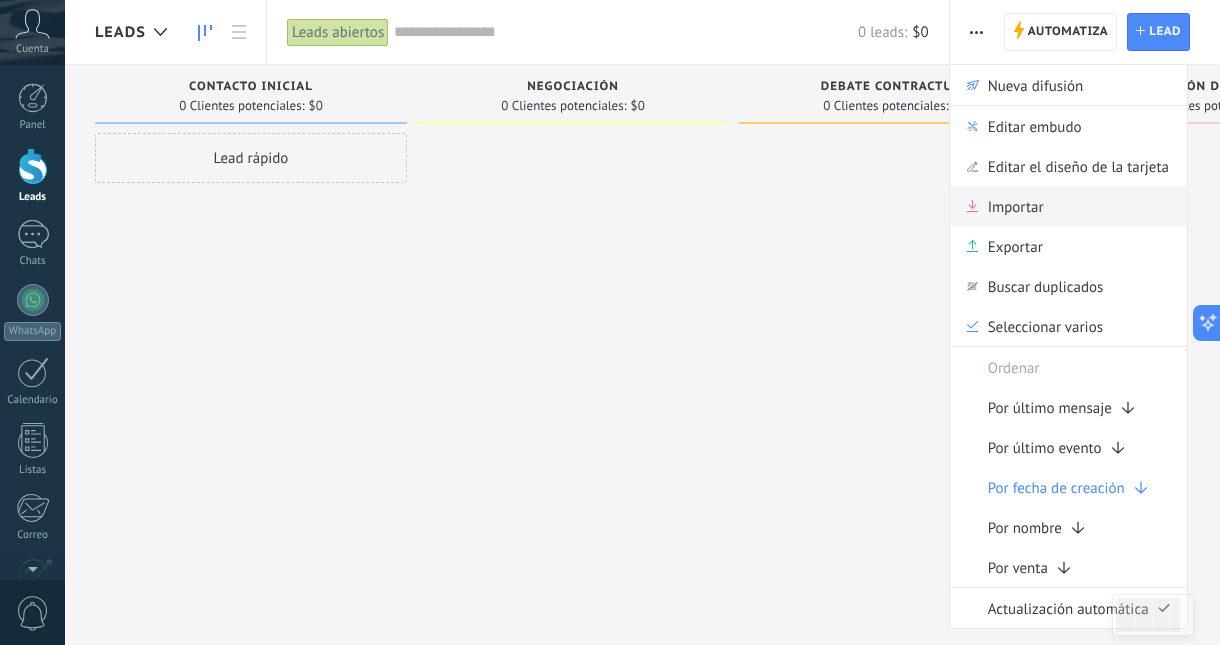 click on "Importar" at bounding box center (1016, 206) 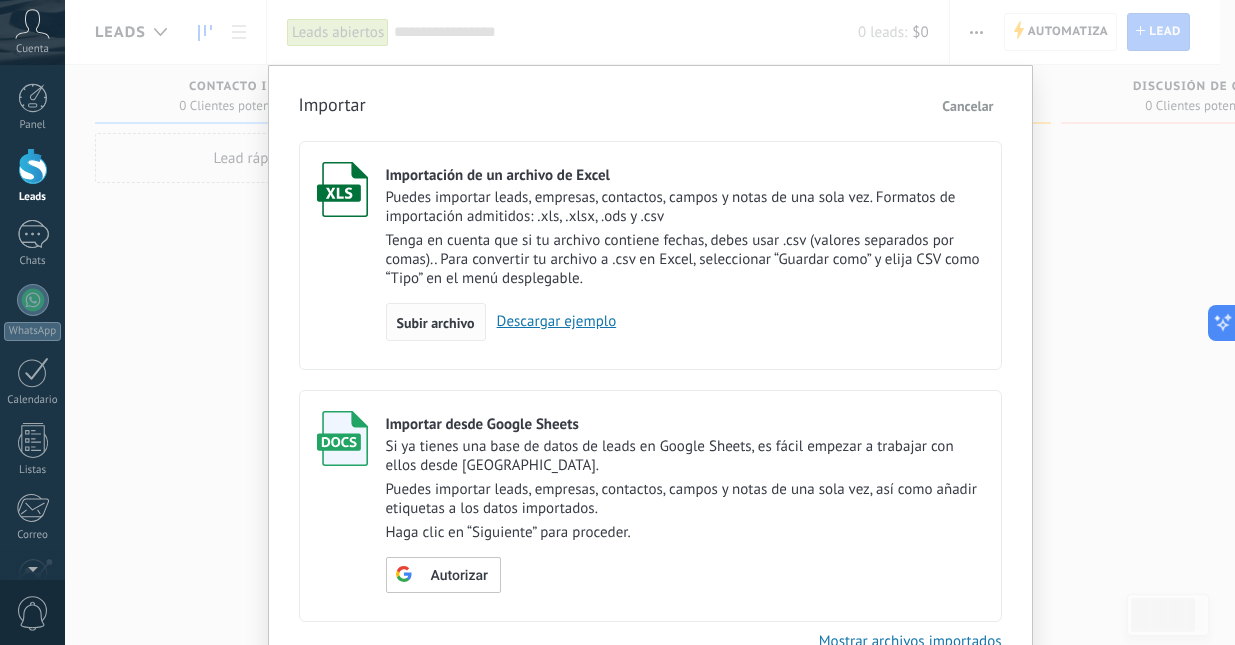 click on "Subir archivo" at bounding box center (436, 323) 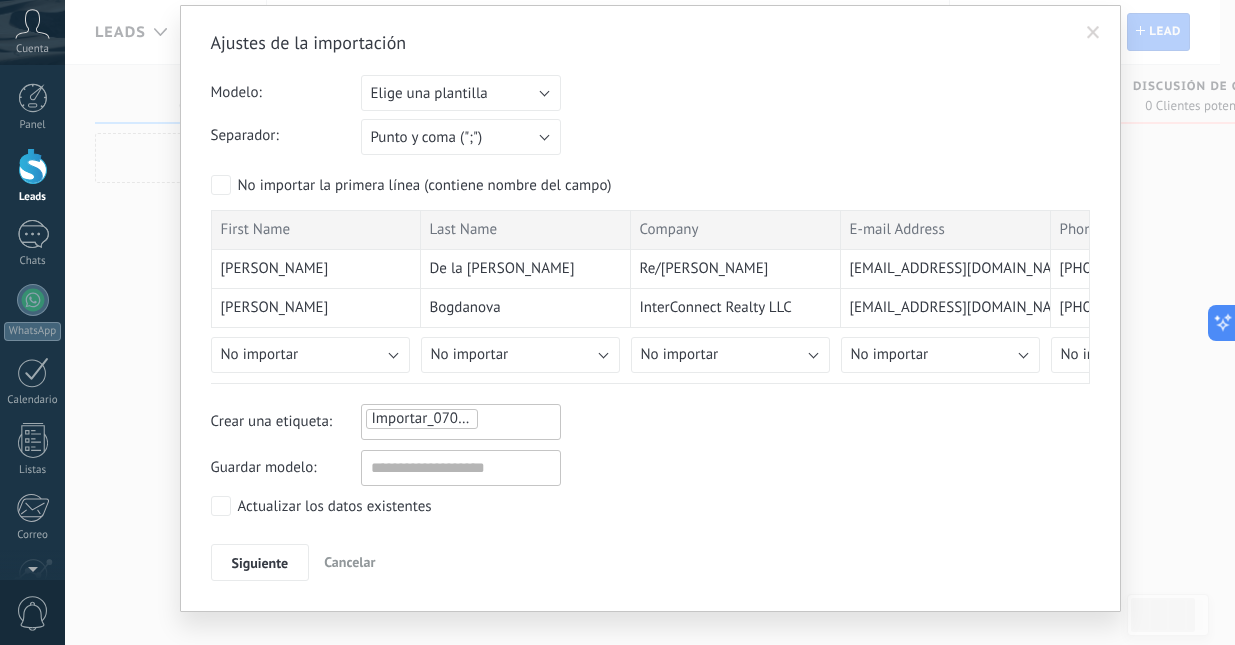 scroll, scrollTop: 92, scrollLeft: 0, axis: vertical 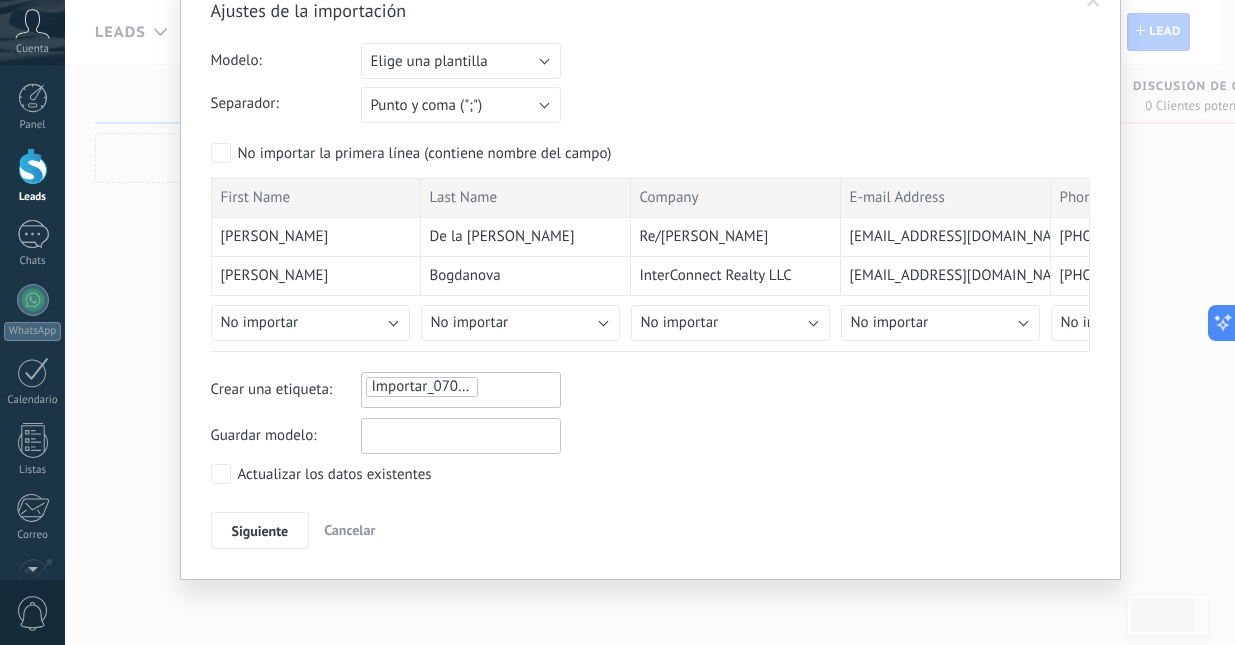 click at bounding box center [461, 436] 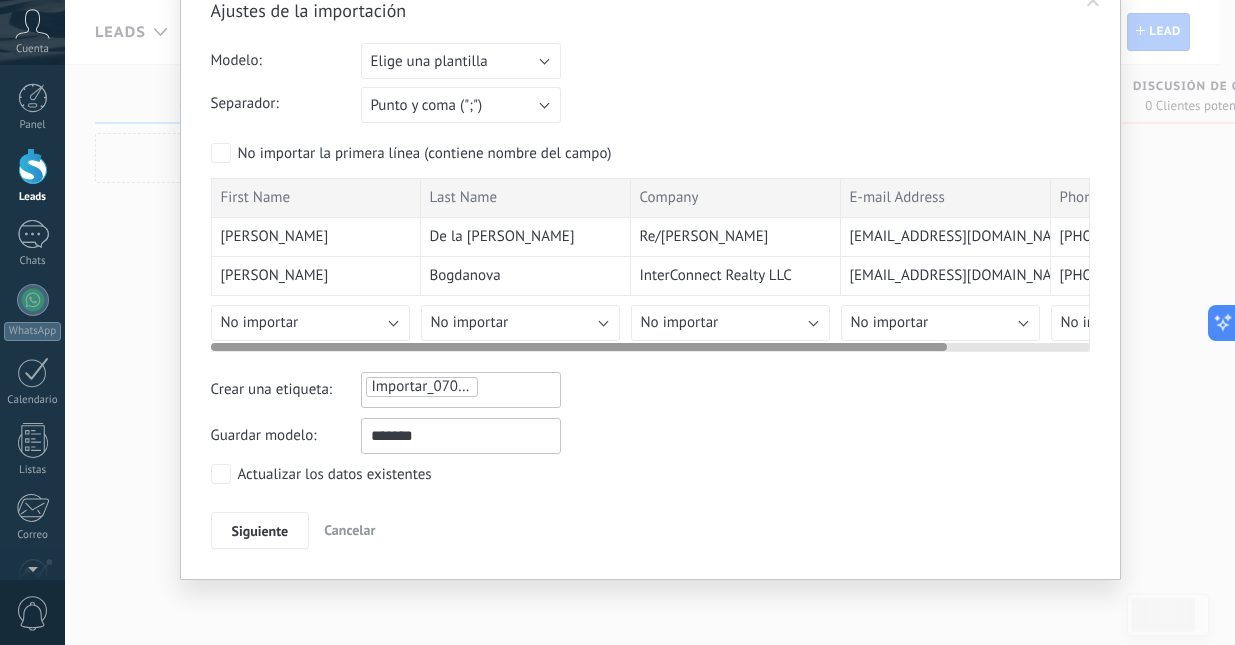 type on "*******" 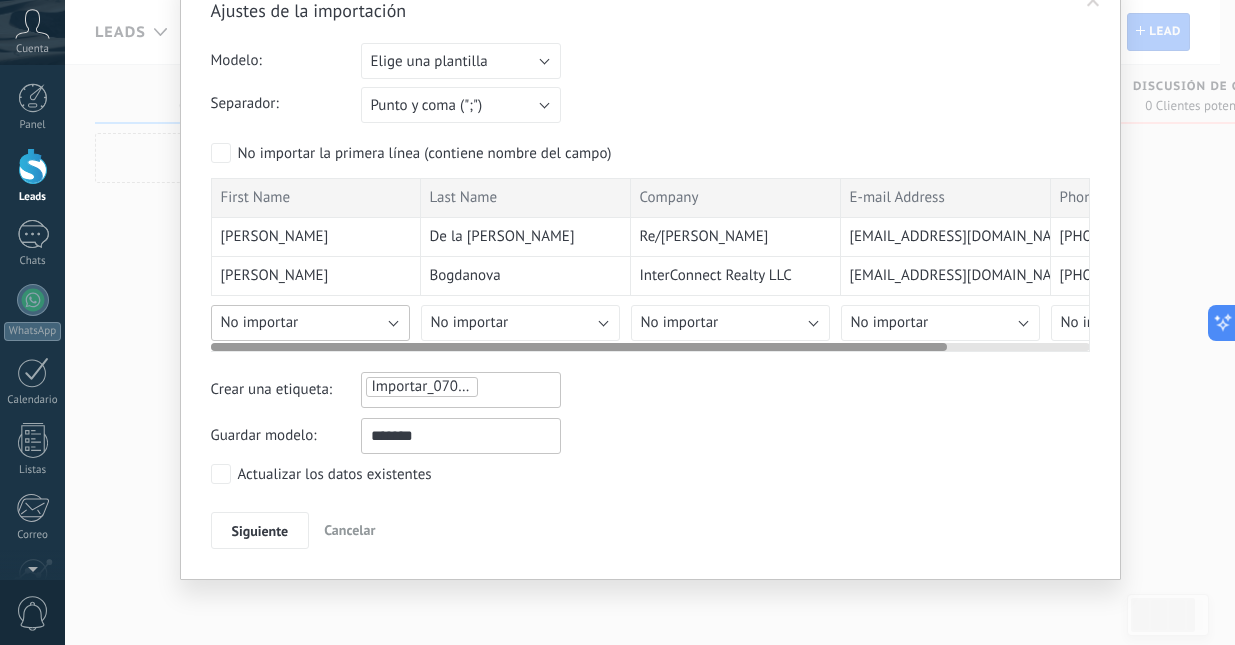 click on "No importar" at bounding box center [310, 323] 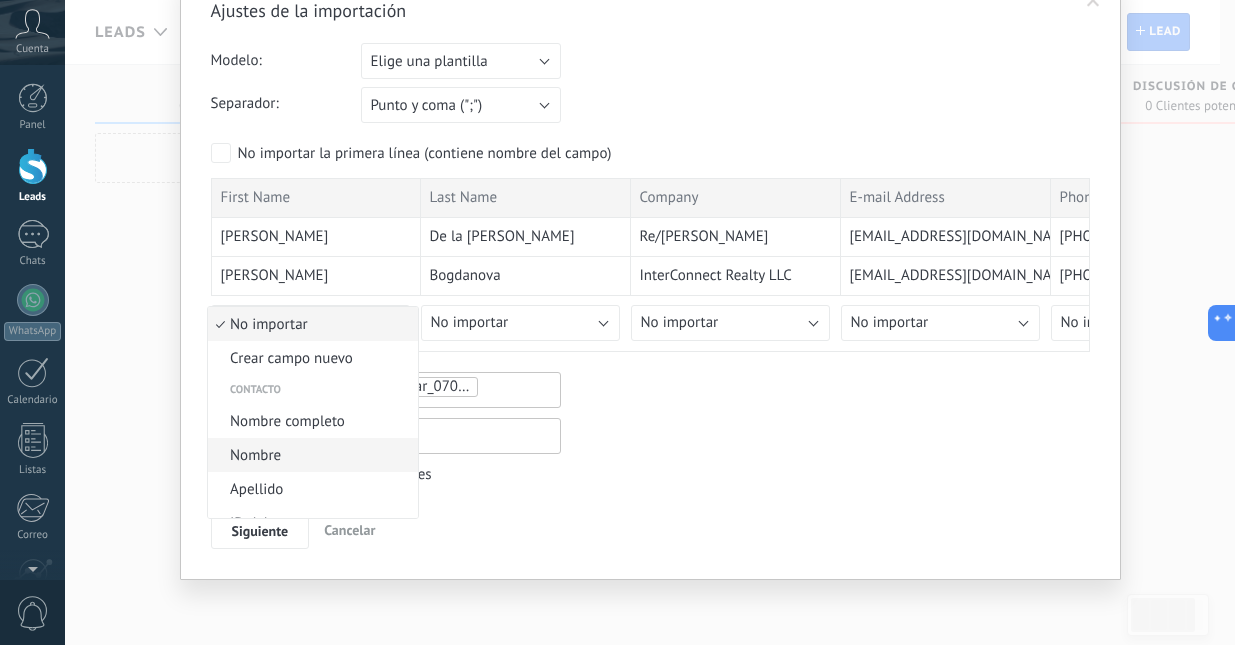 click on "Nombre" at bounding box center (310, 455) 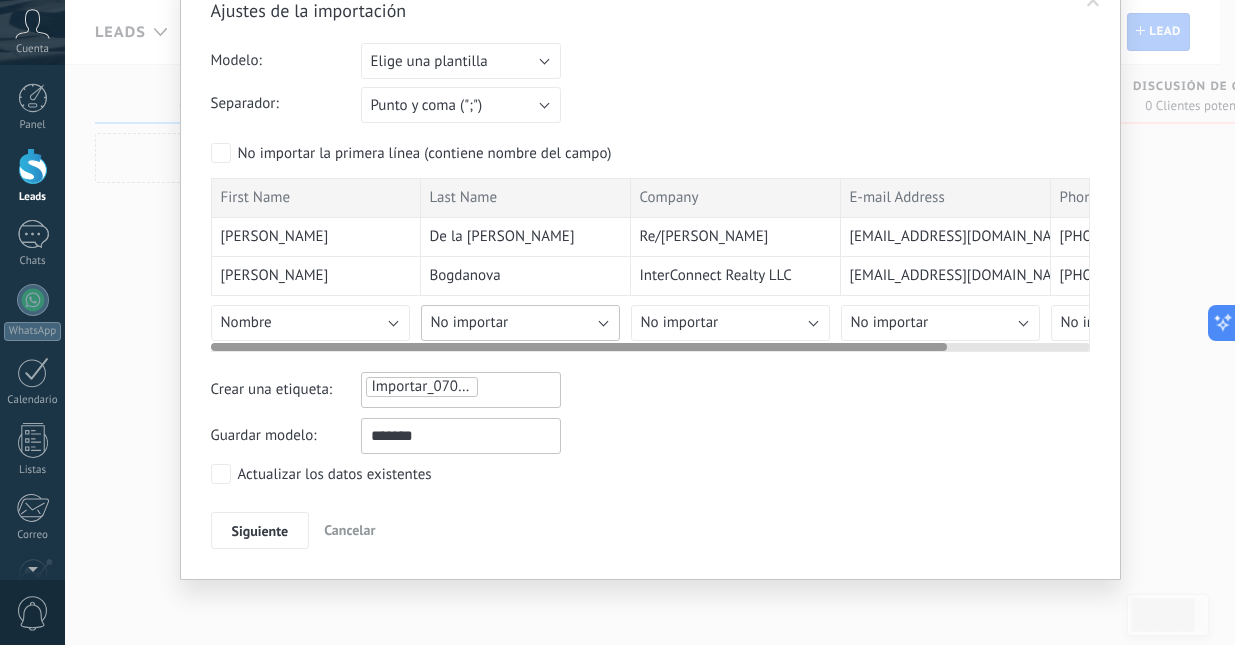 click on "No importar" at bounding box center (520, 323) 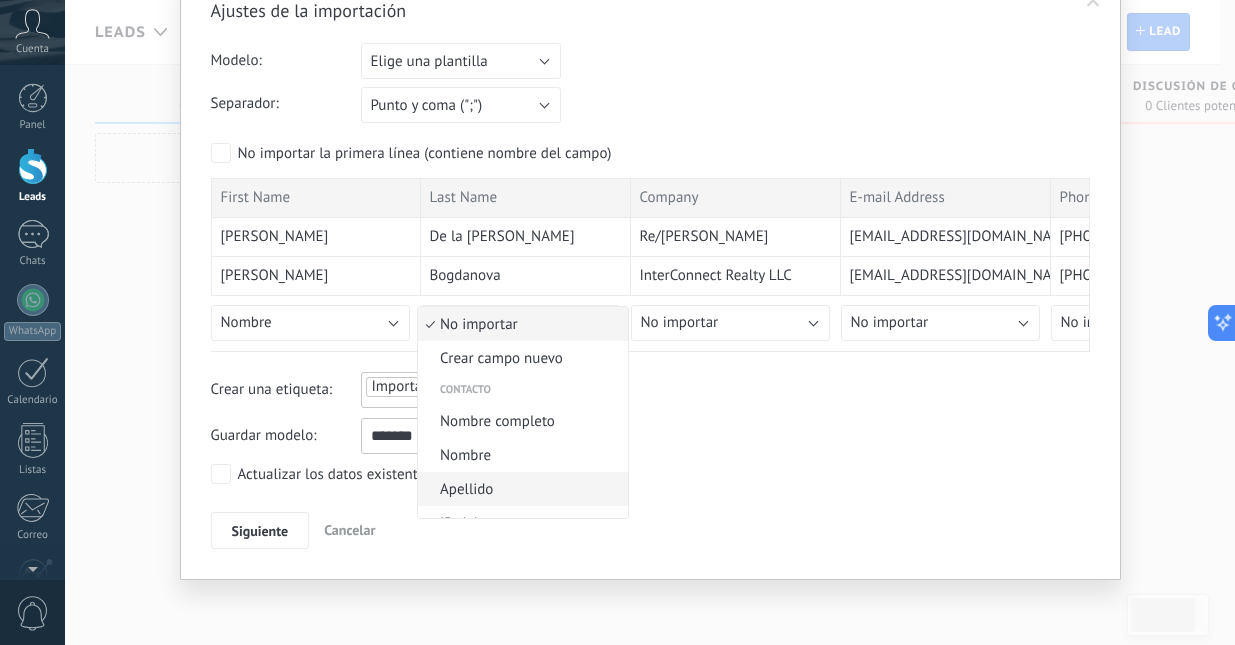 click on "Apellido" at bounding box center (520, 489) 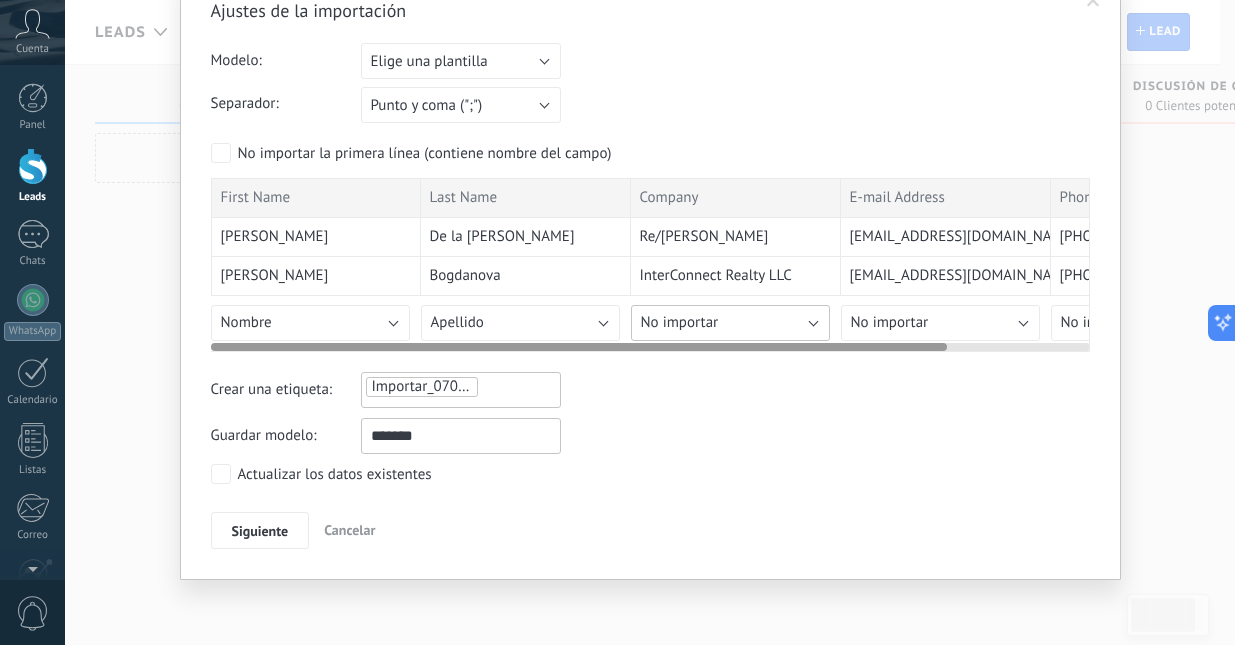 click on "No importar" at bounding box center (730, 323) 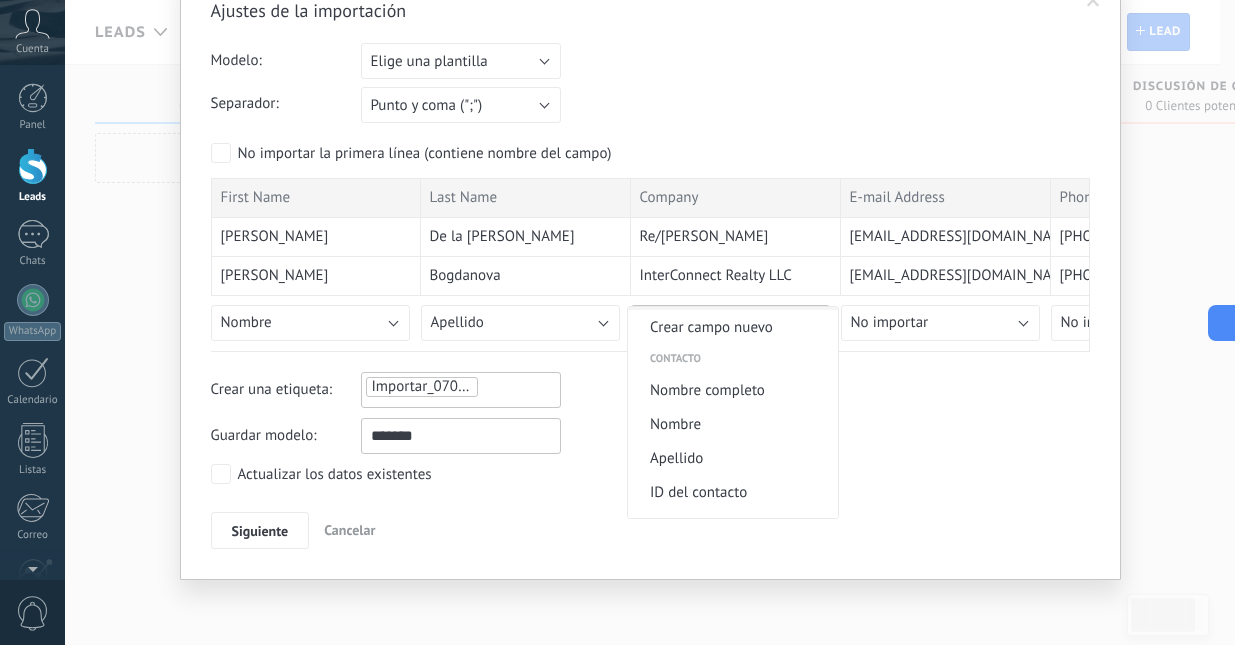 scroll, scrollTop: 21, scrollLeft: 0, axis: vertical 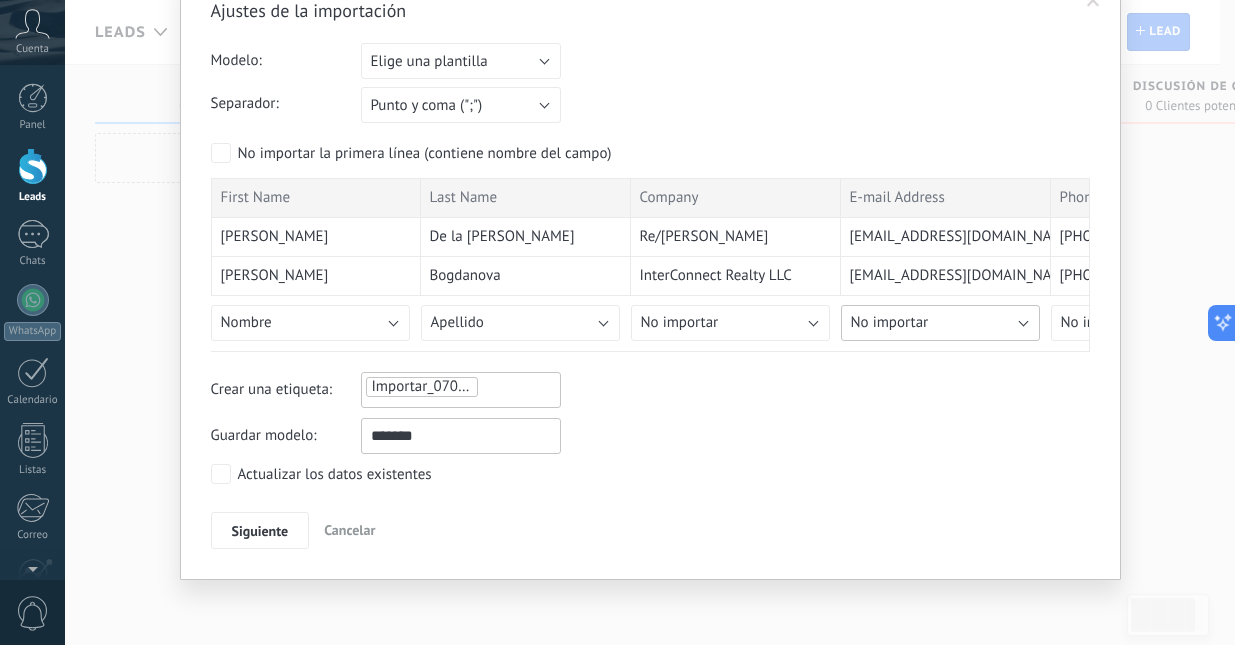 click on "No importar" at bounding box center [940, 323] 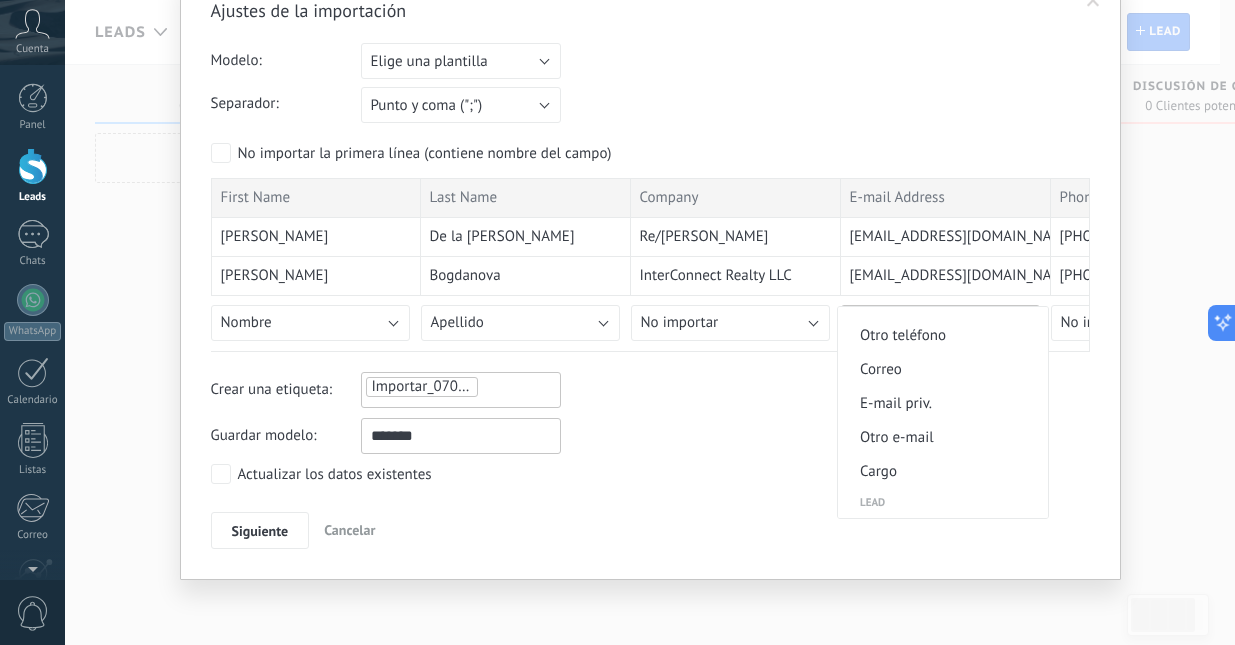 scroll, scrollTop: 585, scrollLeft: 0, axis: vertical 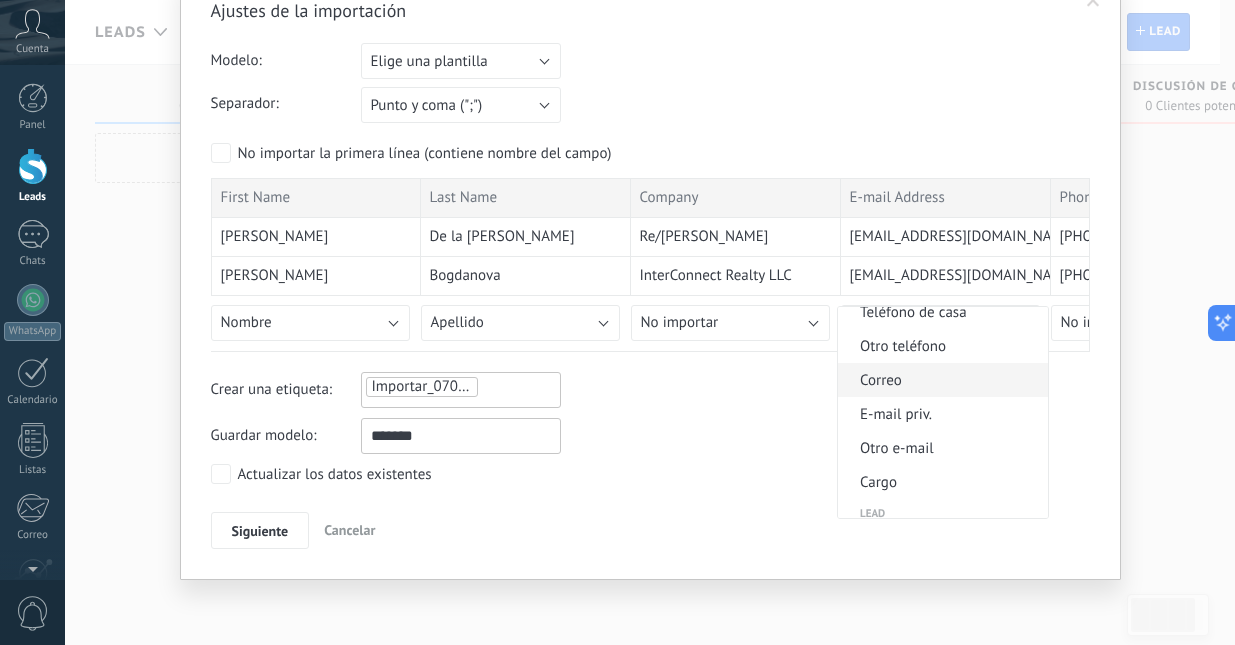click on "Correo" at bounding box center (940, 380) 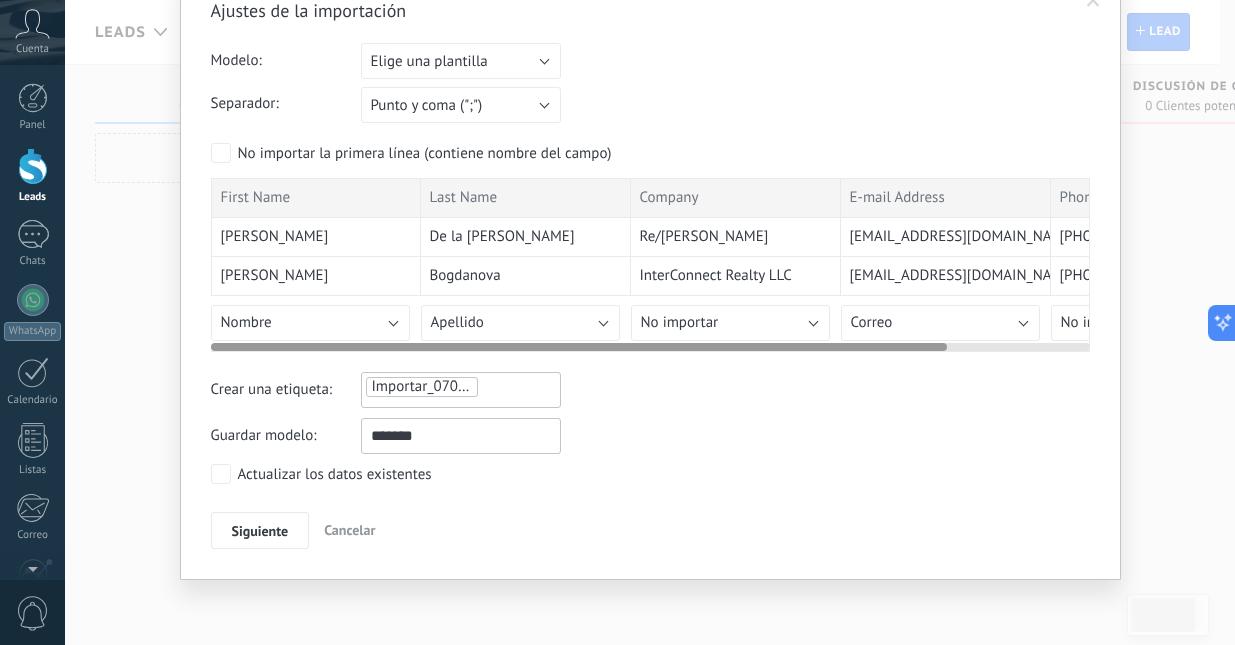 click on "Phone 1" at bounding box center (1086, 198) 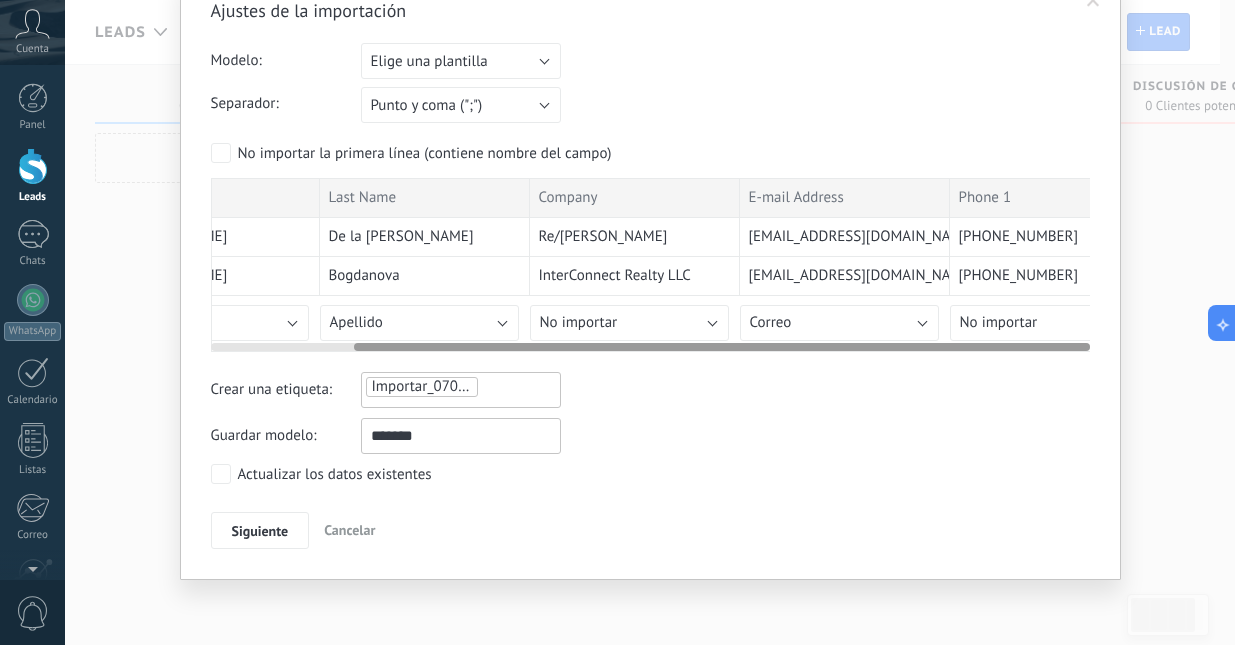 scroll, scrollTop: 0, scrollLeft: 171, axis: horizontal 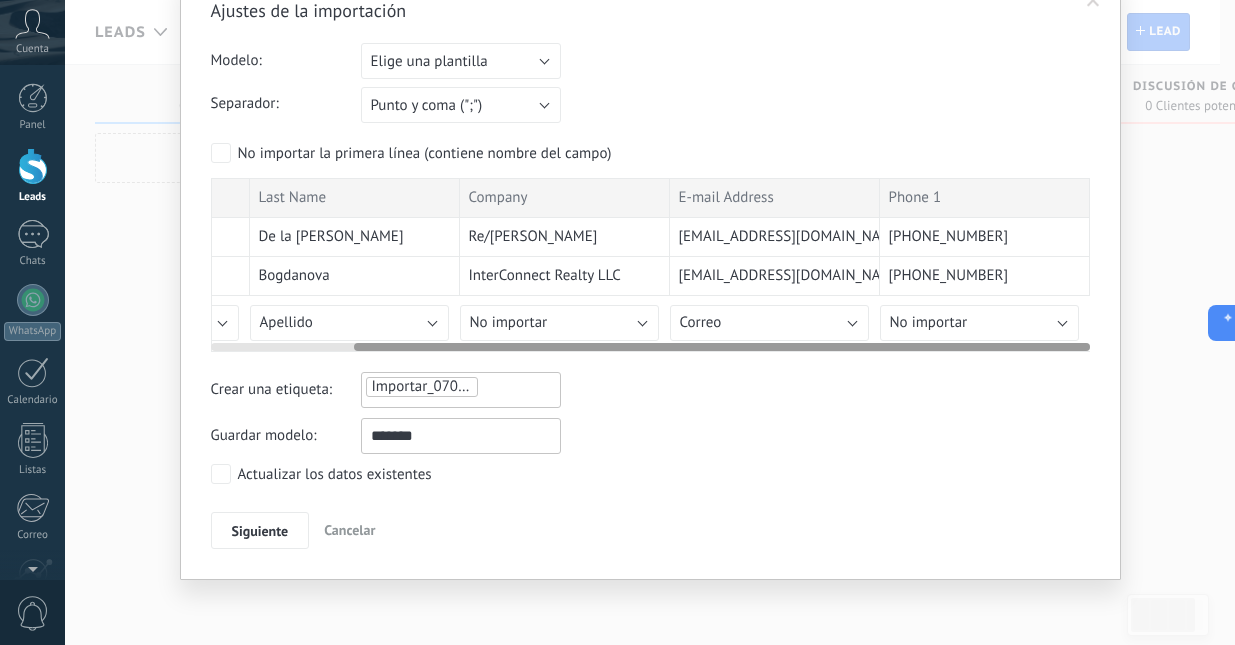 drag, startPoint x: 921, startPoint y: 347, endPoint x: 1167, endPoint y: 369, distance: 246.98178 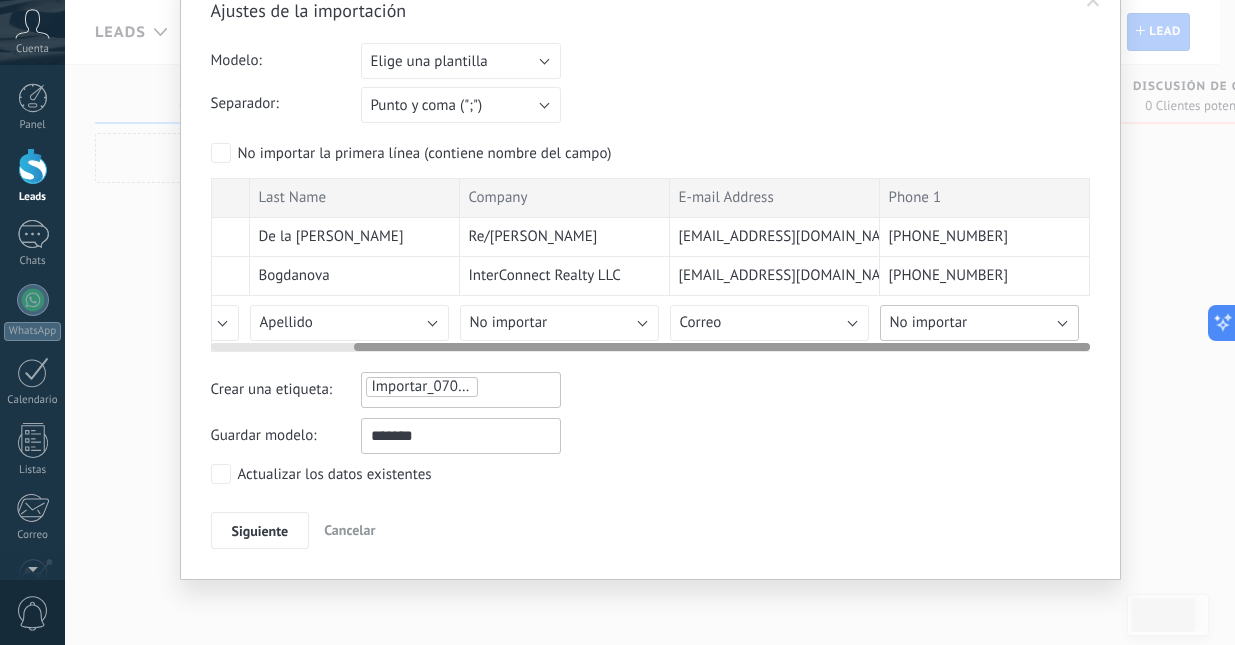 click on "No importar" at bounding box center (979, 323) 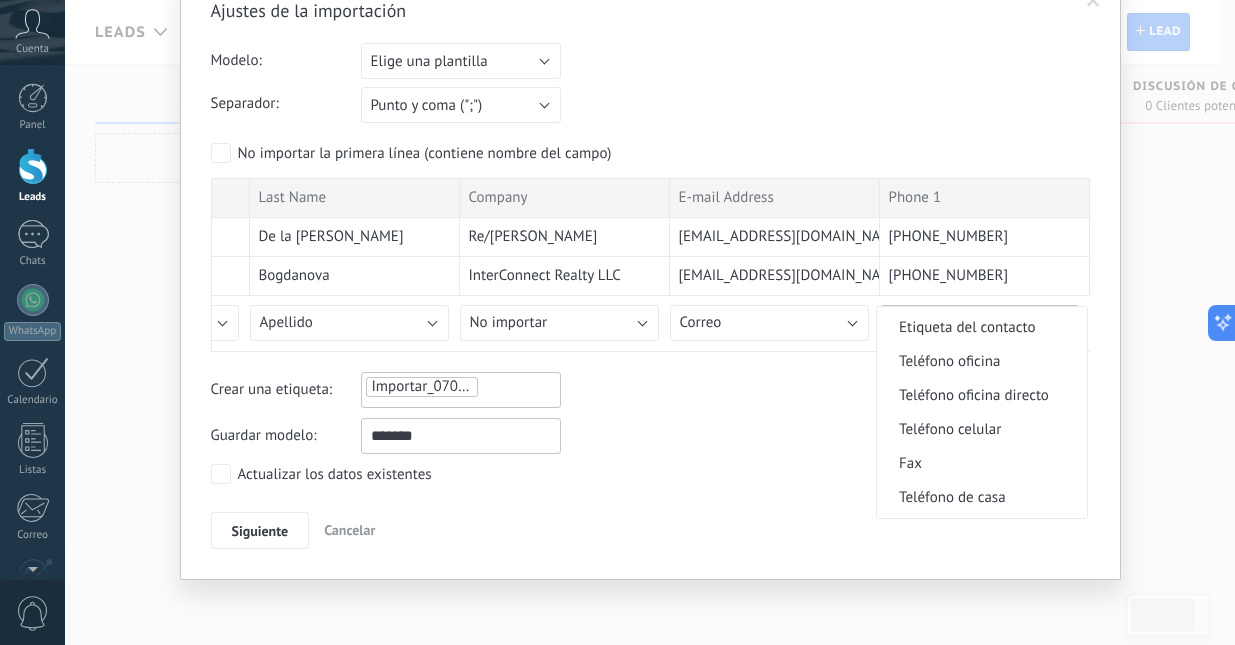 scroll, scrollTop: 380, scrollLeft: 0, axis: vertical 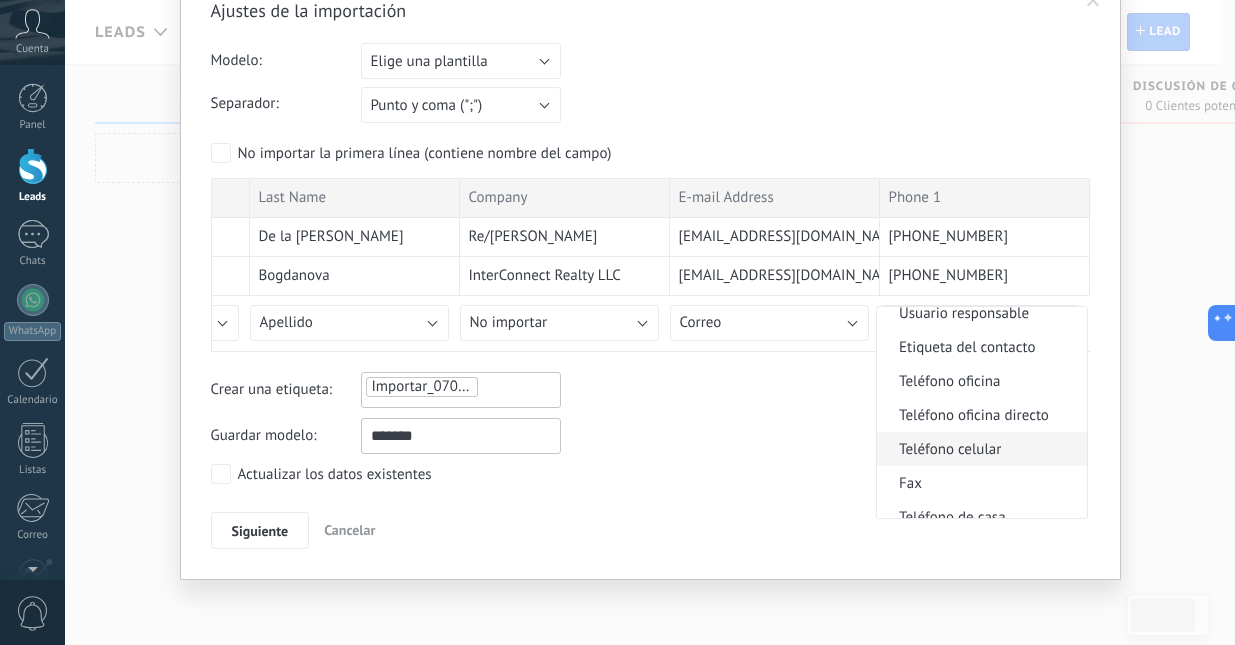 click on "Teléfono celular" at bounding box center (979, 449) 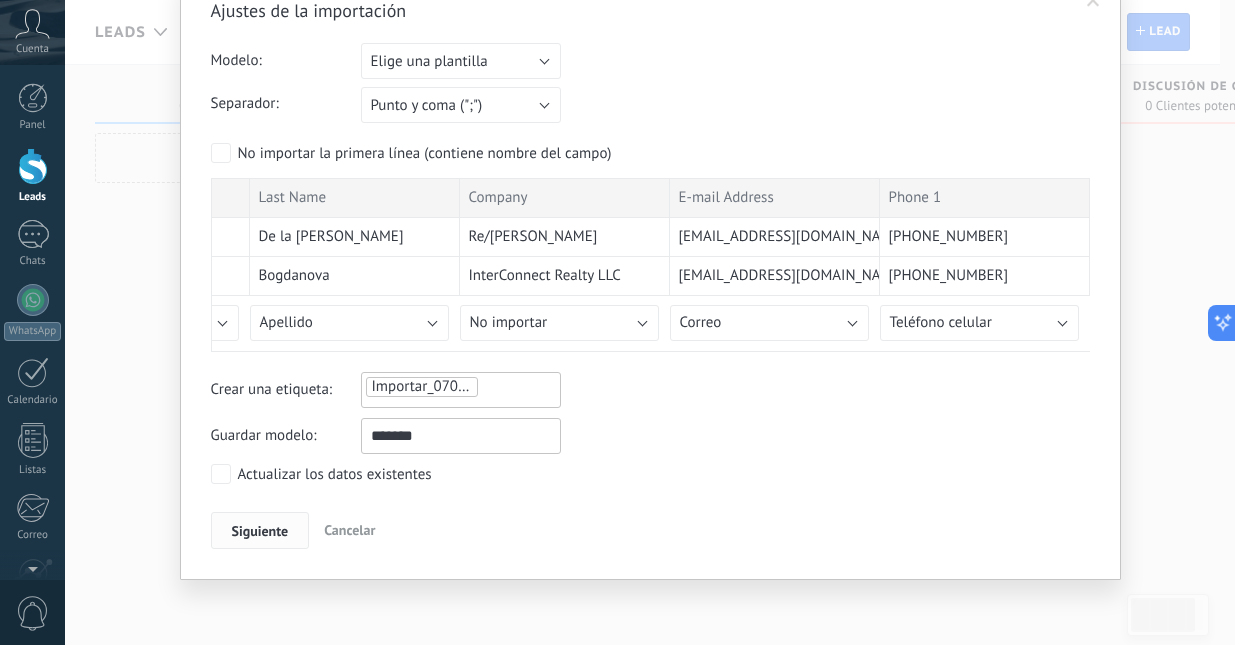 click on "Siguiente" at bounding box center [260, 531] 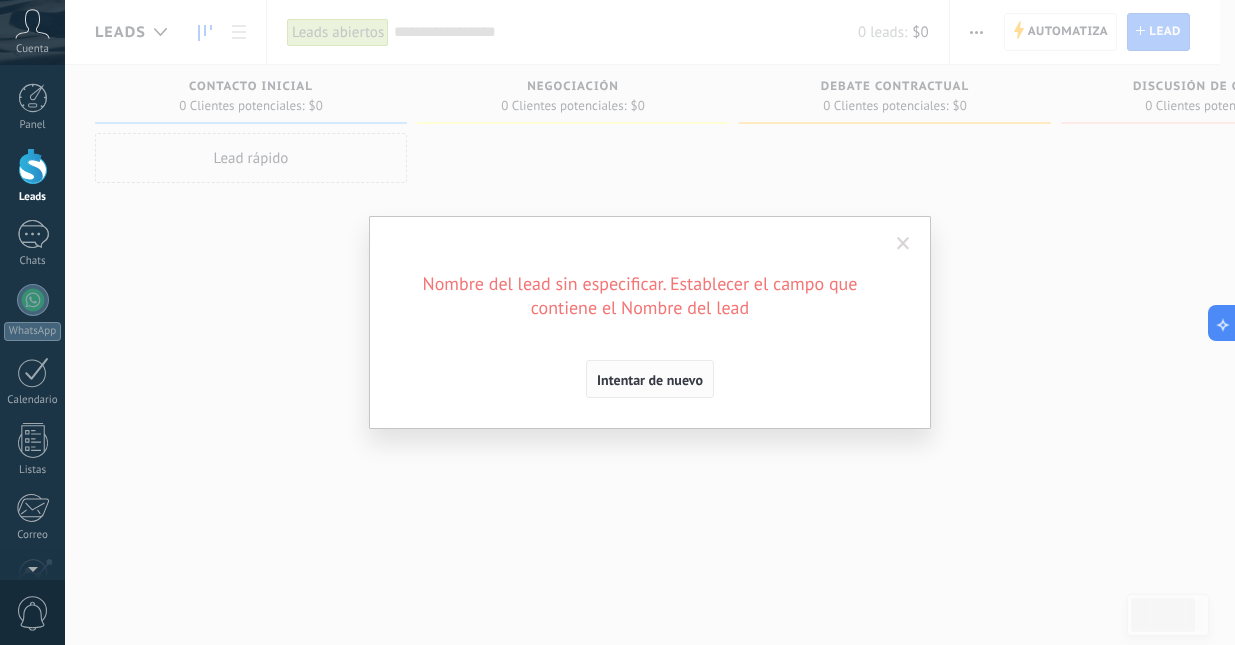 click on "Intentar de nuevo" at bounding box center (650, 380) 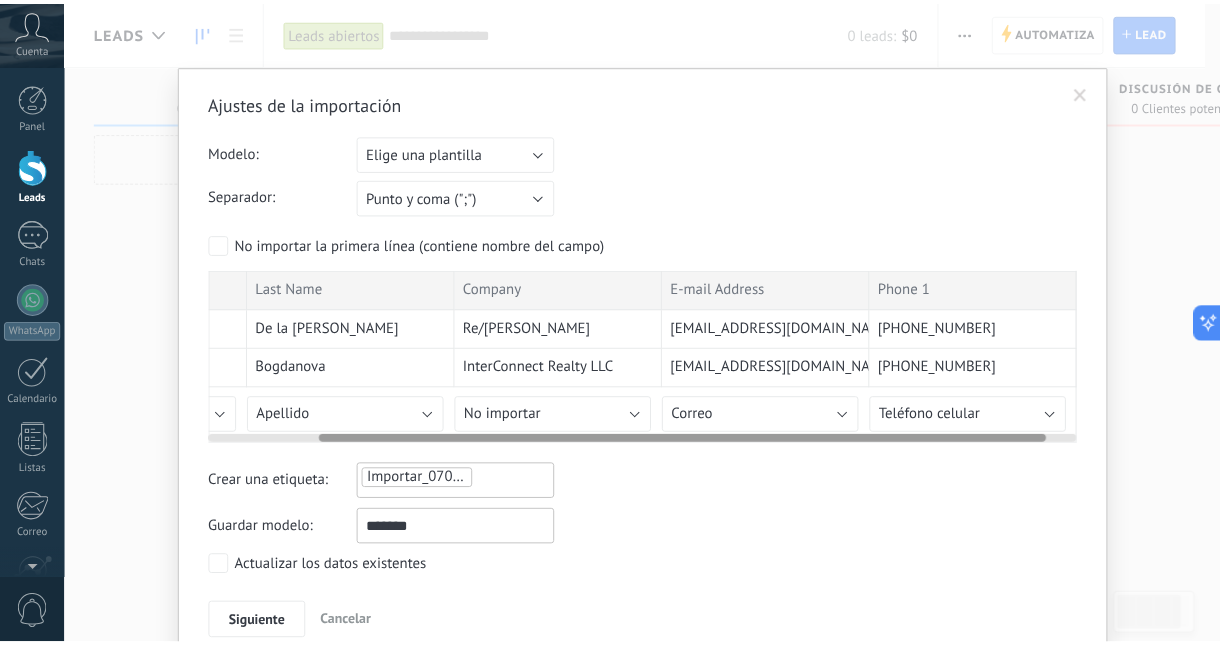 scroll, scrollTop: 0, scrollLeft: 0, axis: both 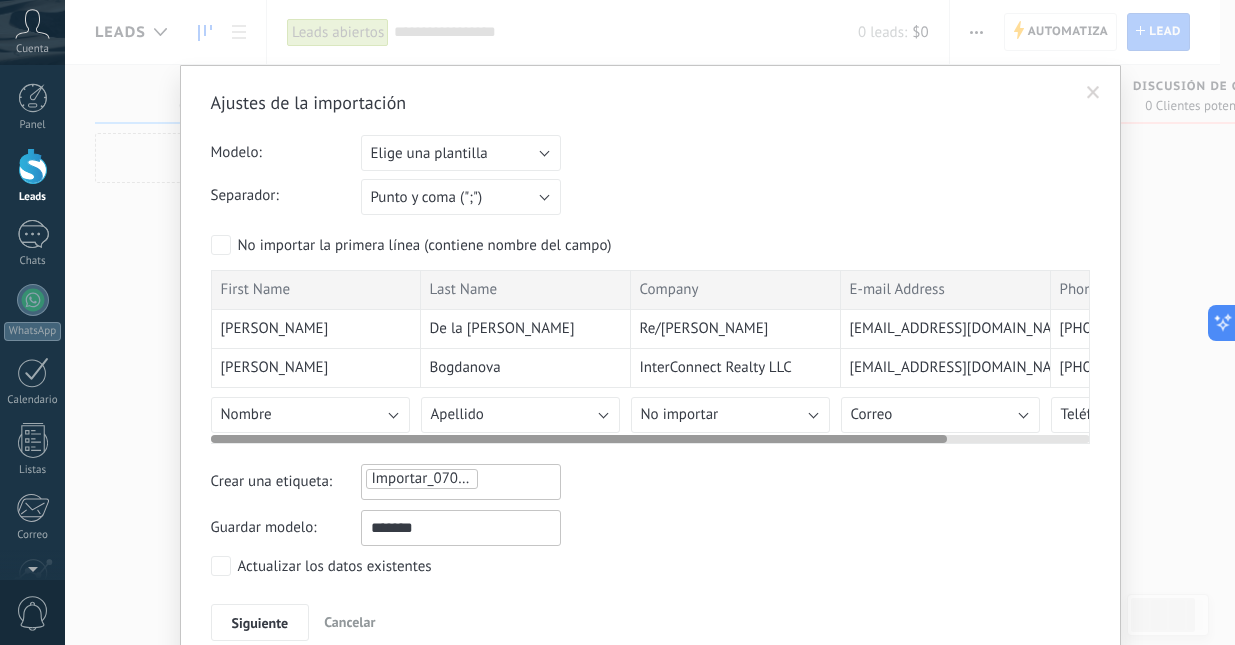 drag, startPoint x: 405, startPoint y: 436, endPoint x: 149, endPoint y: 462, distance: 257.31693 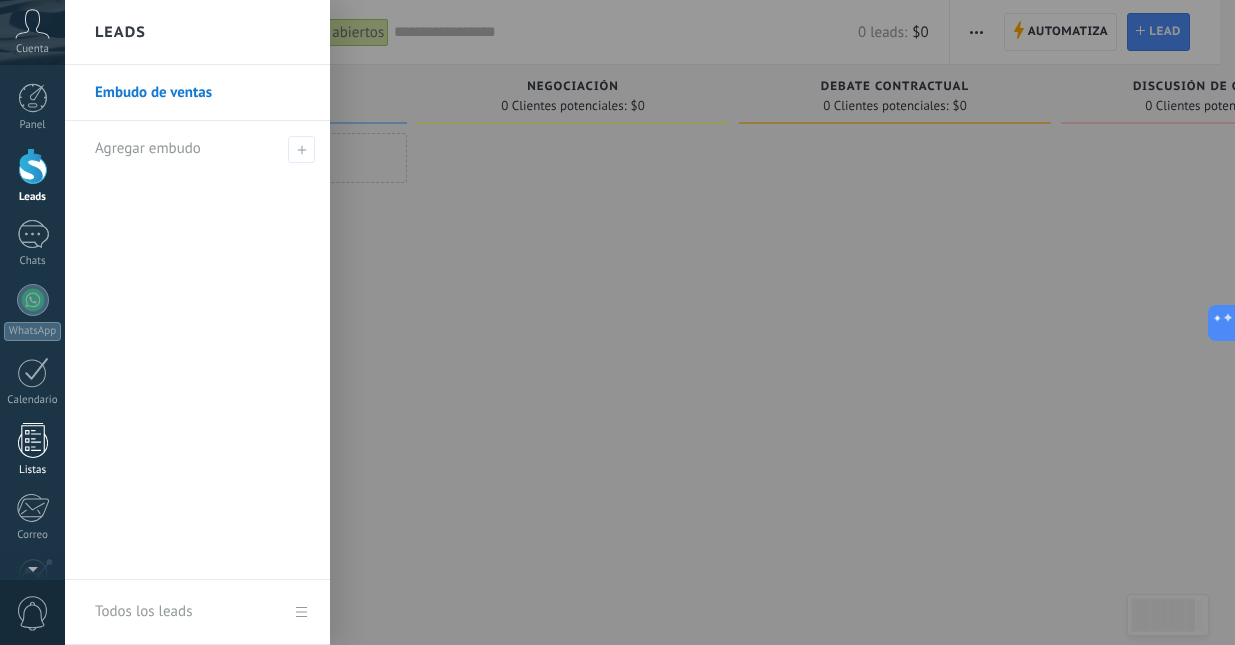 click at bounding box center [33, 440] 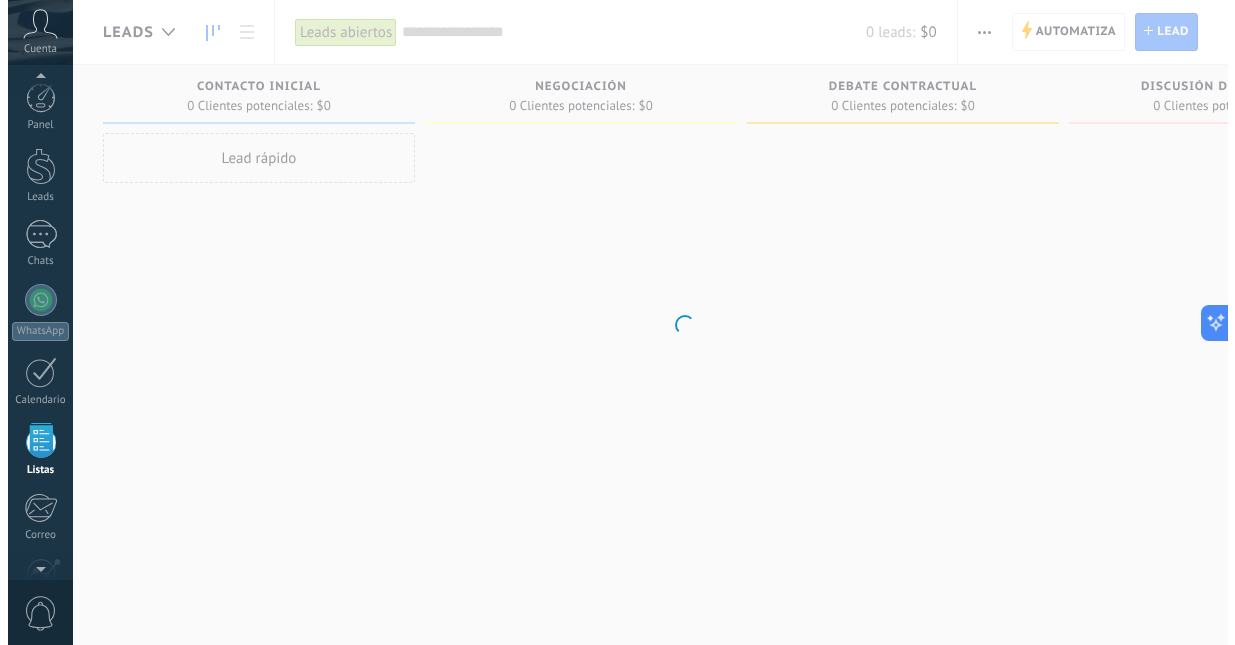 scroll, scrollTop: 124, scrollLeft: 0, axis: vertical 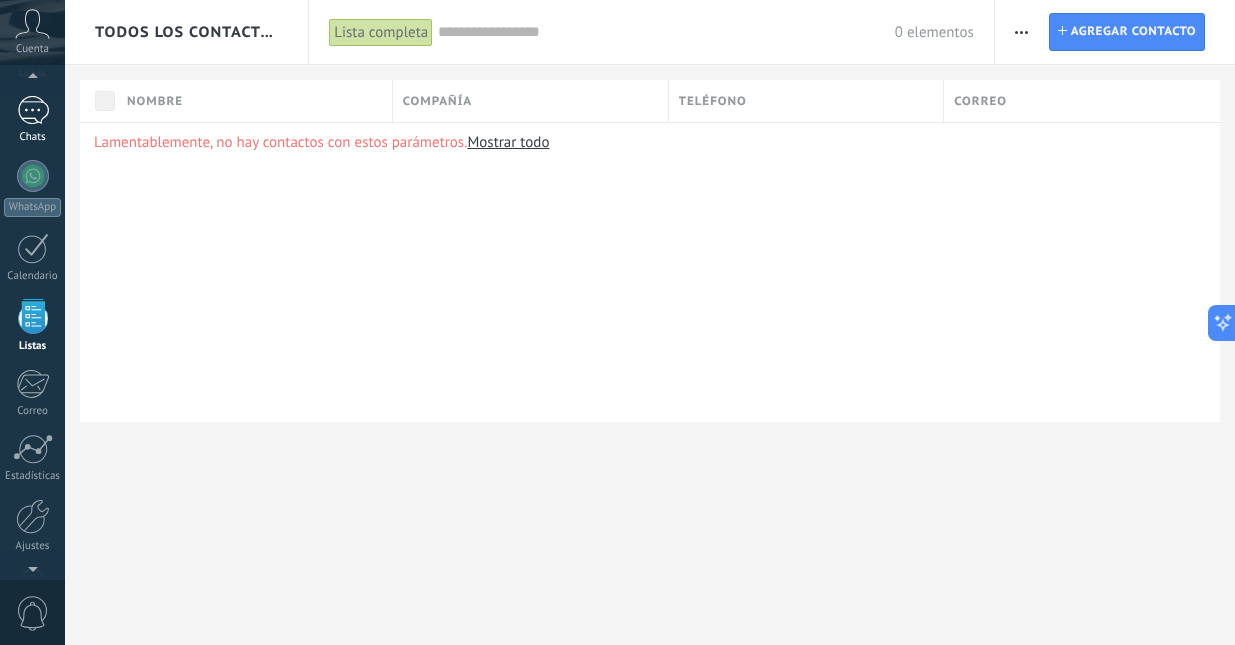click at bounding box center [33, 110] 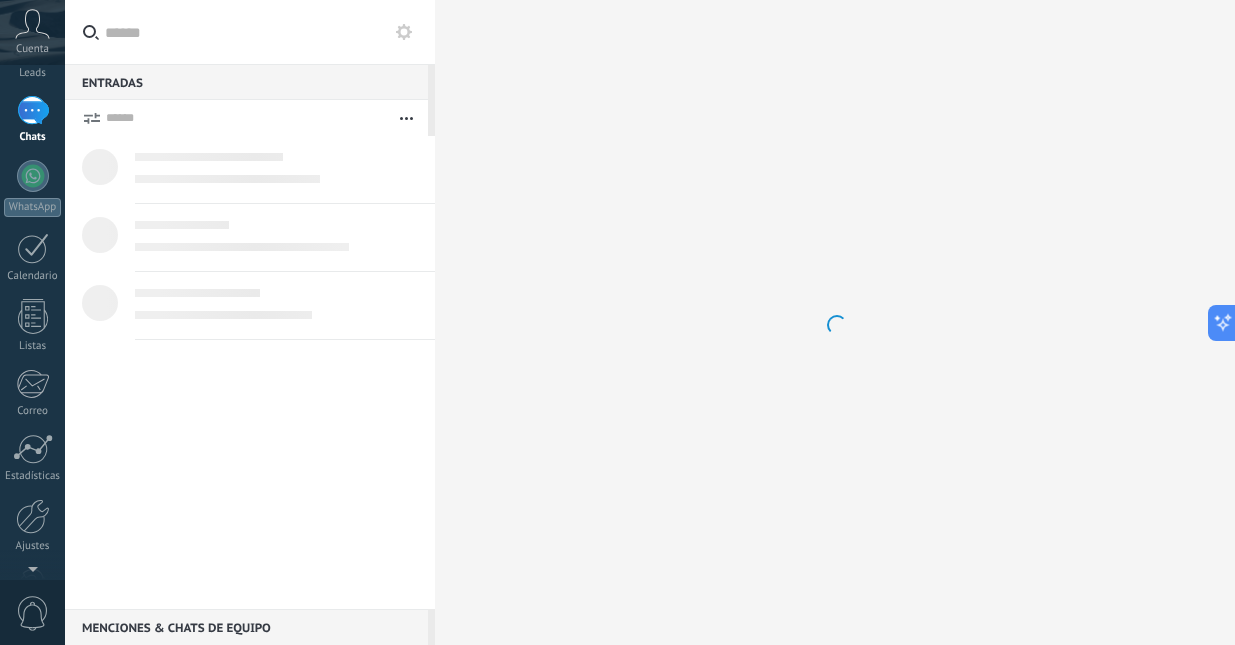 scroll, scrollTop: 0, scrollLeft: 0, axis: both 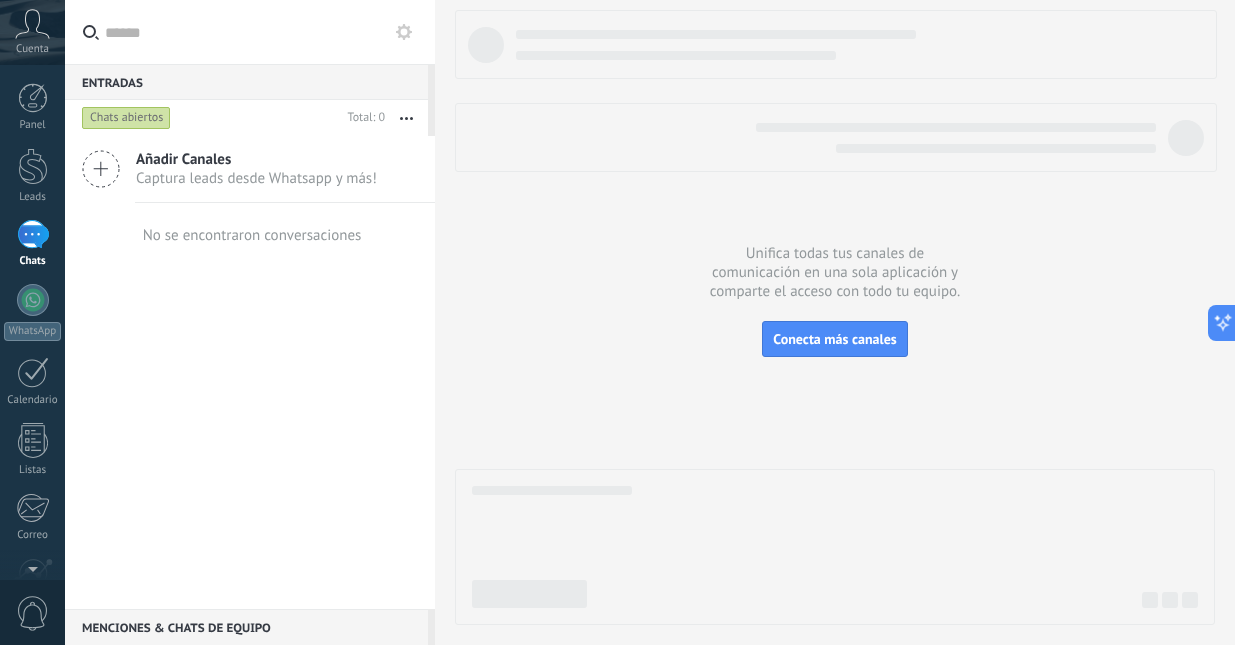 click at bounding box center (33, 234) 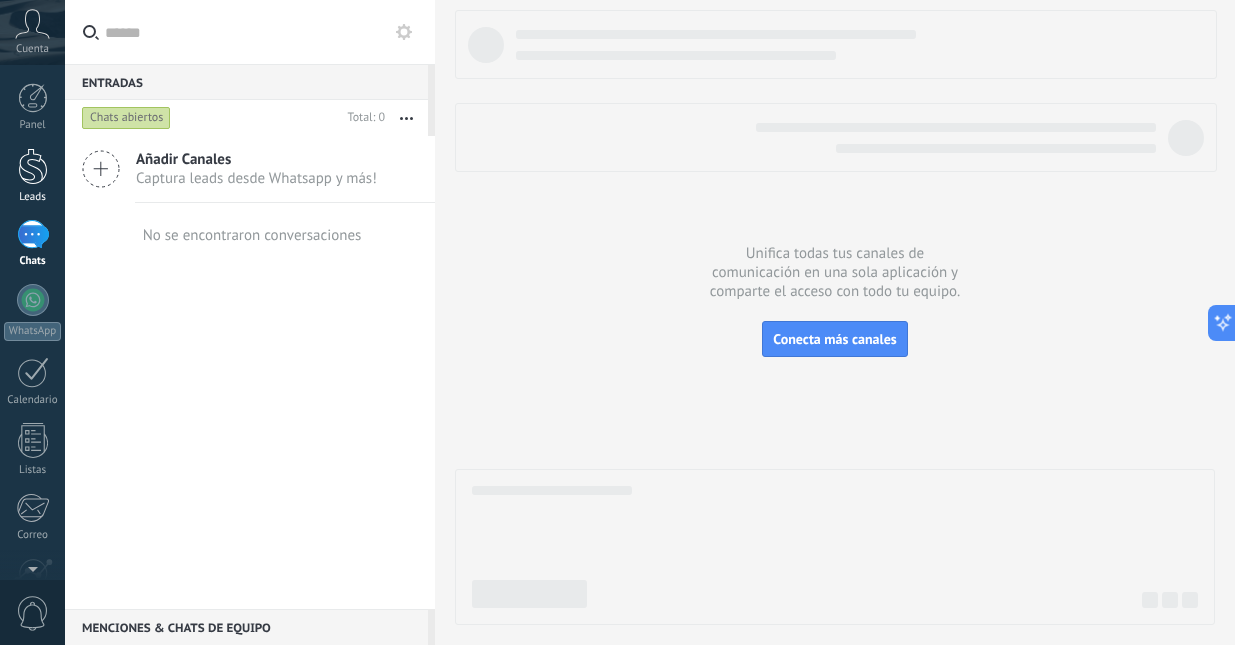 click at bounding box center (33, 166) 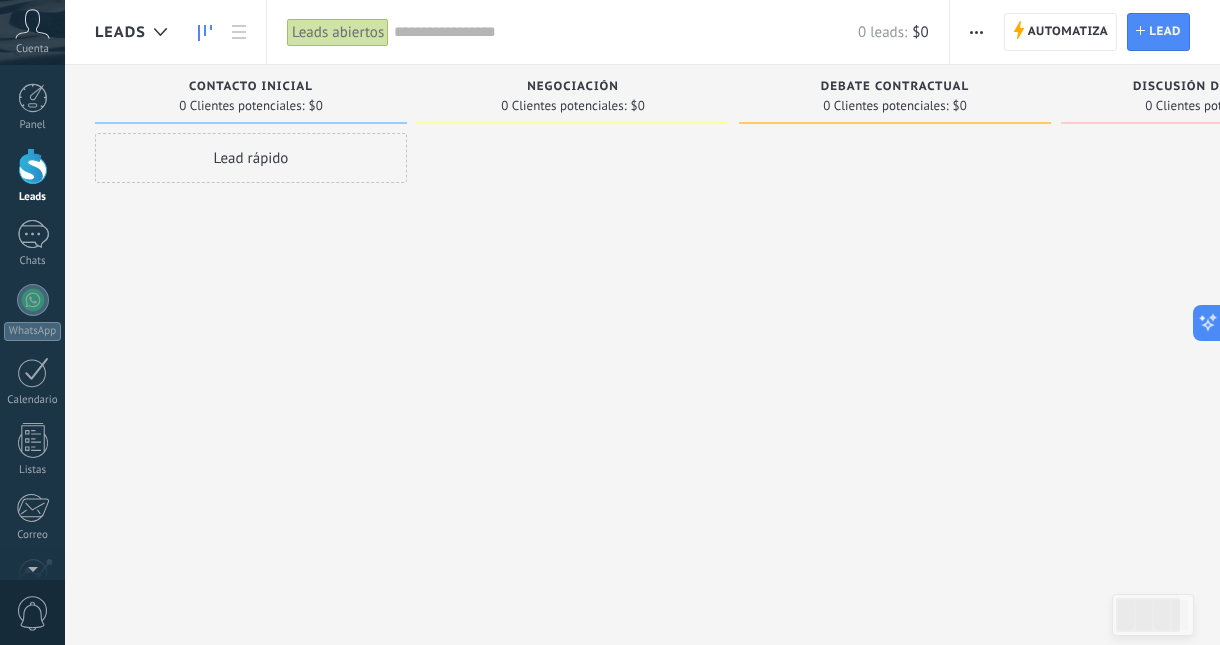 click 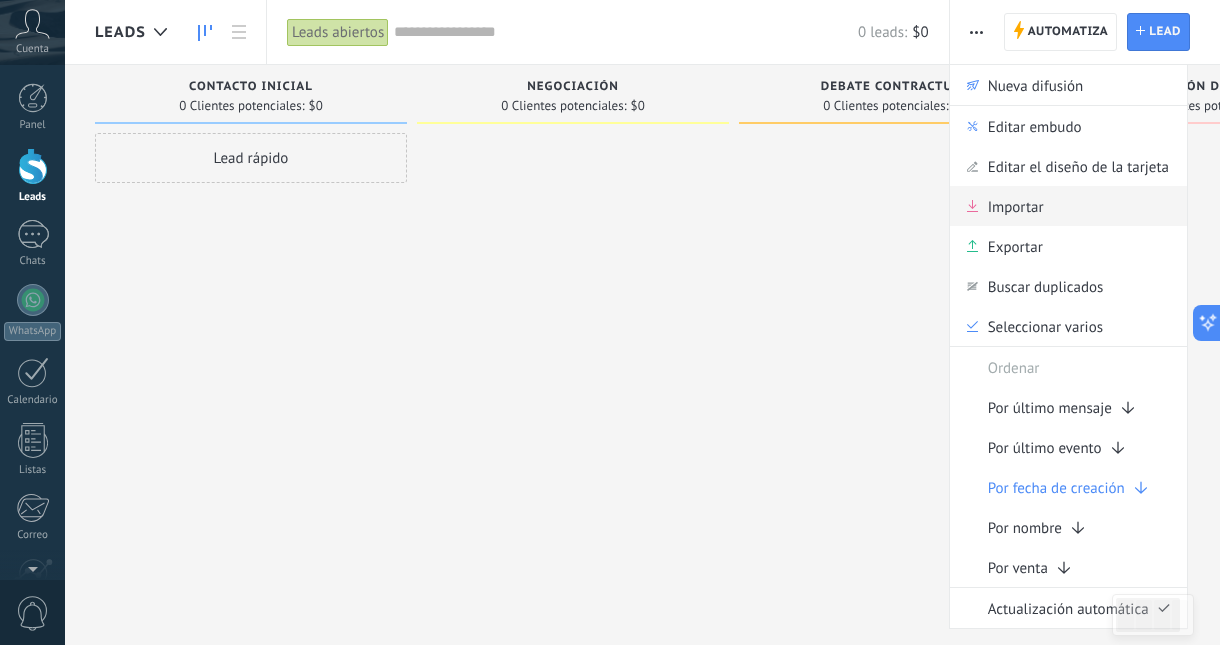 click on "Importar" at bounding box center (1016, 206) 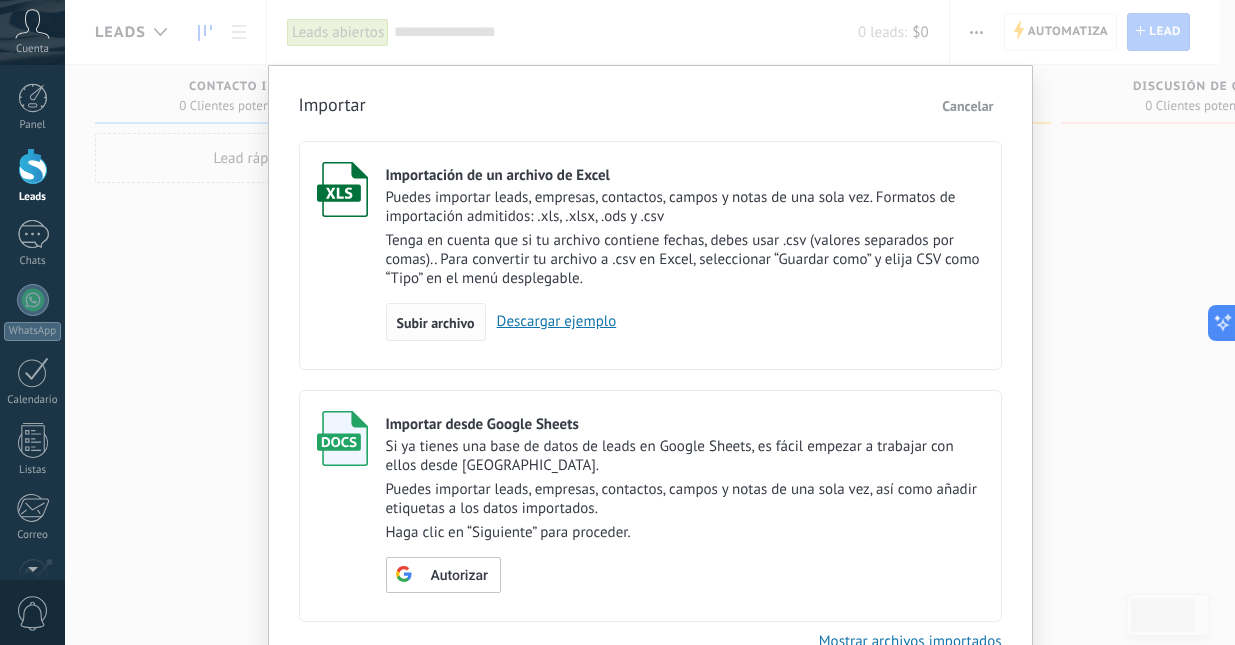 click on "Subir archivo" at bounding box center [436, 323] 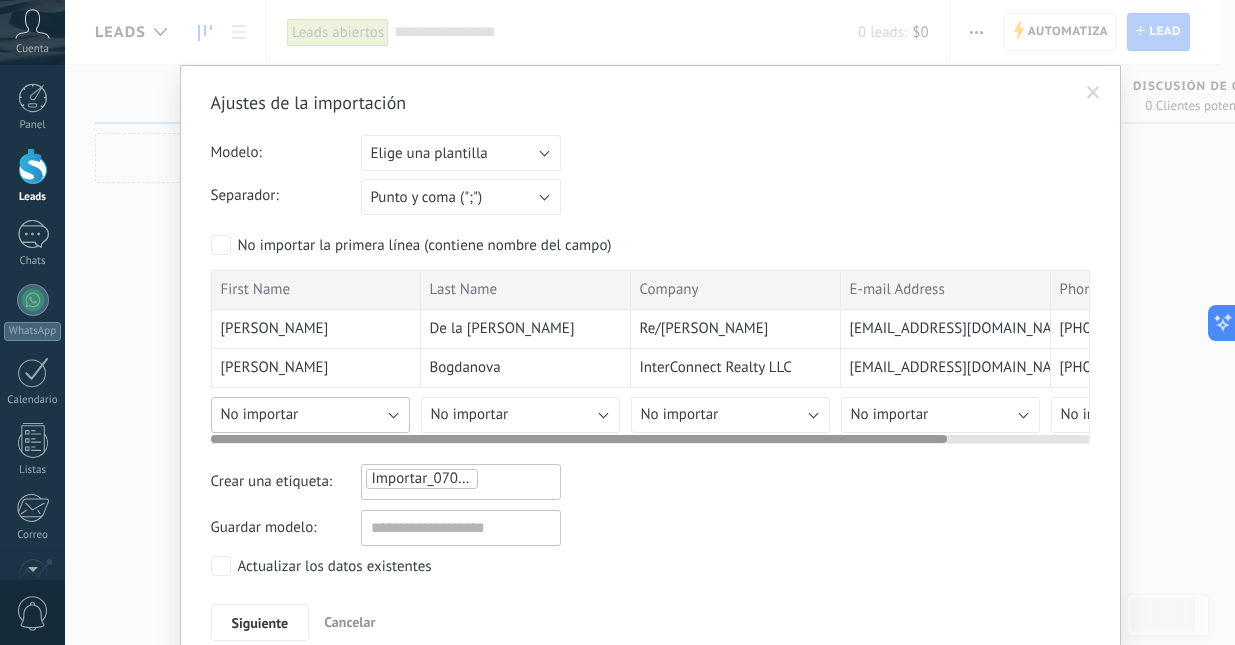 click on "No importar" at bounding box center [310, 415] 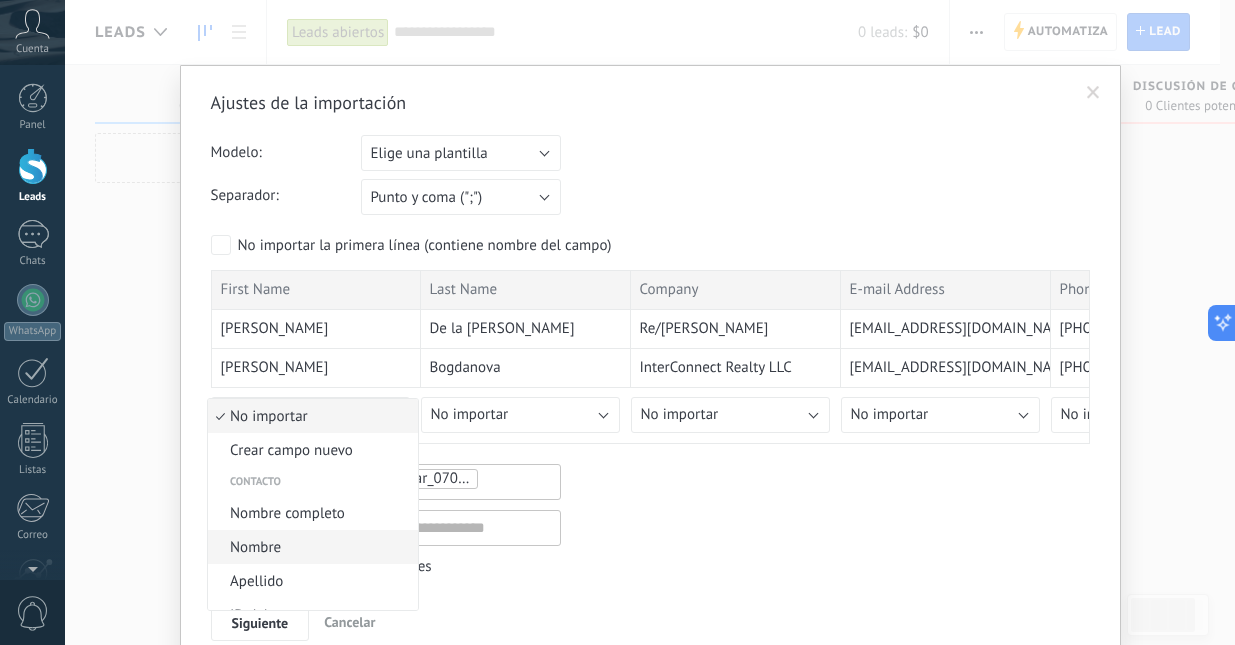 click on "Nombre" at bounding box center [310, 547] 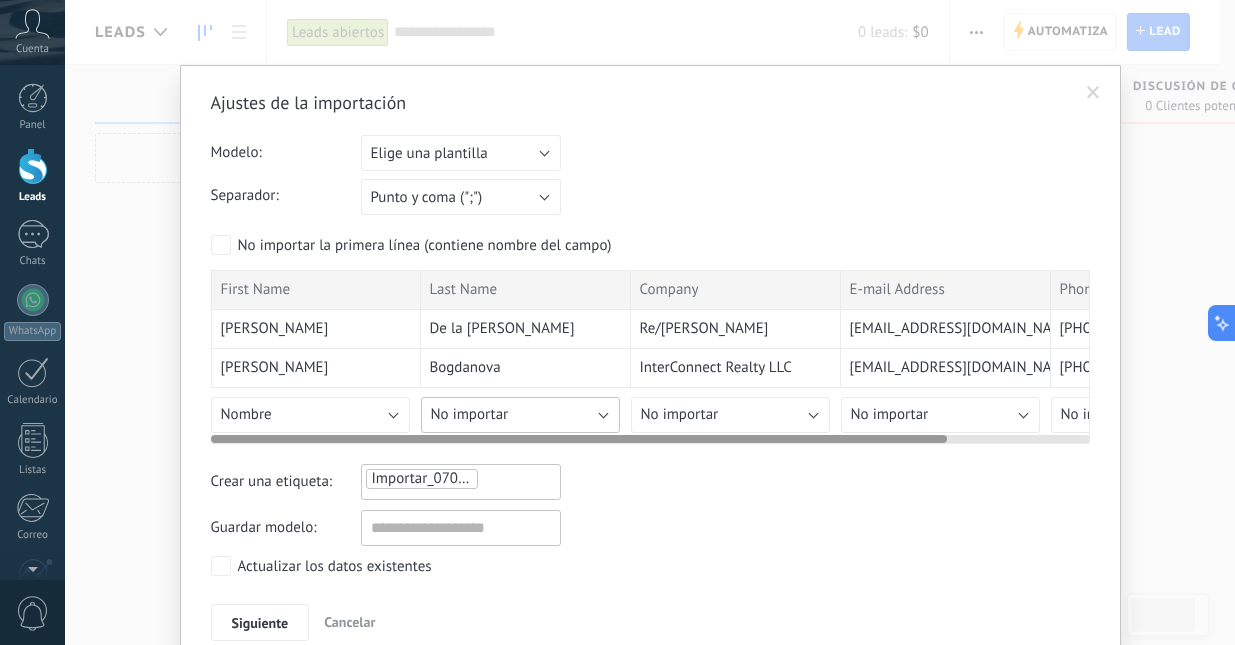click on "No importar" at bounding box center [520, 415] 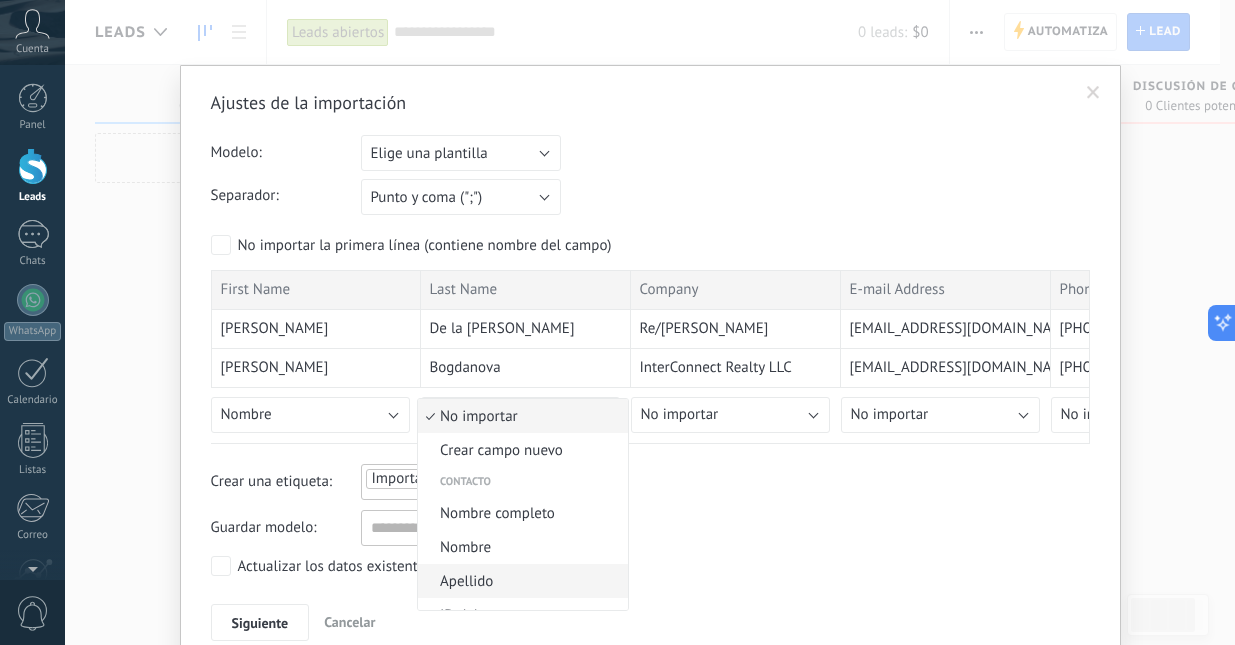 click on "Apellido" at bounding box center (520, 581) 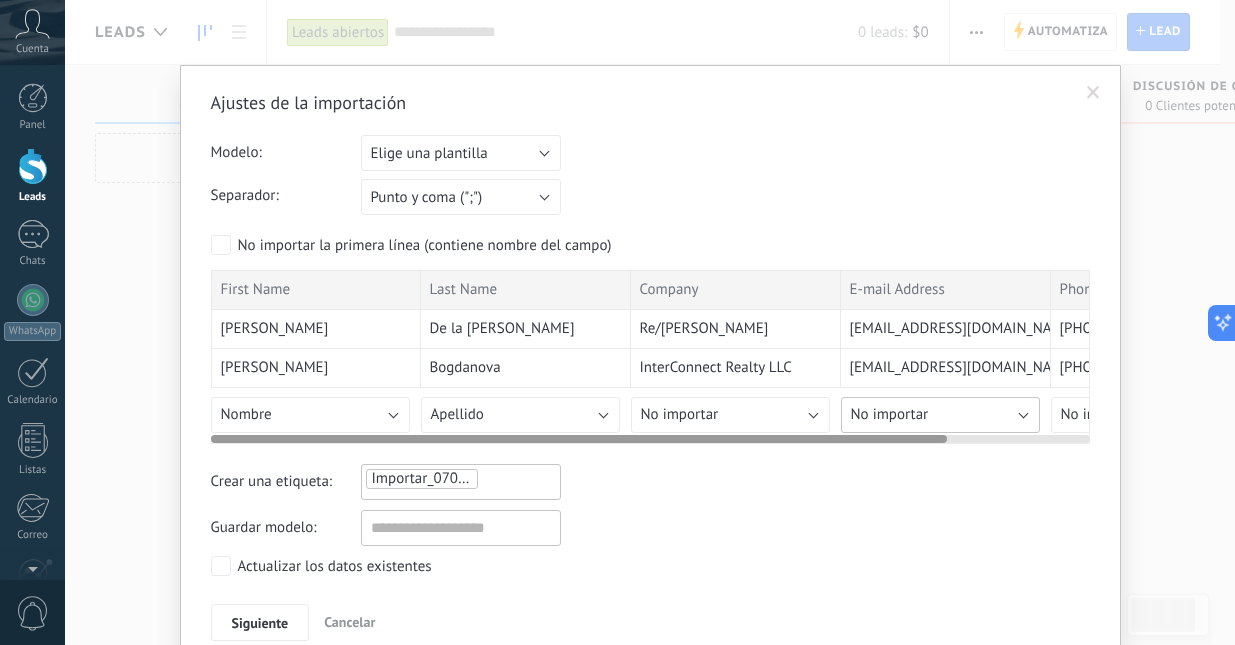 click on "No importar" at bounding box center (940, 415) 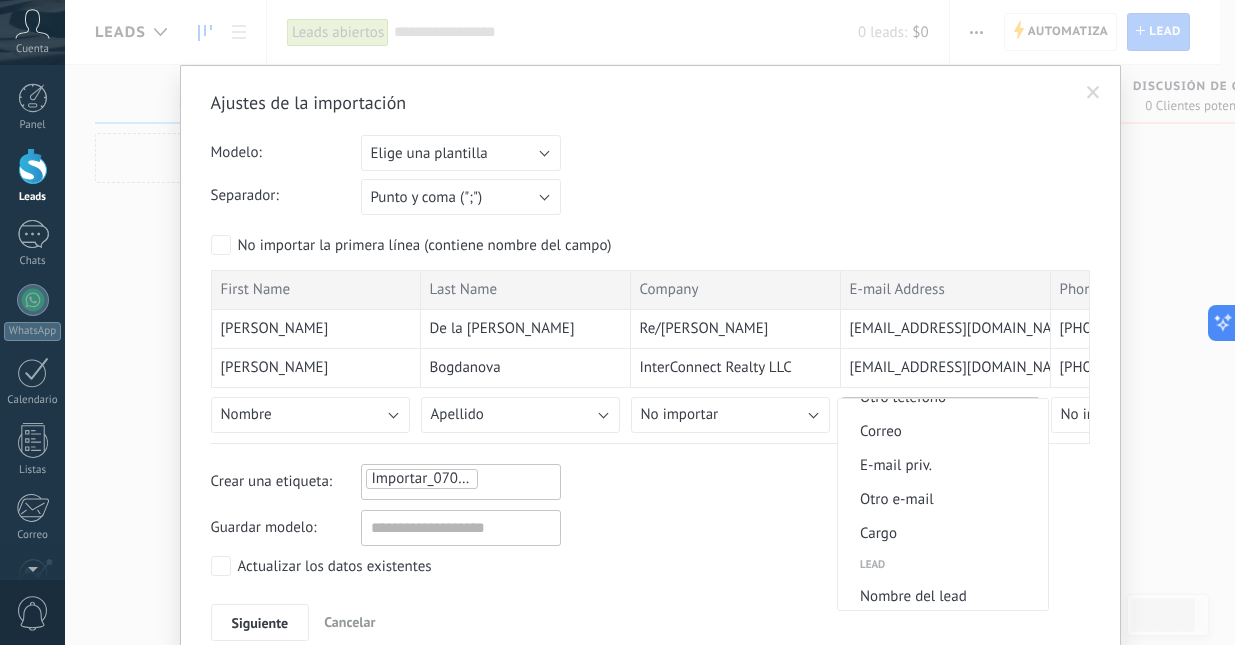 scroll, scrollTop: 595, scrollLeft: 0, axis: vertical 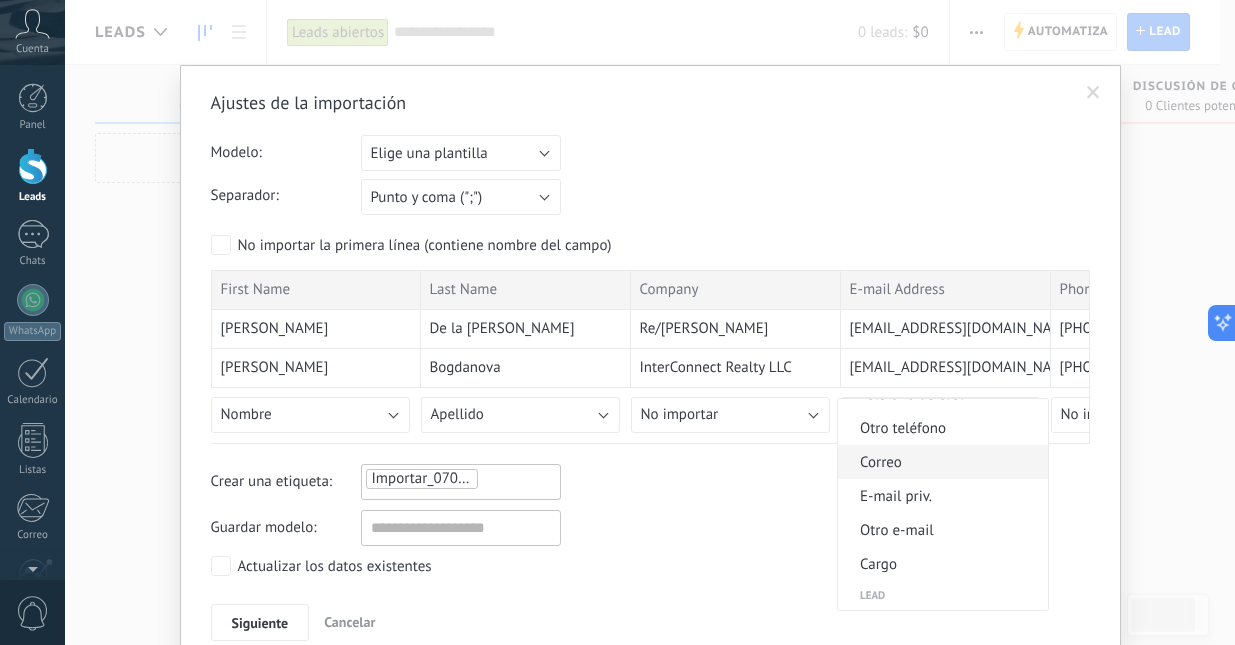 click on "Correo" at bounding box center [940, 462] 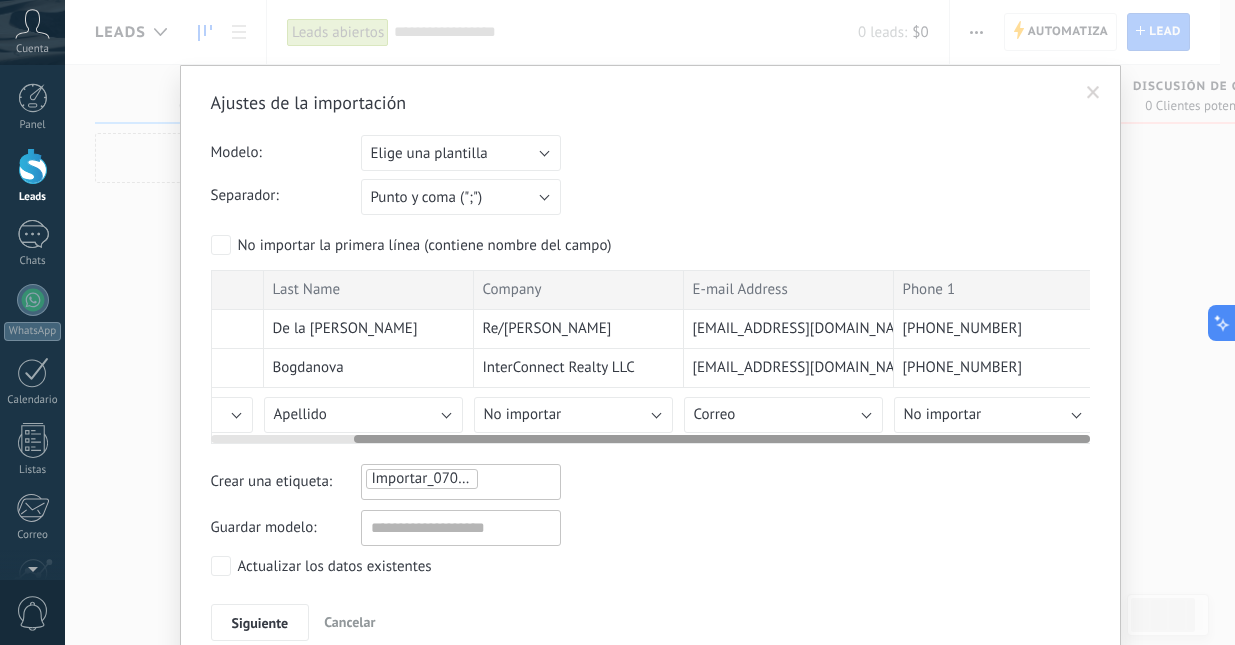 scroll, scrollTop: 0, scrollLeft: 171, axis: horizontal 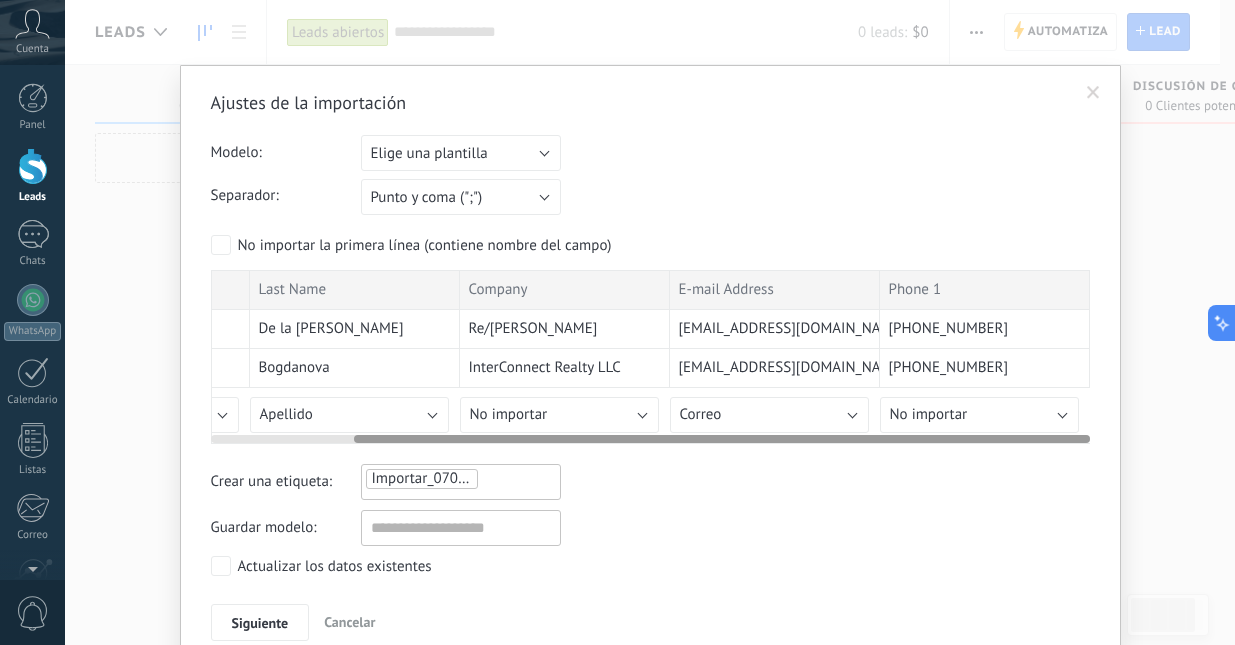 drag, startPoint x: 580, startPoint y: 439, endPoint x: 929, endPoint y: 472, distance: 350.5567 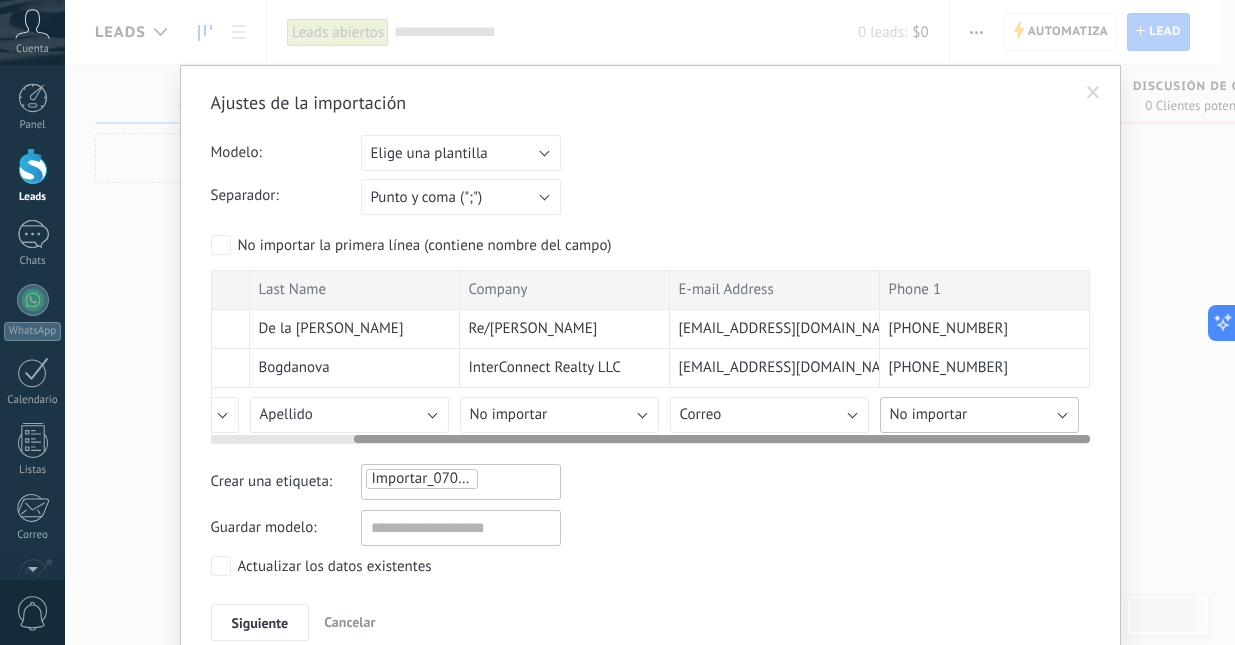 click on "No importar" at bounding box center [979, 415] 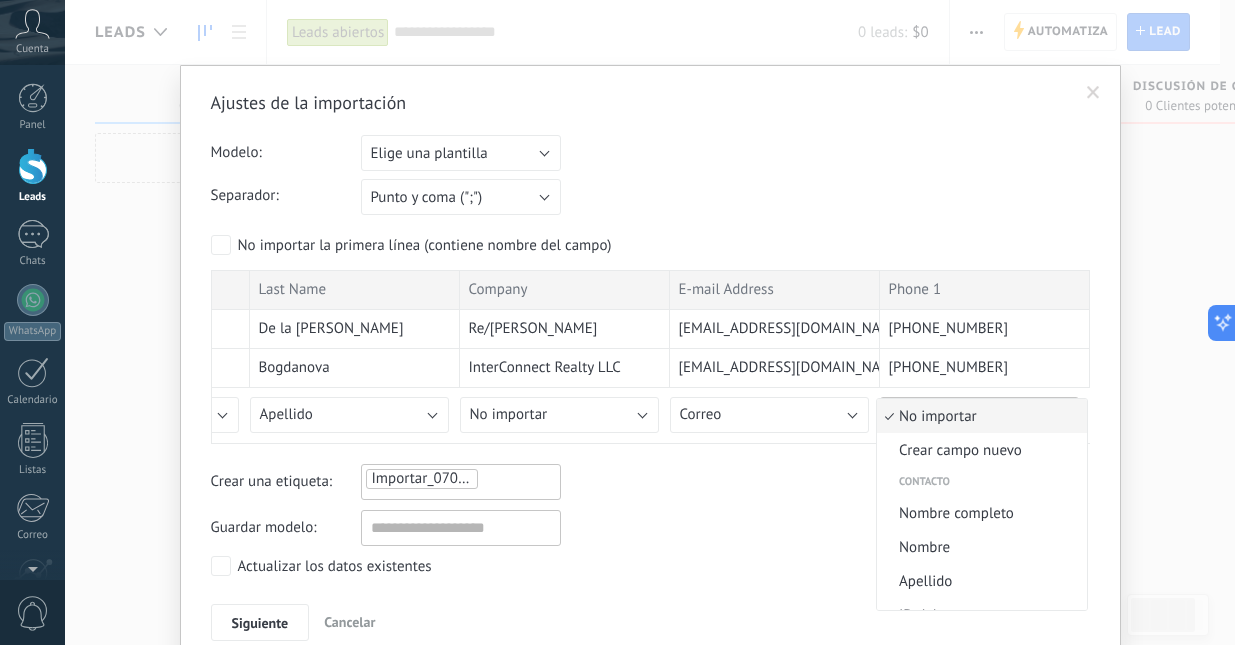 drag, startPoint x: 1086, startPoint y: 409, endPoint x: 1086, endPoint y: 423, distance: 14 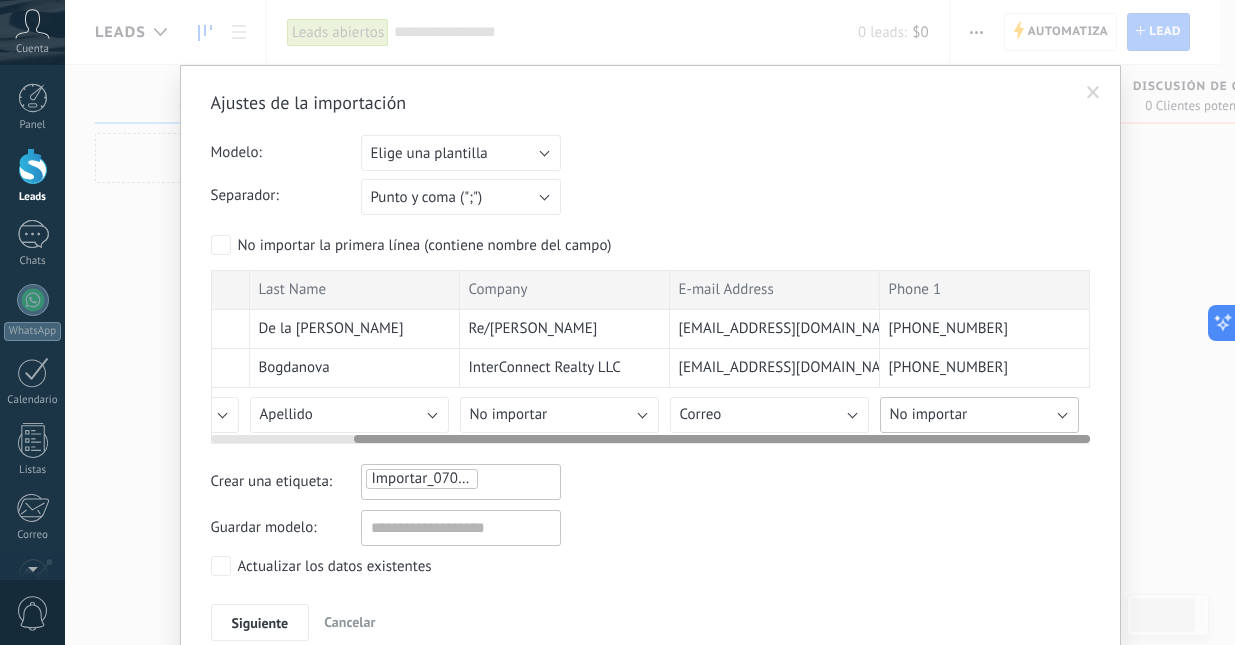 click on "No importar" at bounding box center (979, 415) 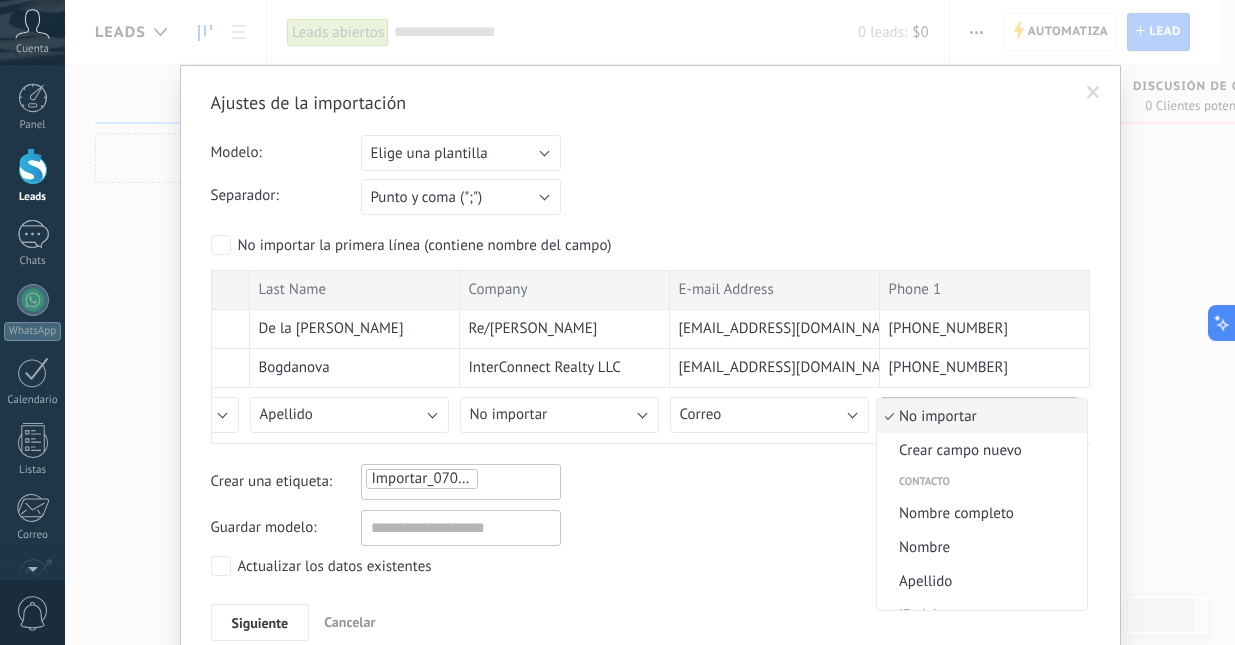 drag, startPoint x: 1086, startPoint y: 413, endPoint x: 1086, endPoint y: 429, distance: 16 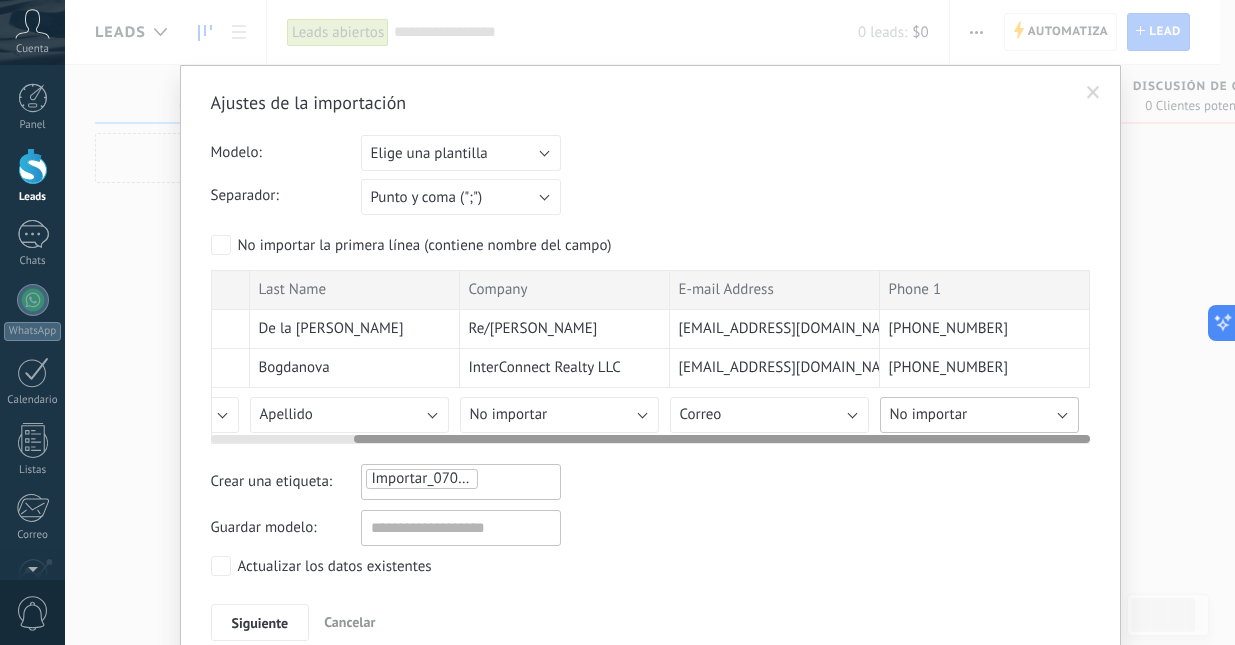 click on "No importar" at bounding box center [979, 415] 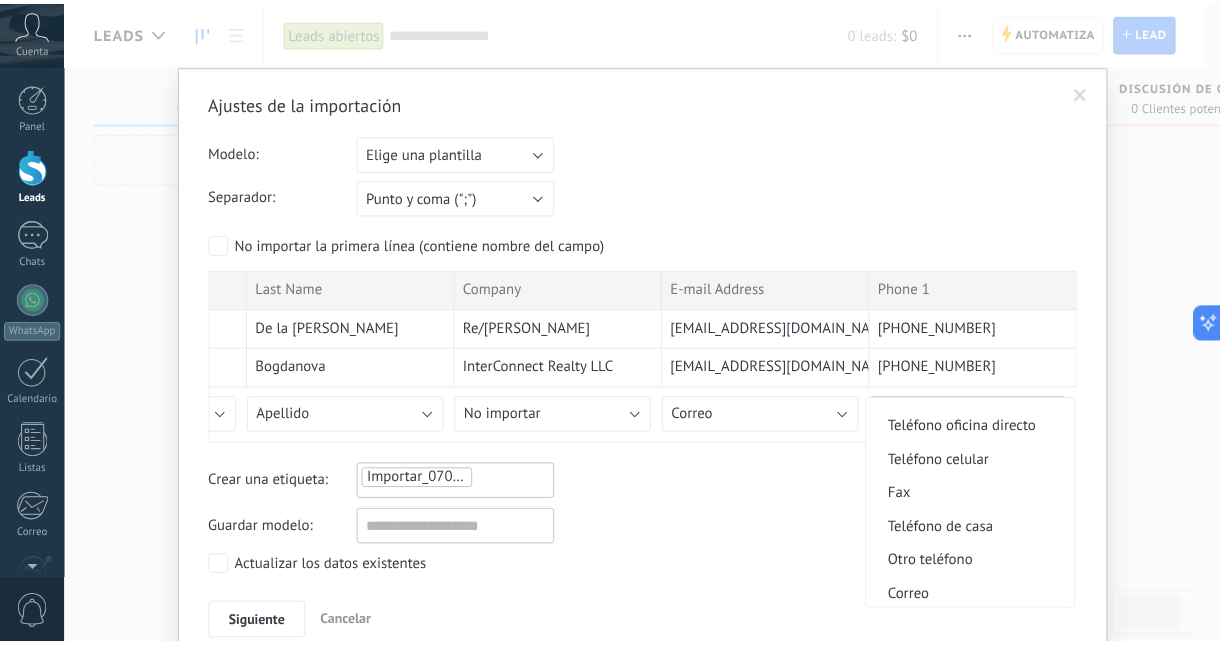 scroll, scrollTop: 462, scrollLeft: 0, axis: vertical 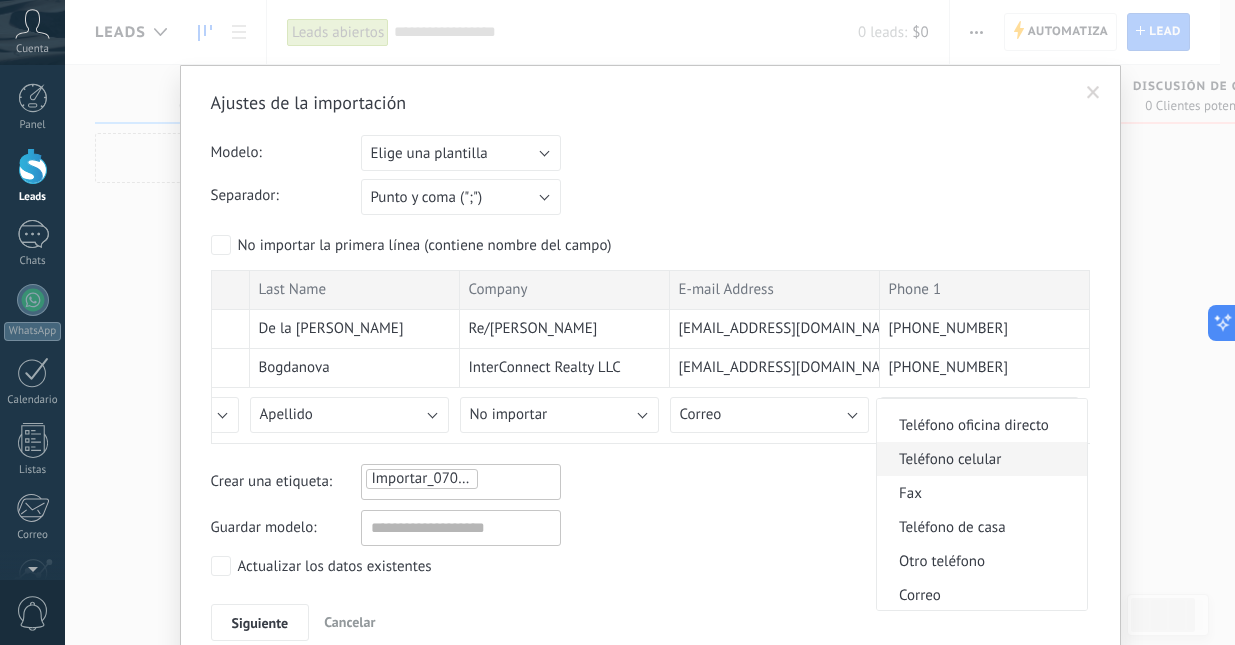 click on "Teléfono celular" at bounding box center (979, 459) 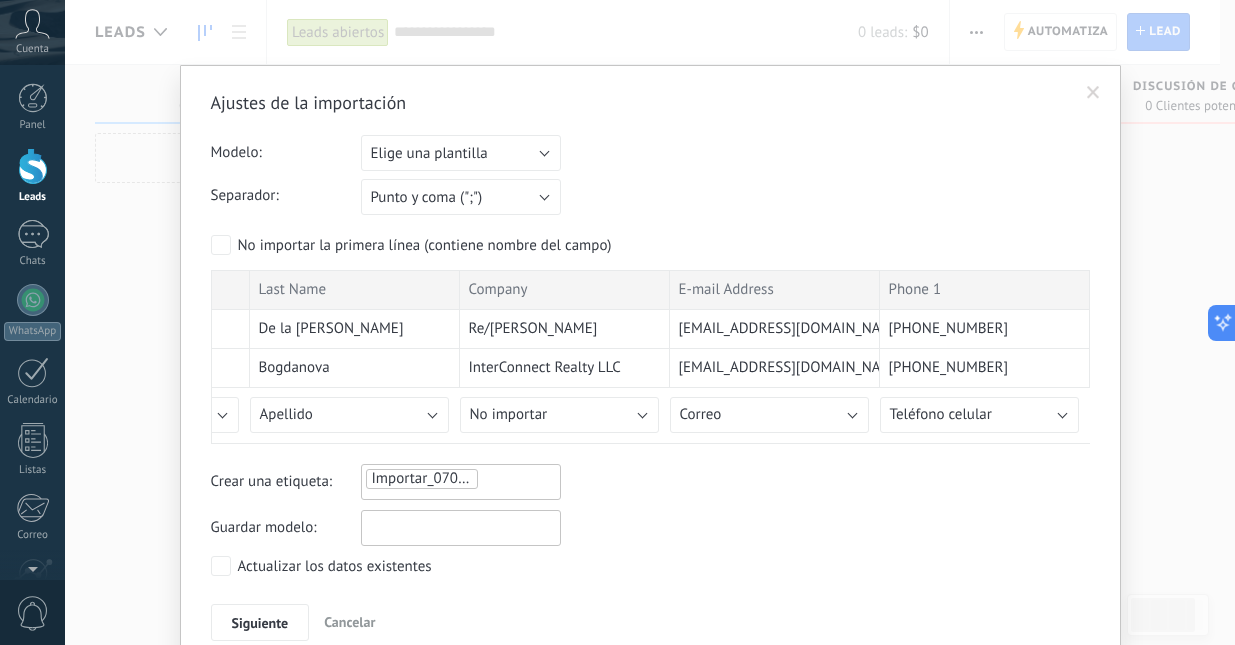 click at bounding box center (461, 528) 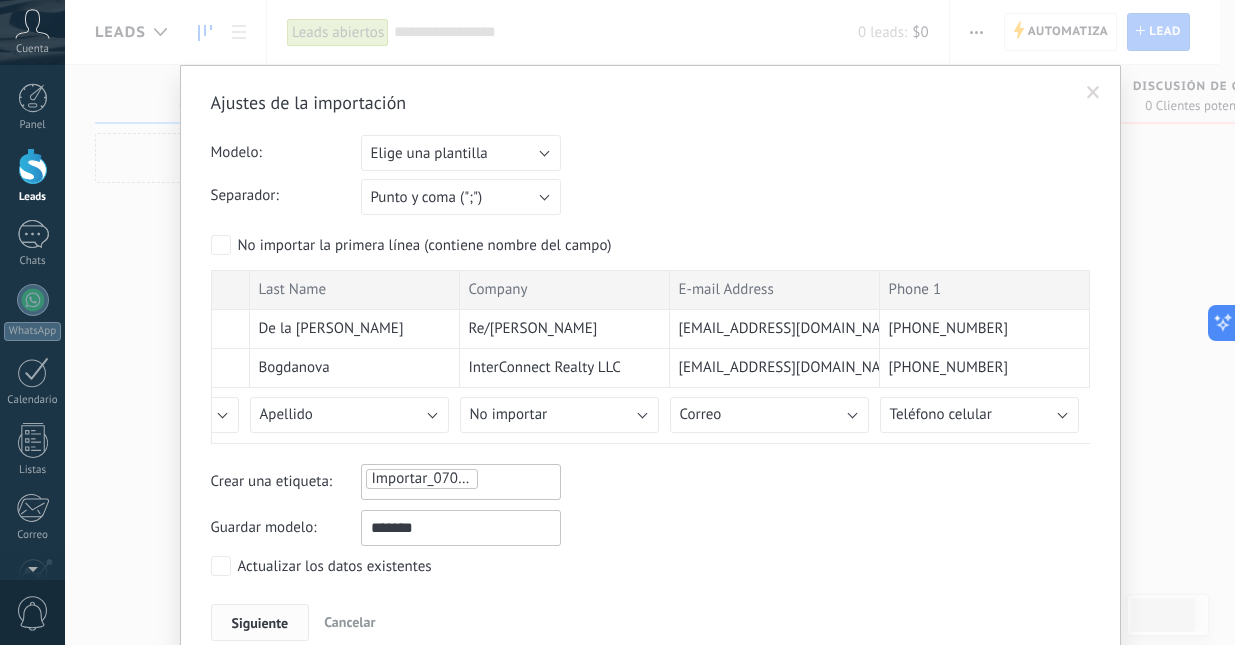 type on "*******" 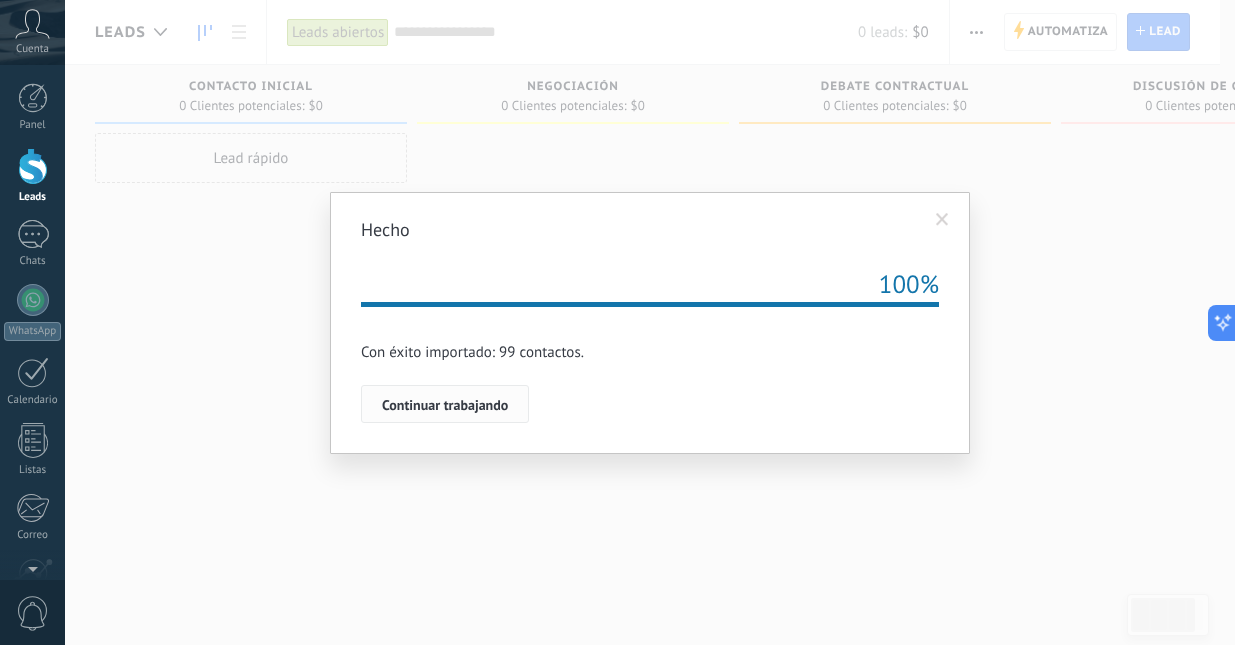 click on "Continuar trabajando" at bounding box center [445, 405] 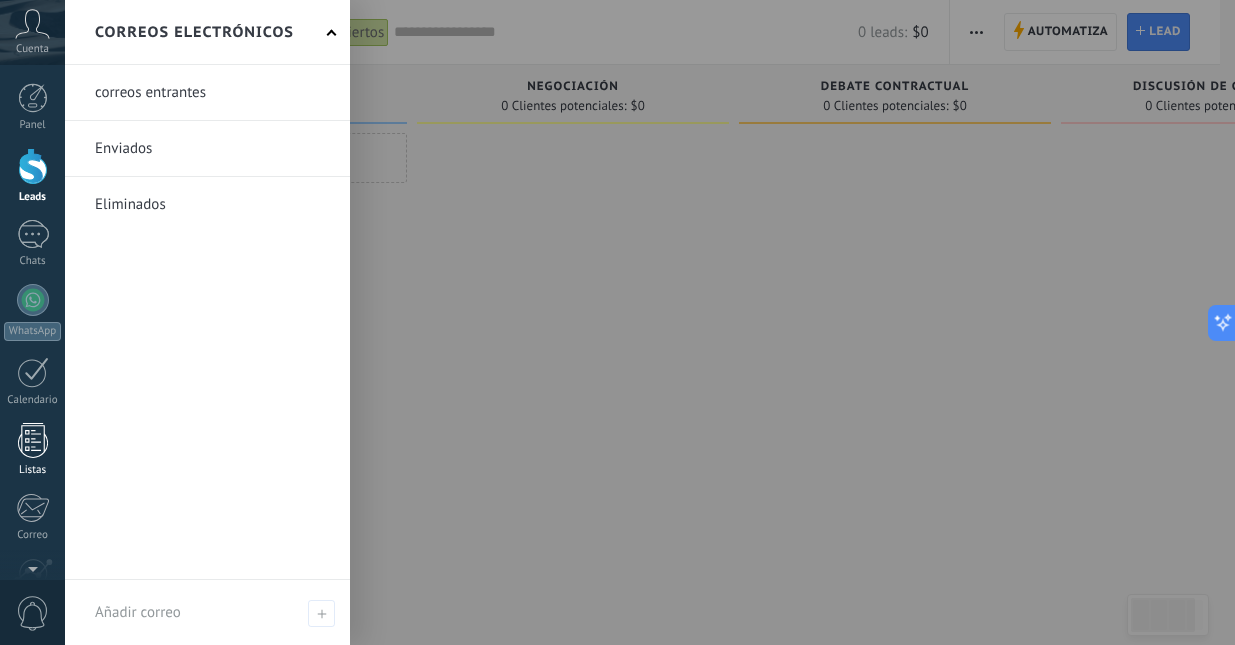 click at bounding box center (33, 440) 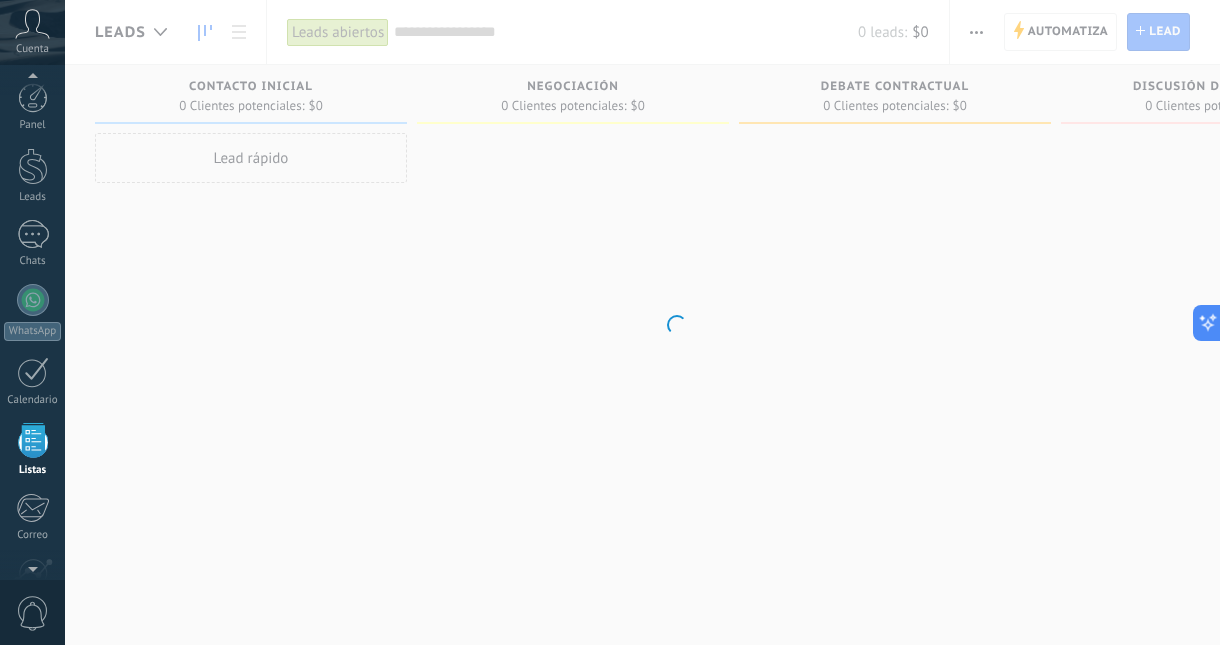 scroll, scrollTop: 124, scrollLeft: 0, axis: vertical 